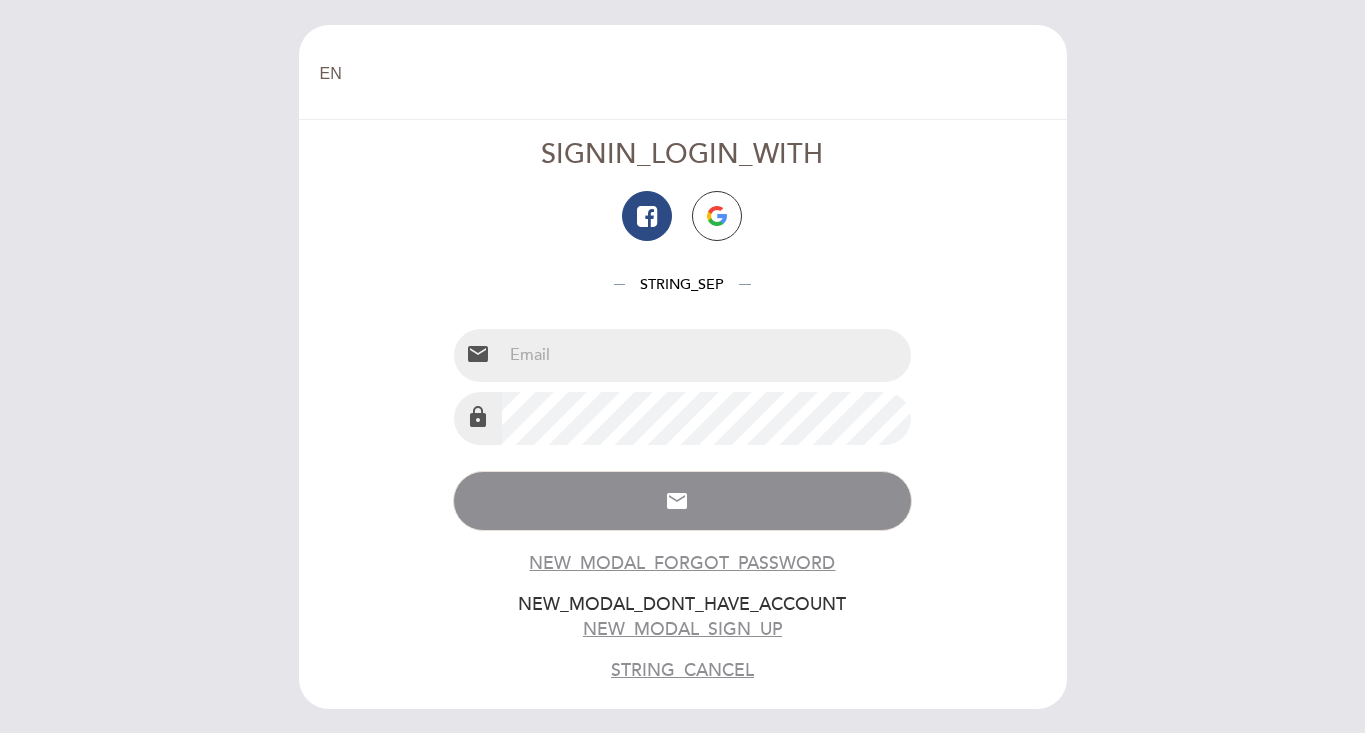 scroll, scrollTop: 0, scrollLeft: 0, axis: both 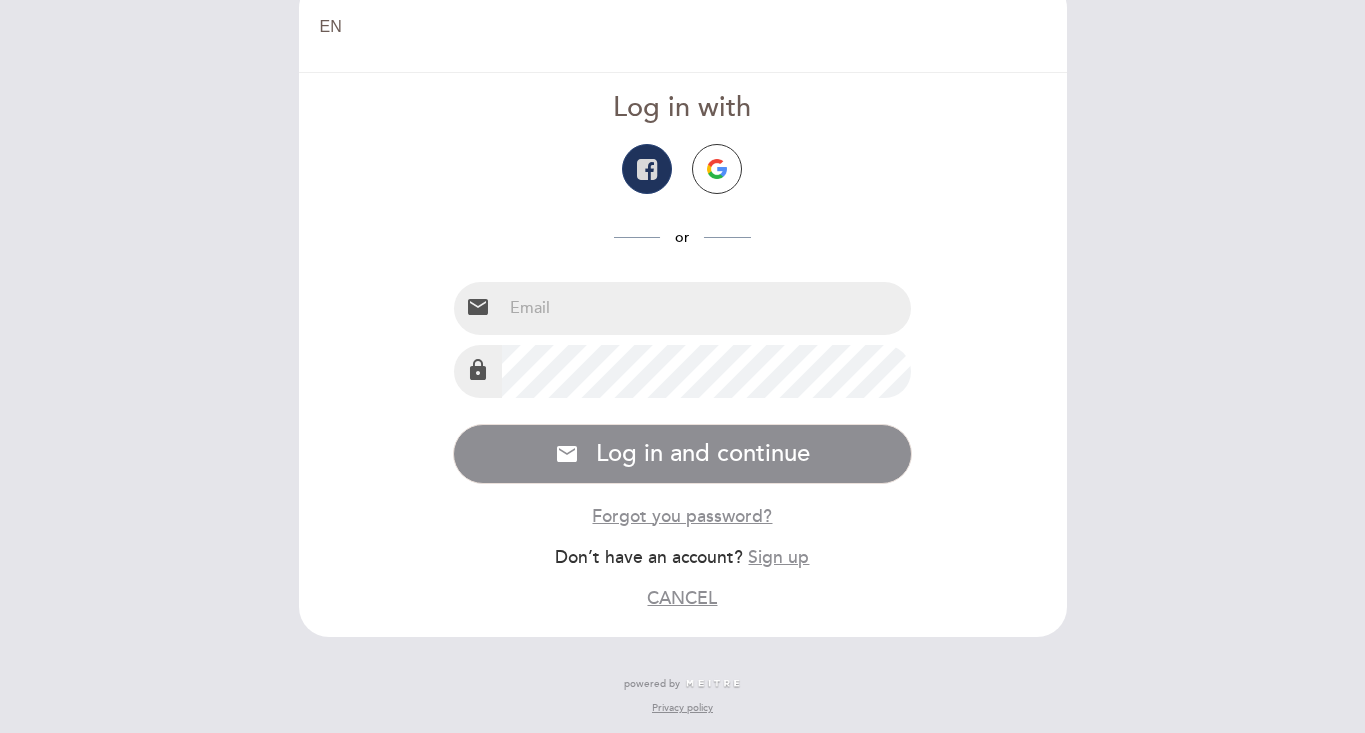 click at bounding box center (647, 169) 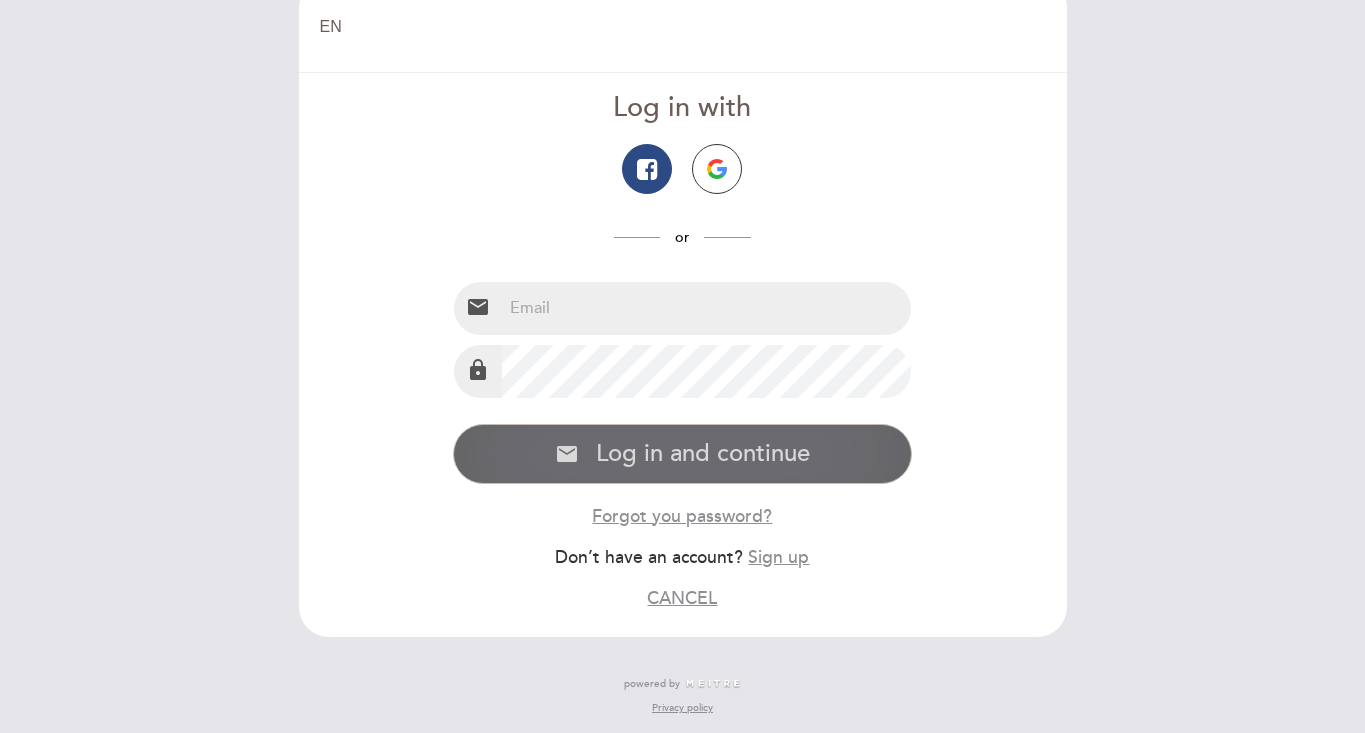 click on "Log in and continue" at bounding box center [703, 453] 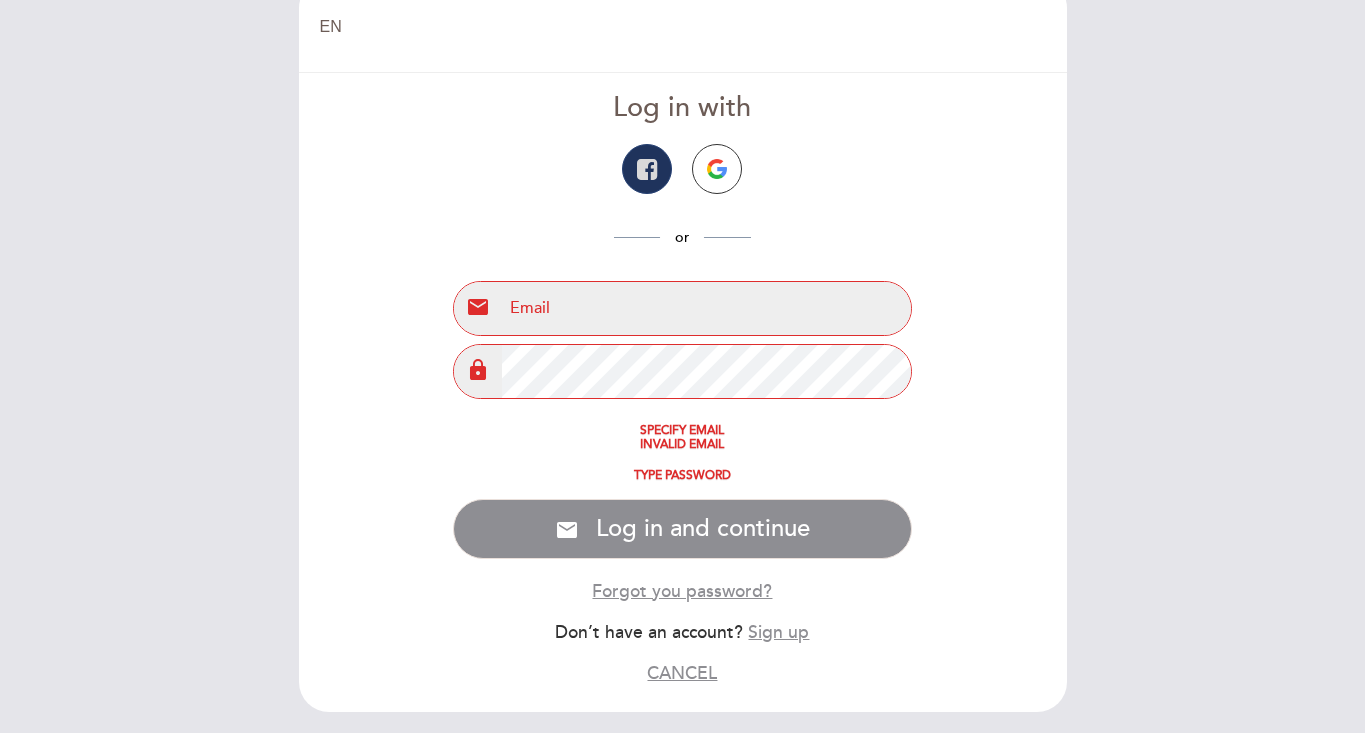 click at bounding box center (647, 169) 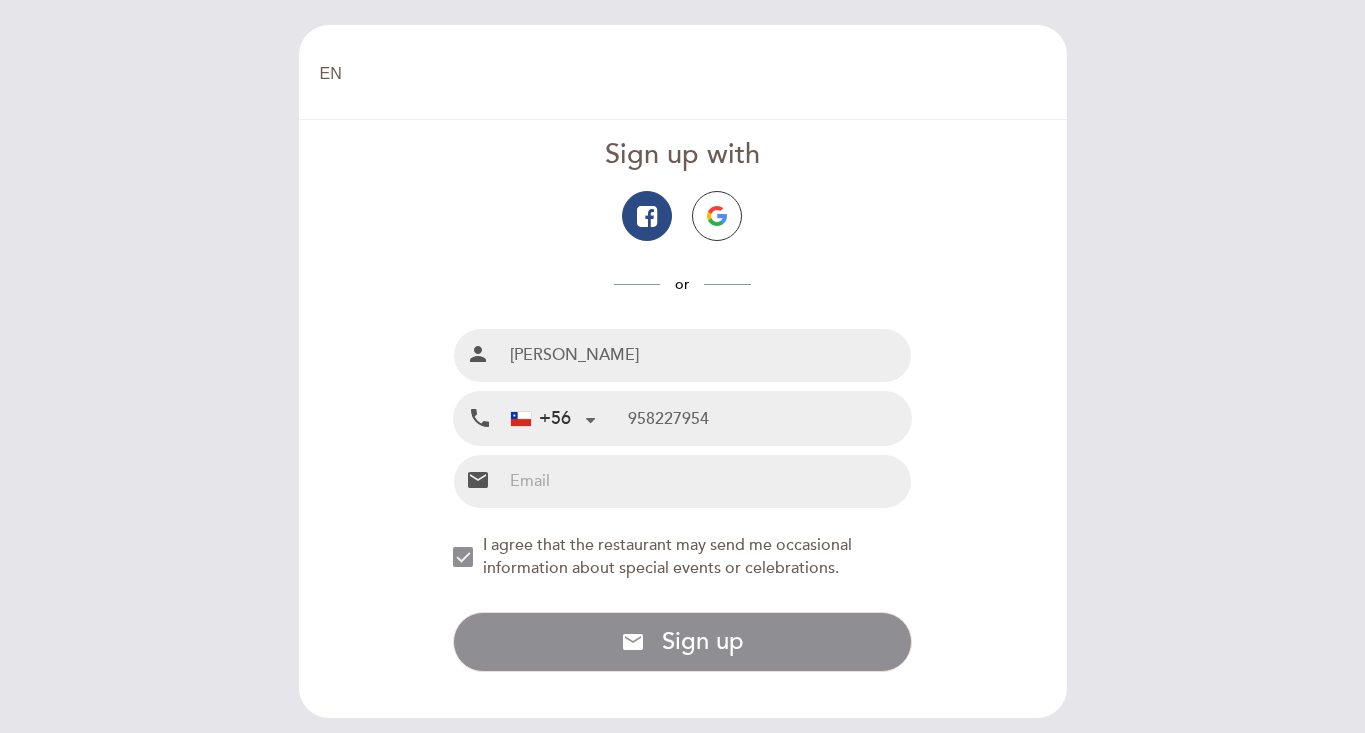 type on "958227954" 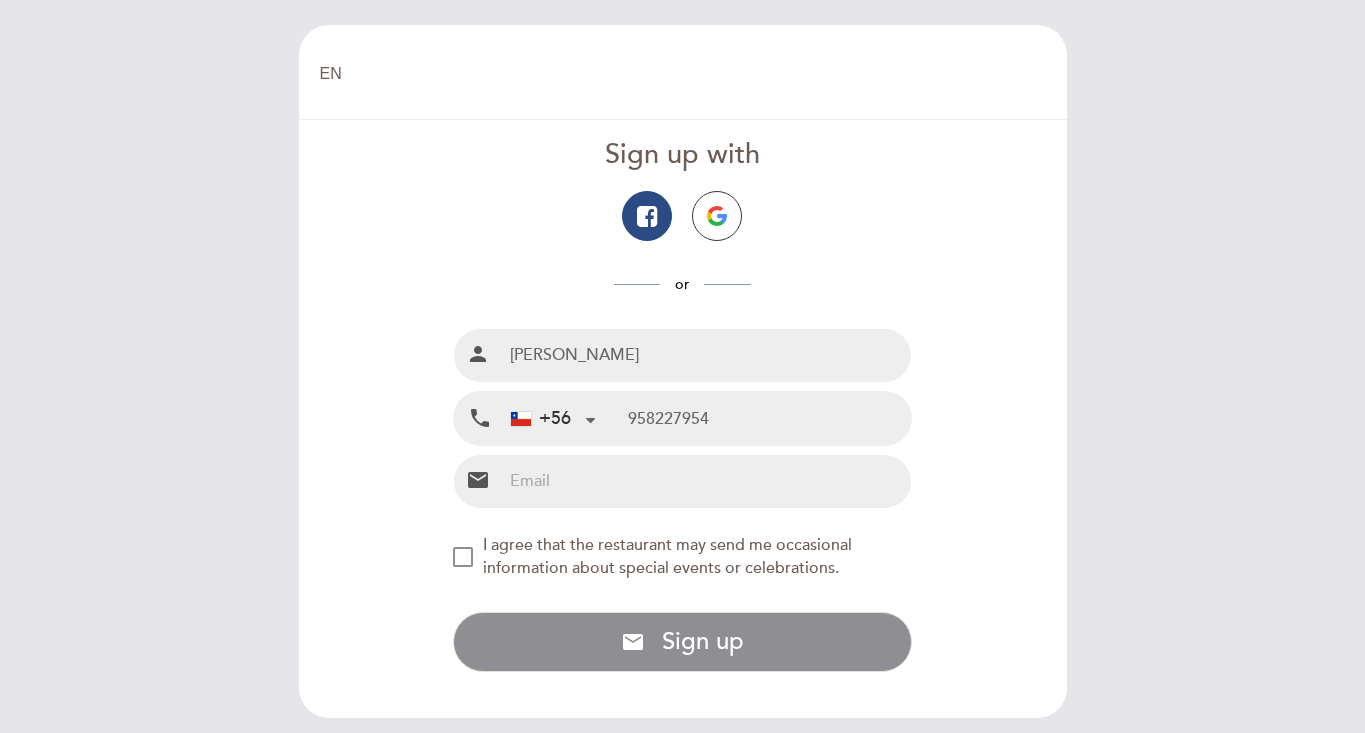 click on "email" at bounding box center (478, 480) 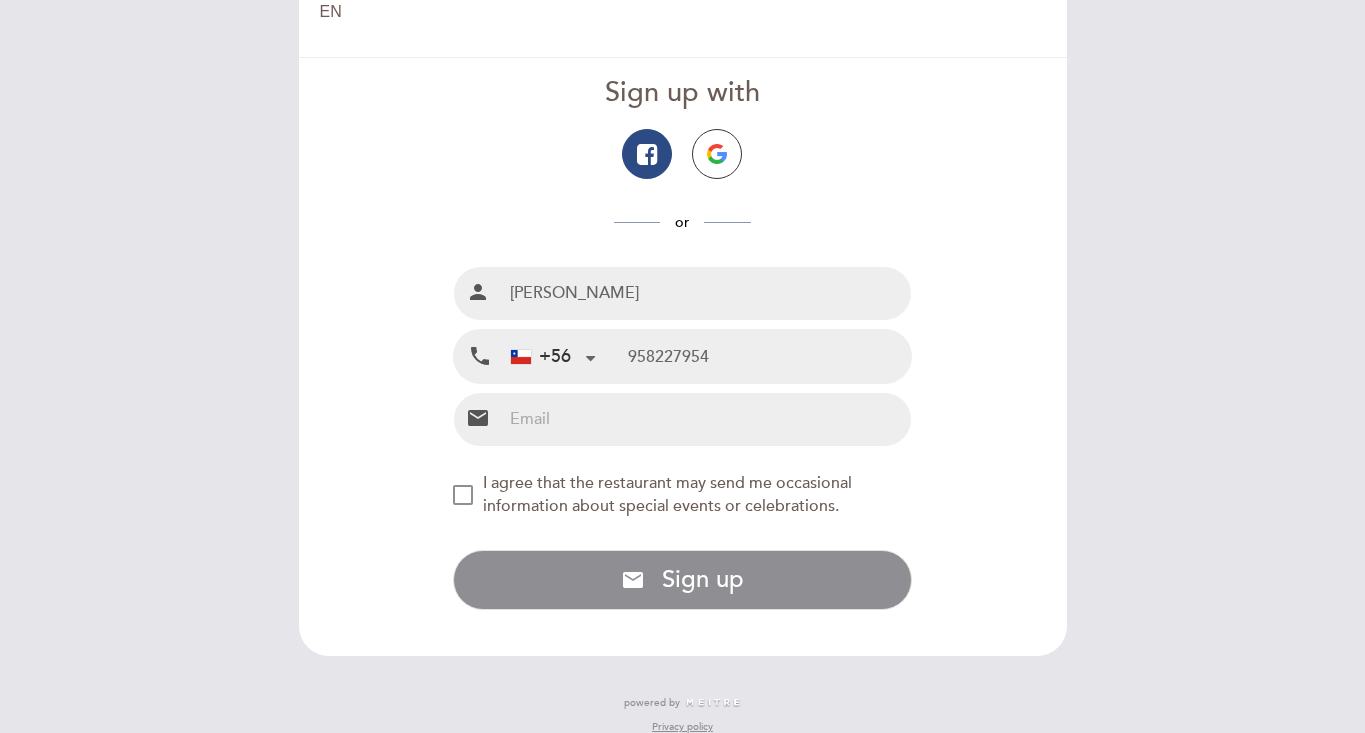scroll, scrollTop: 77, scrollLeft: 0, axis: vertical 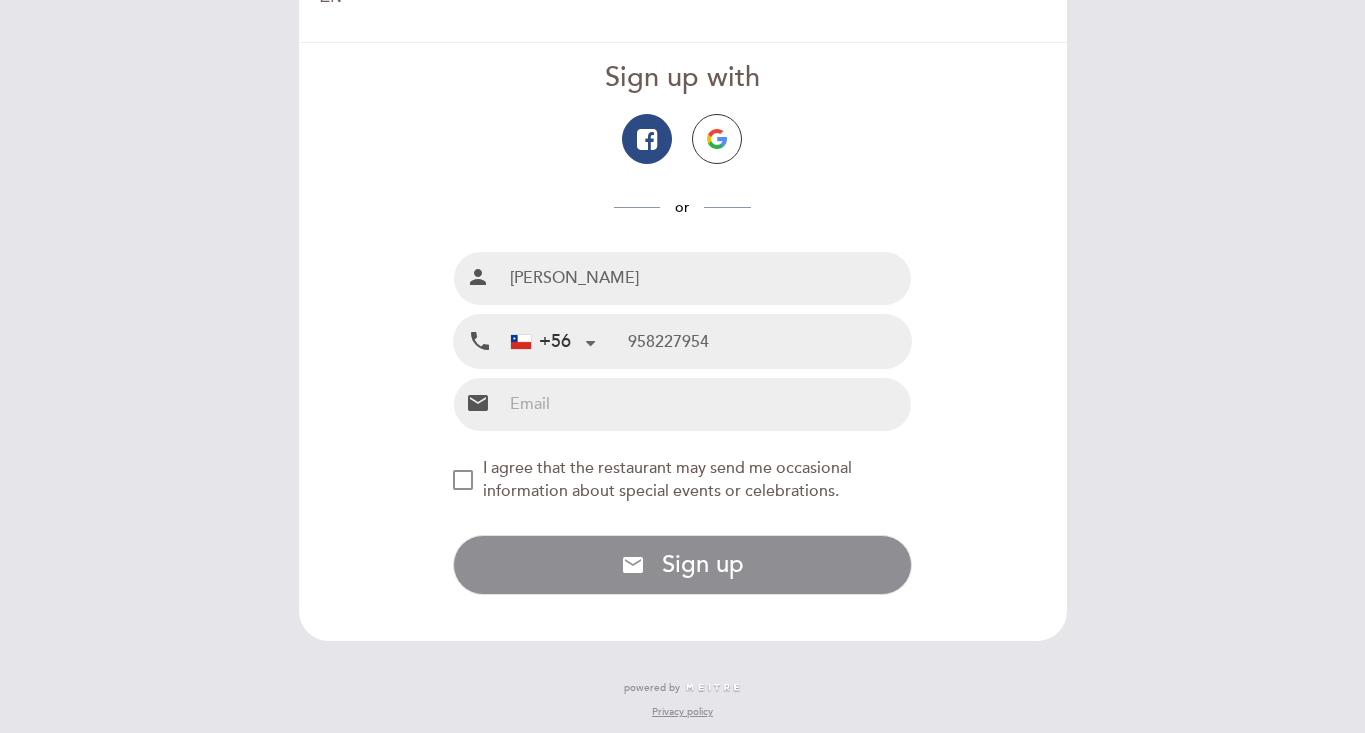 click on "I agree that the restaurant may send me occasional information about special events or celebrations." at bounding box center (667, 479) 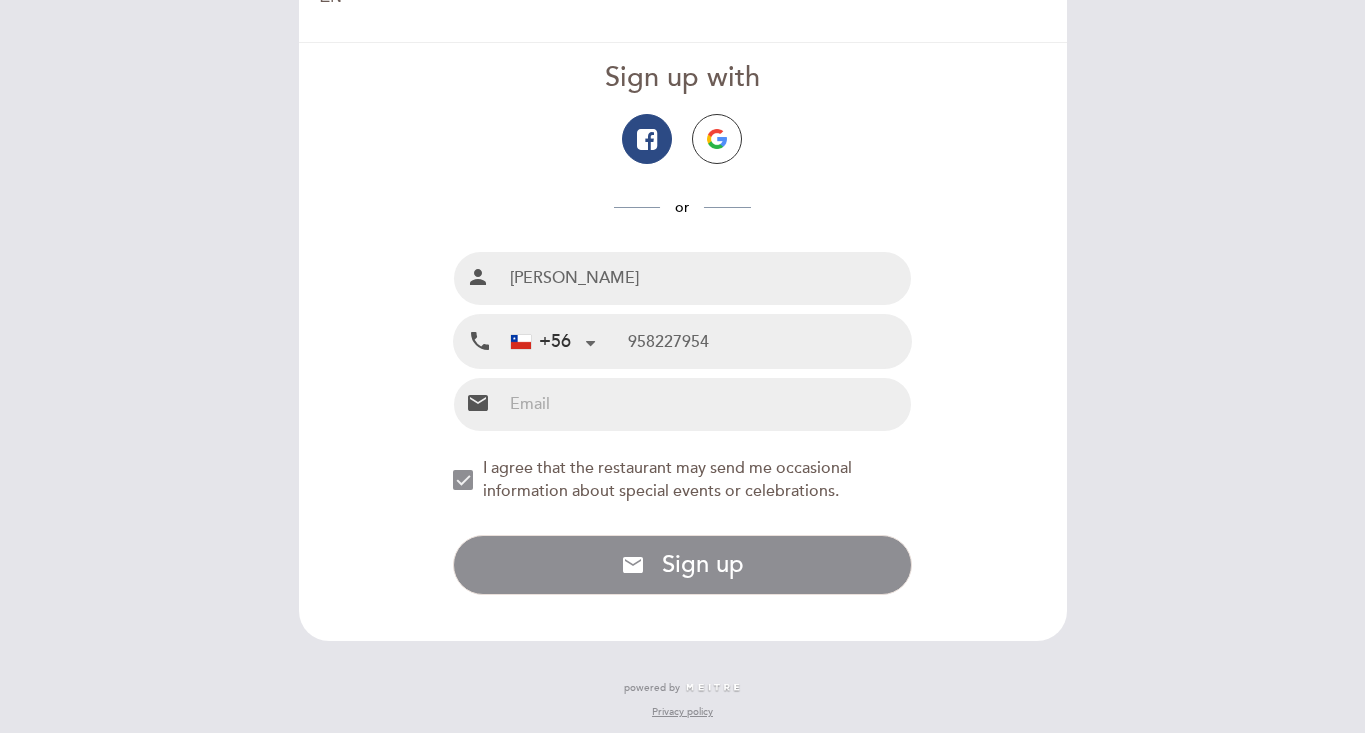 click on "Sign up with
or
Full name
person
[PERSON_NAME]
Mobile Phone
local_phone
+56 [GEOGRAPHIC_DATA] +56 [GEOGRAPHIC_DATA] +54 [GEOGRAPHIC_DATA] ([GEOGRAPHIC_DATA]) +55 [GEOGRAPHIC_DATA] ([GEOGRAPHIC_DATA]) +52 [GEOGRAPHIC_DATA] ([GEOGRAPHIC_DATA]) +51 [GEOGRAPHIC_DATA] +1 [GEOGRAPHIC_DATA] (‫[GEOGRAPHIC_DATA]‬‎) +93 [GEOGRAPHIC_DATA] ([GEOGRAPHIC_DATA]) +355 [GEOGRAPHIC_DATA] (‫[GEOGRAPHIC_DATA]‬‎) +213 [US_STATE] +1684 [GEOGRAPHIC_DATA] +376 [GEOGRAPHIC_DATA] +244 [GEOGRAPHIC_DATA] +1264 [GEOGRAPHIC_DATA] +1268 [GEOGRAPHIC_DATA] +54 [GEOGRAPHIC_DATA] ([GEOGRAPHIC_DATA]) +374 [GEOGRAPHIC_DATA] +297 [GEOGRAPHIC_DATA] +61 +43" at bounding box center (682, 327) 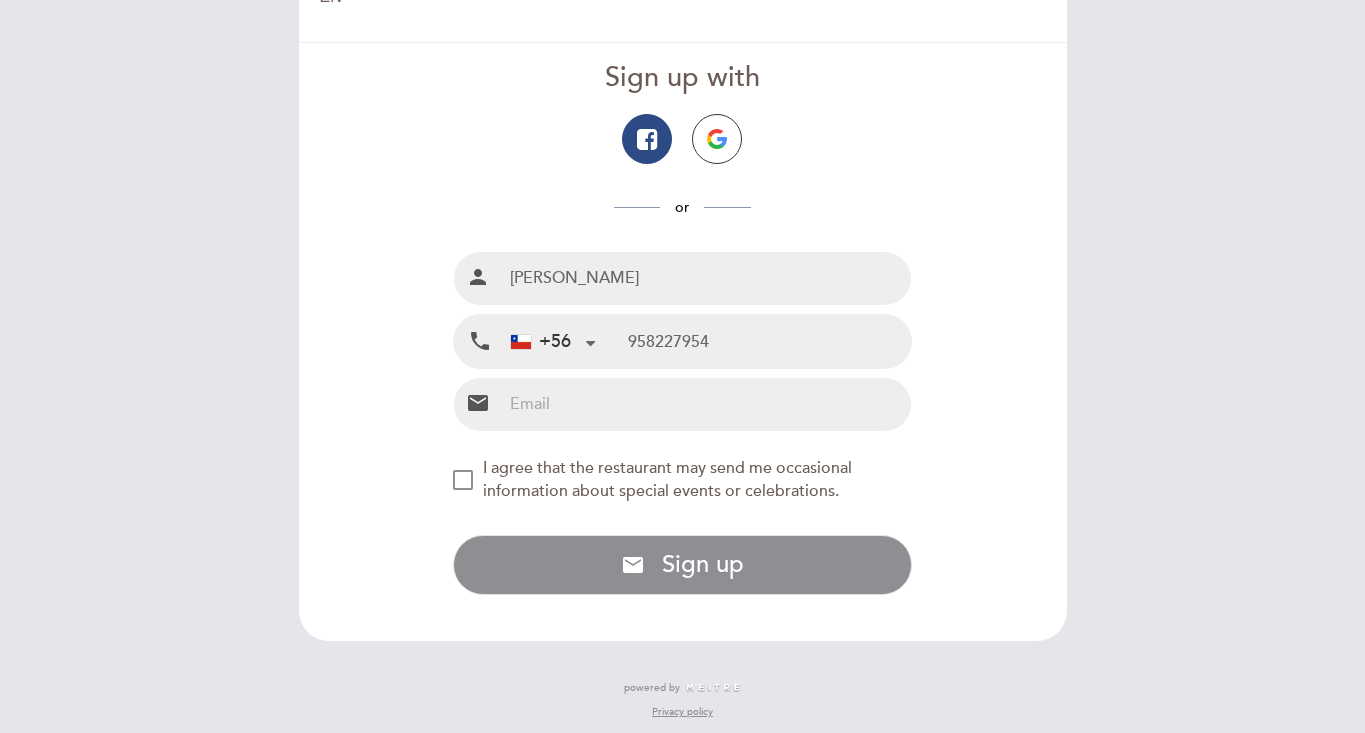 click on "email" at bounding box center (478, 403) 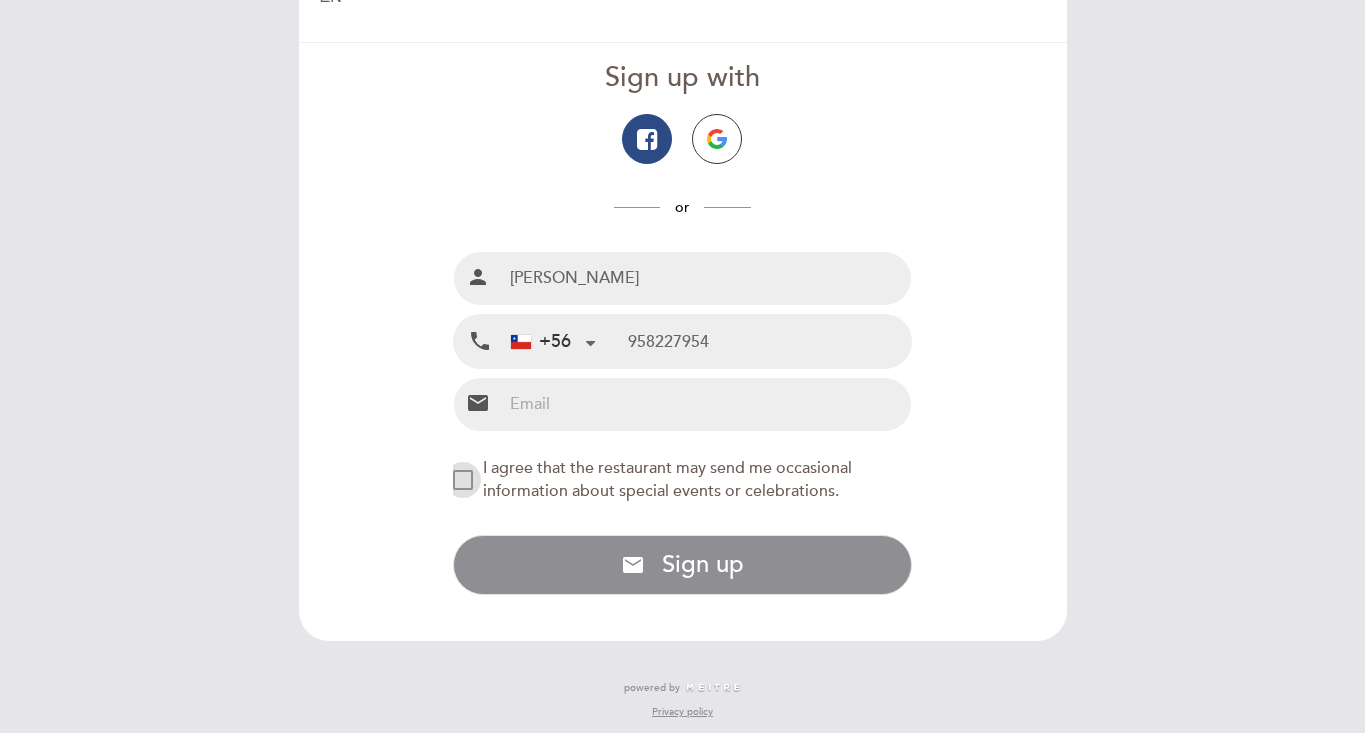 click on "958227954" at bounding box center [769, 341] 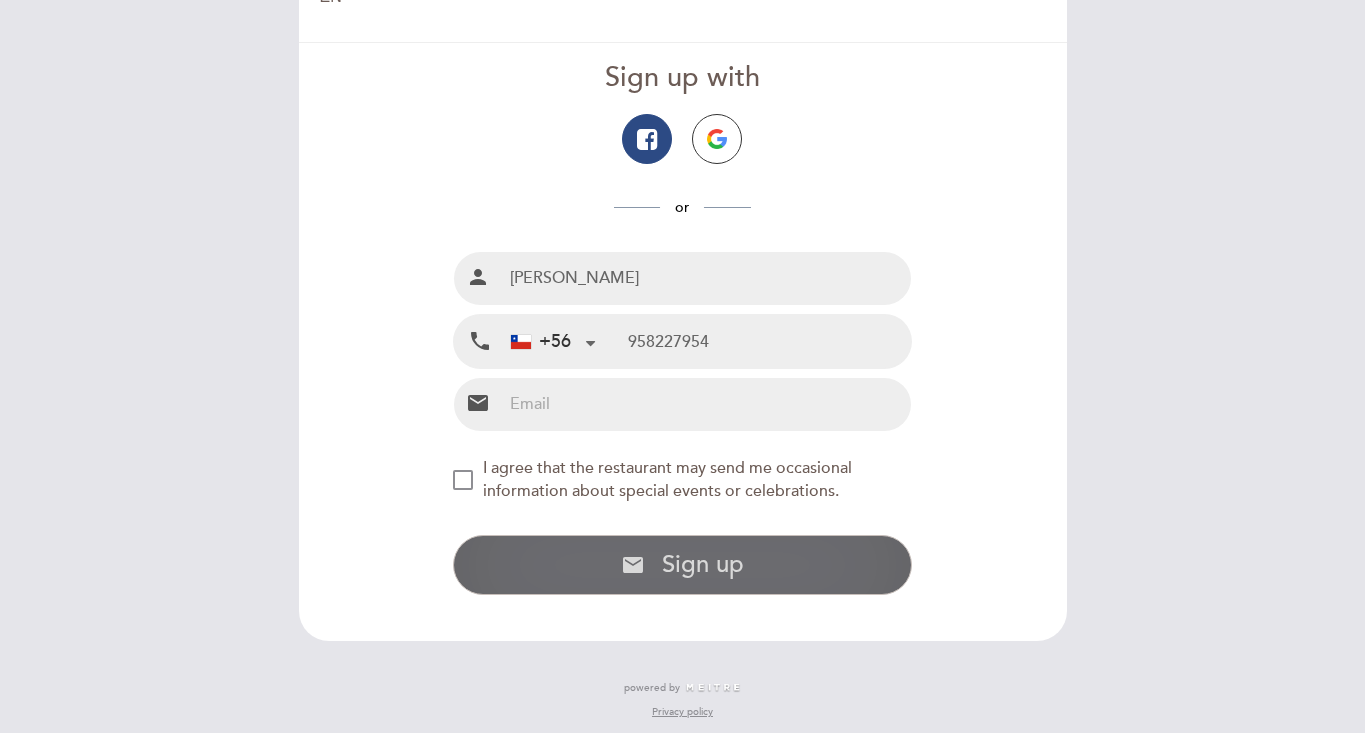 click on "Sign up" at bounding box center (703, 564) 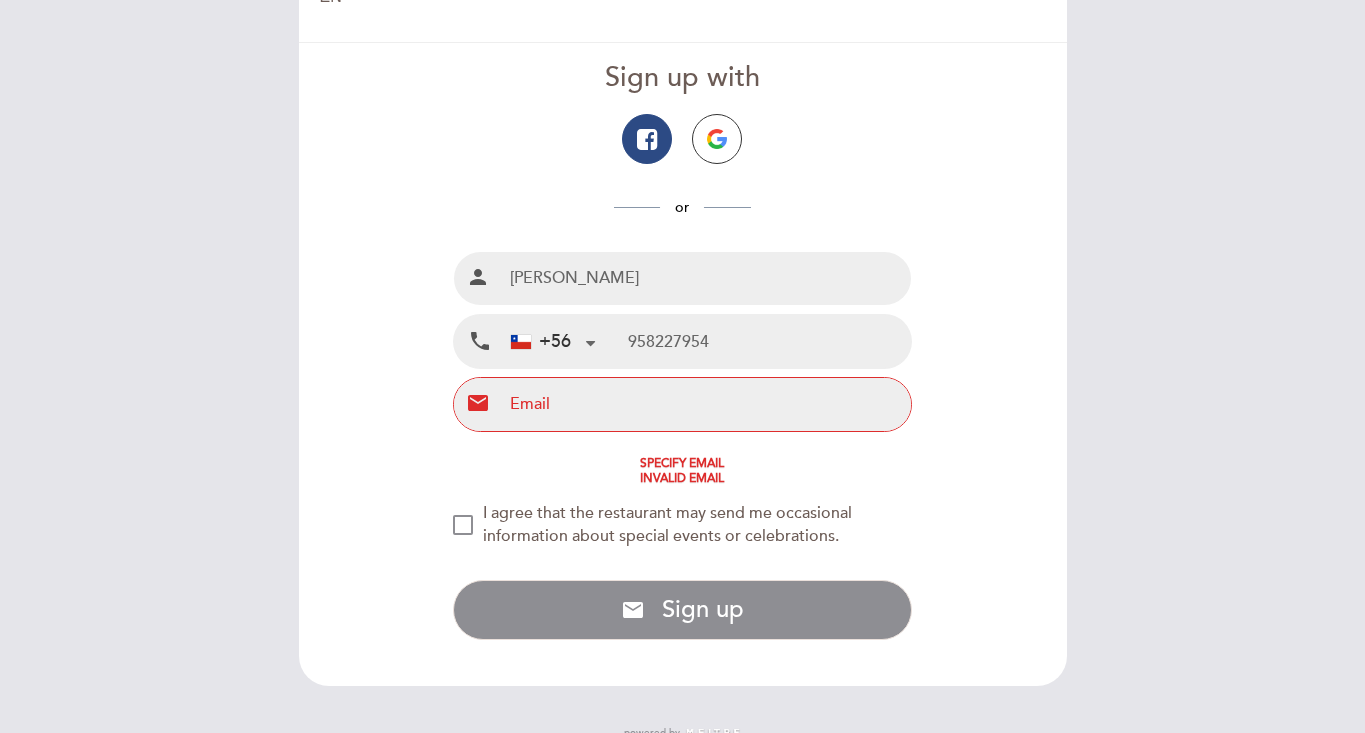 click on "Invalid email" at bounding box center [682, 479] 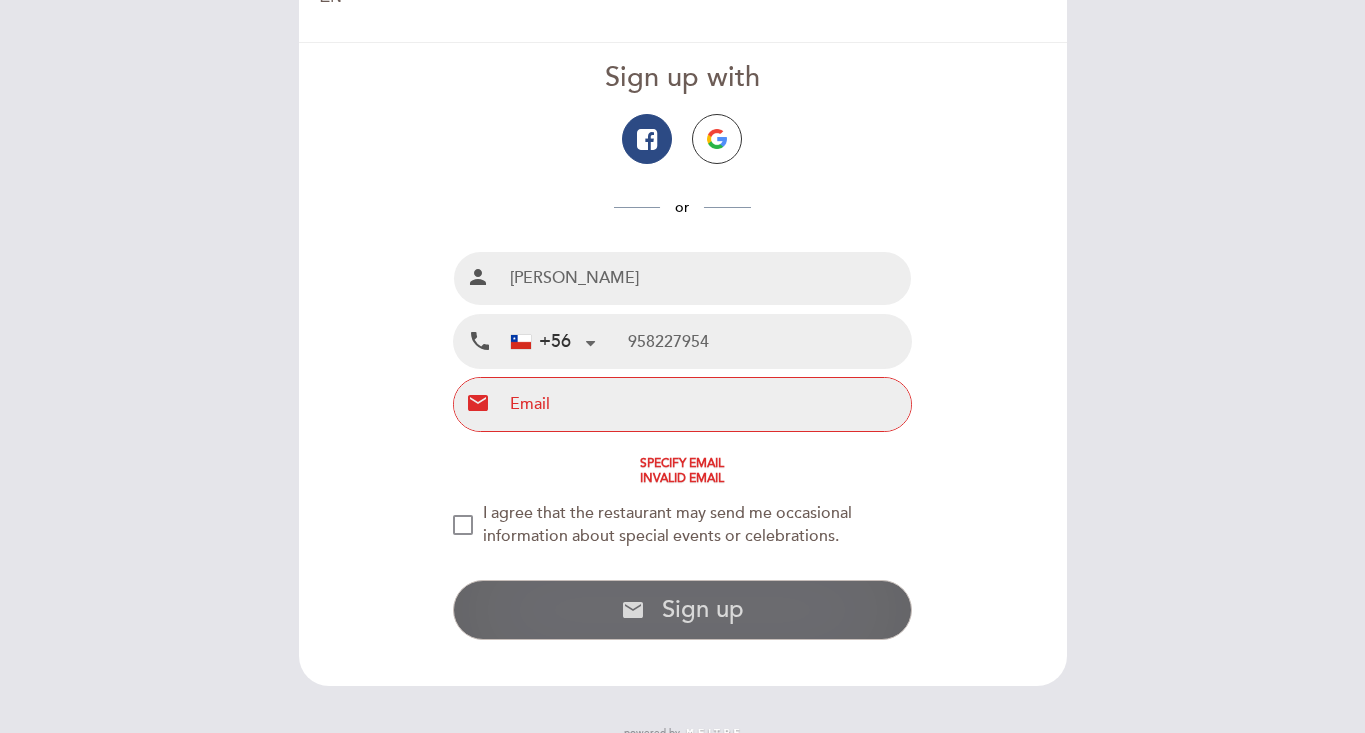 click on "Sign up" at bounding box center [703, 609] 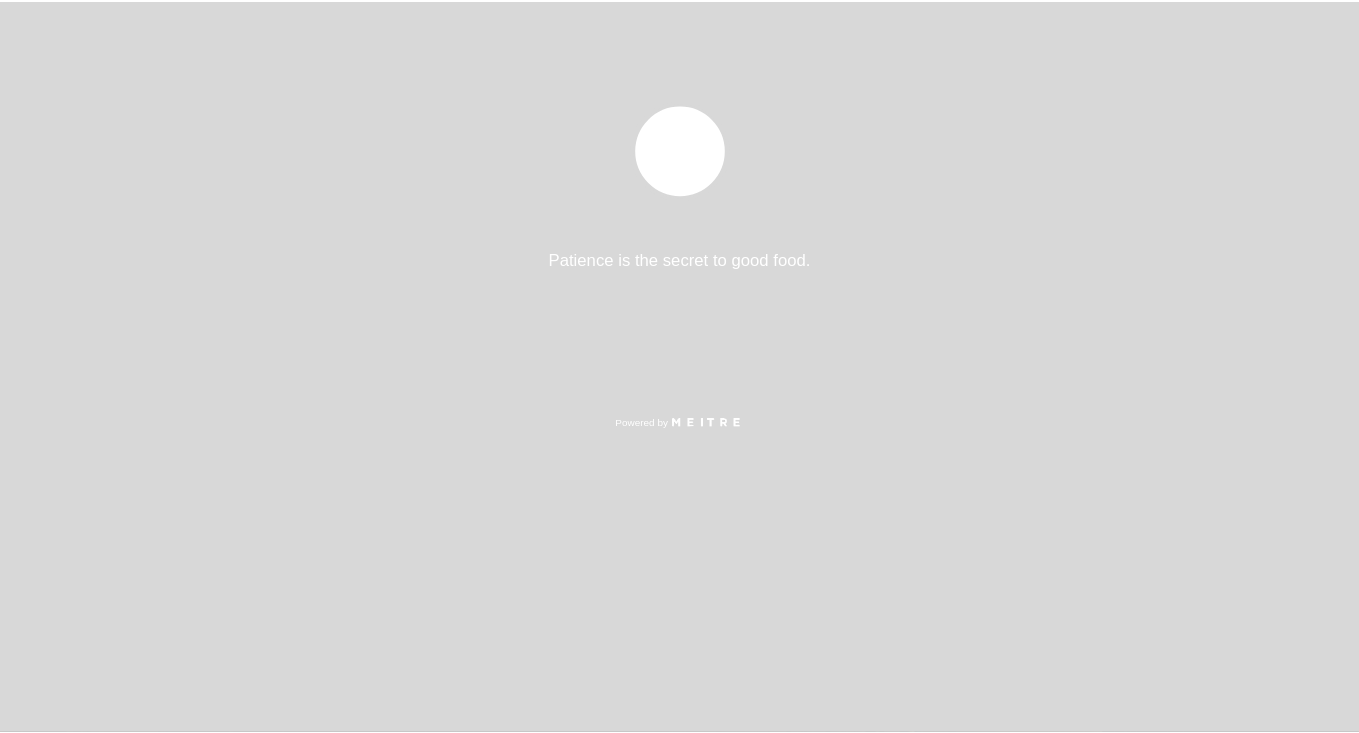 scroll, scrollTop: 0, scrollLeft: 0, axis: both 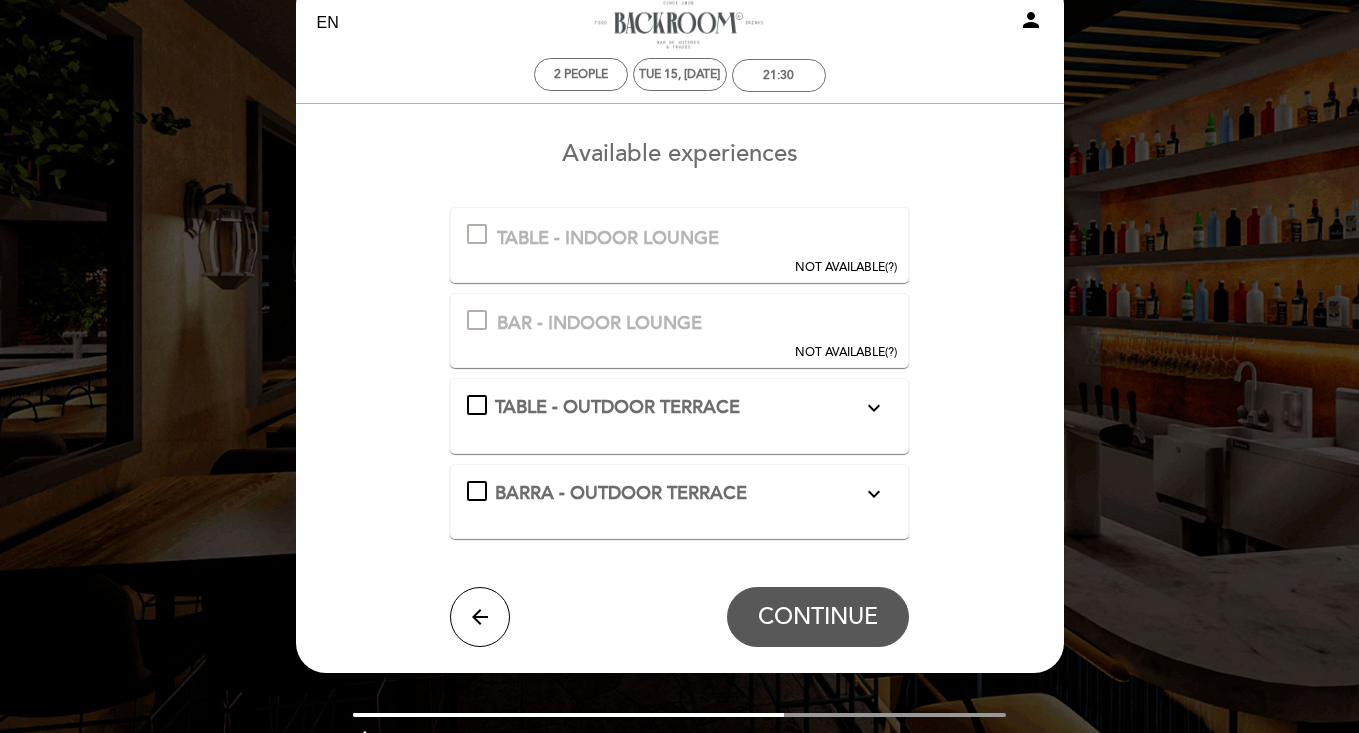click on "NOT AVAILABLE  (?)" at bounding box center [846, 328] 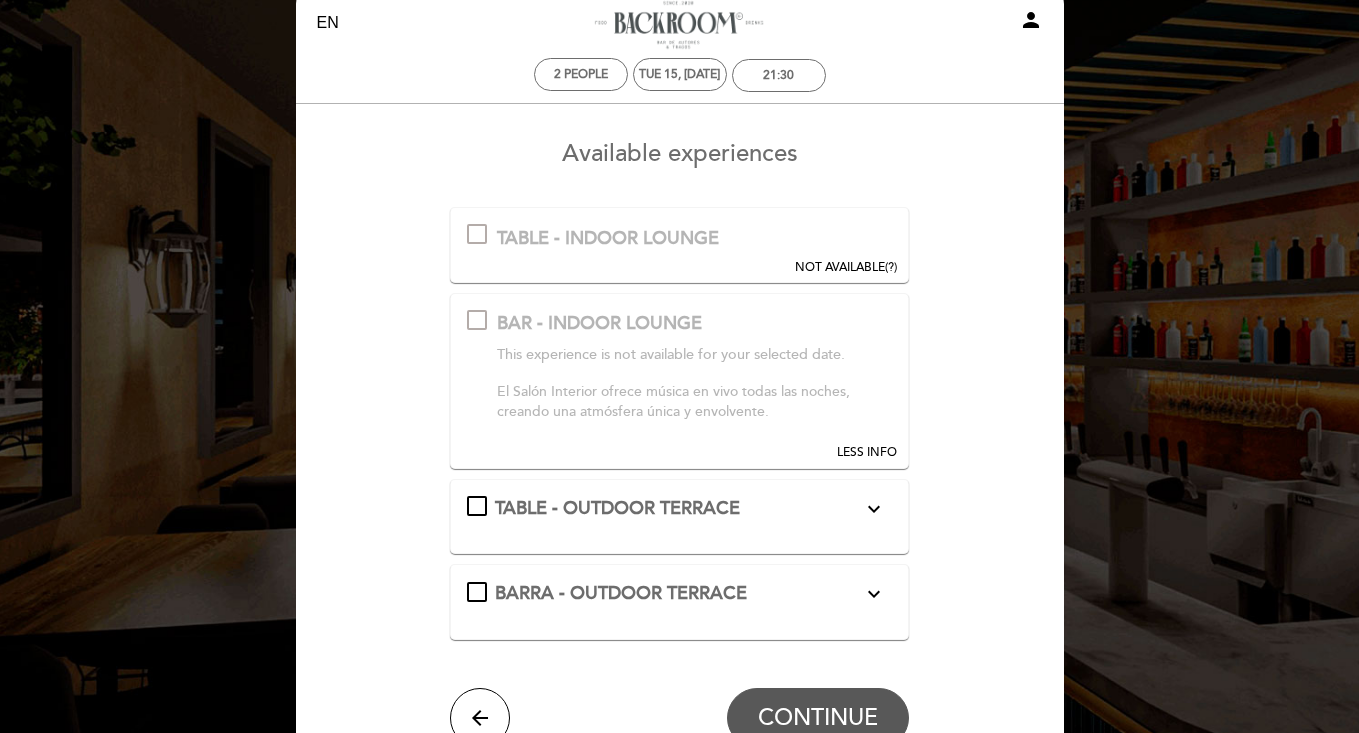 click on "NOT AVAILABLE  (?)" at bounding box center (846, 242) 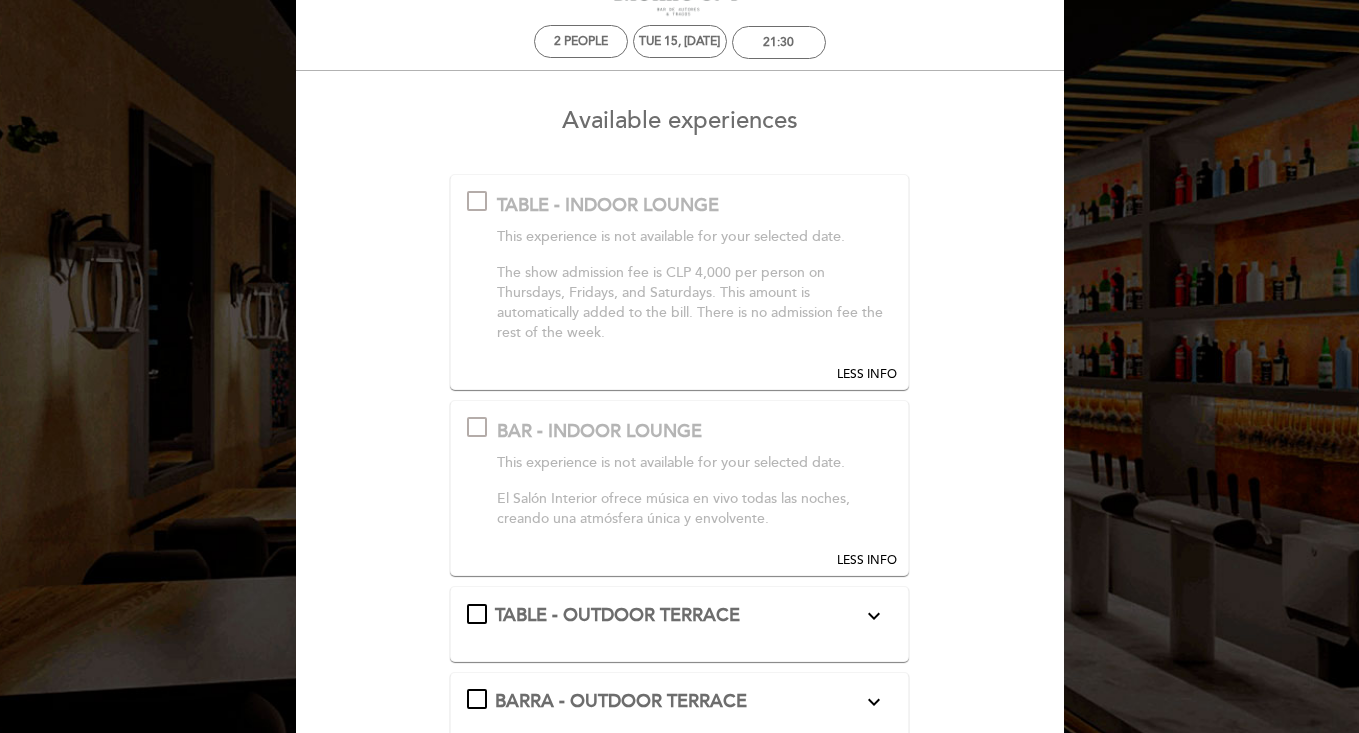 scroll, scrollTop: 99, scrollLeft: 0, axis: vertical 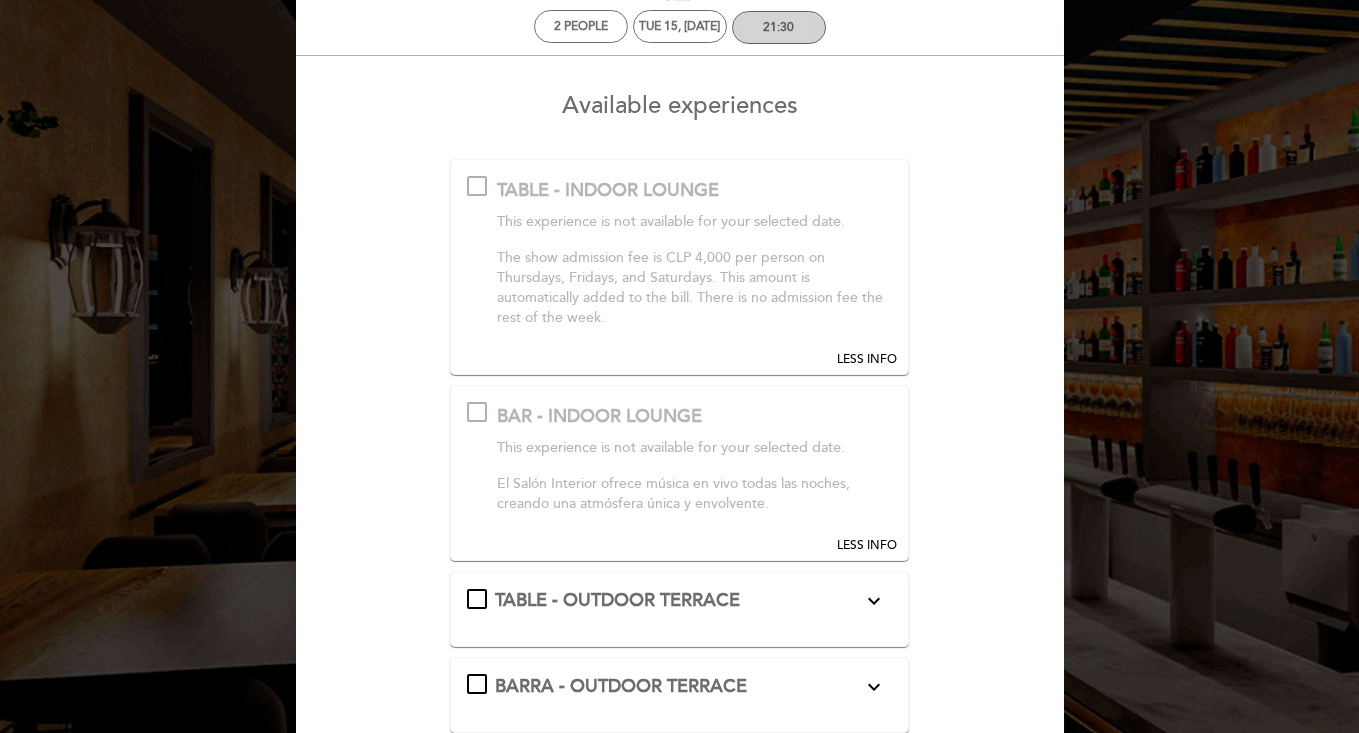 click on "21:30" at bounding box center (779, 27) 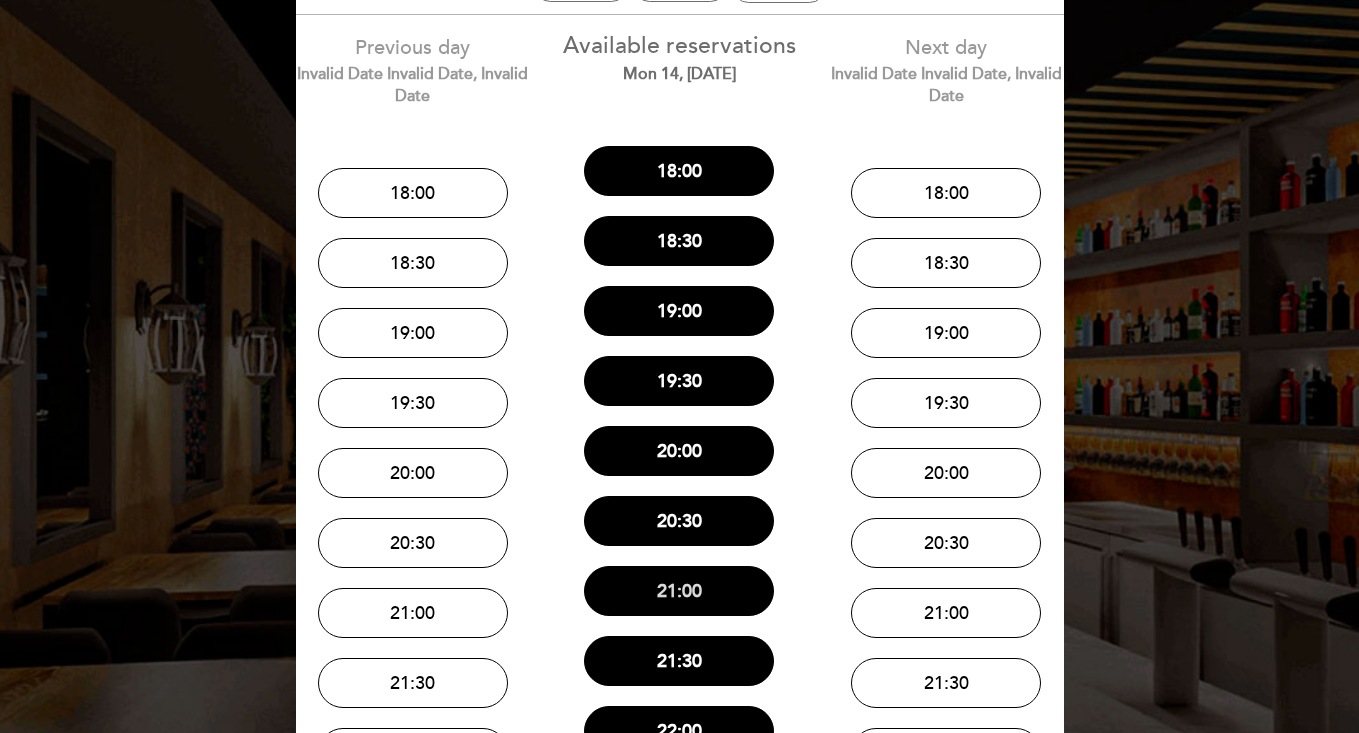 scroll, scrollTop: 288, scrollLeft: 0, axis: vertical 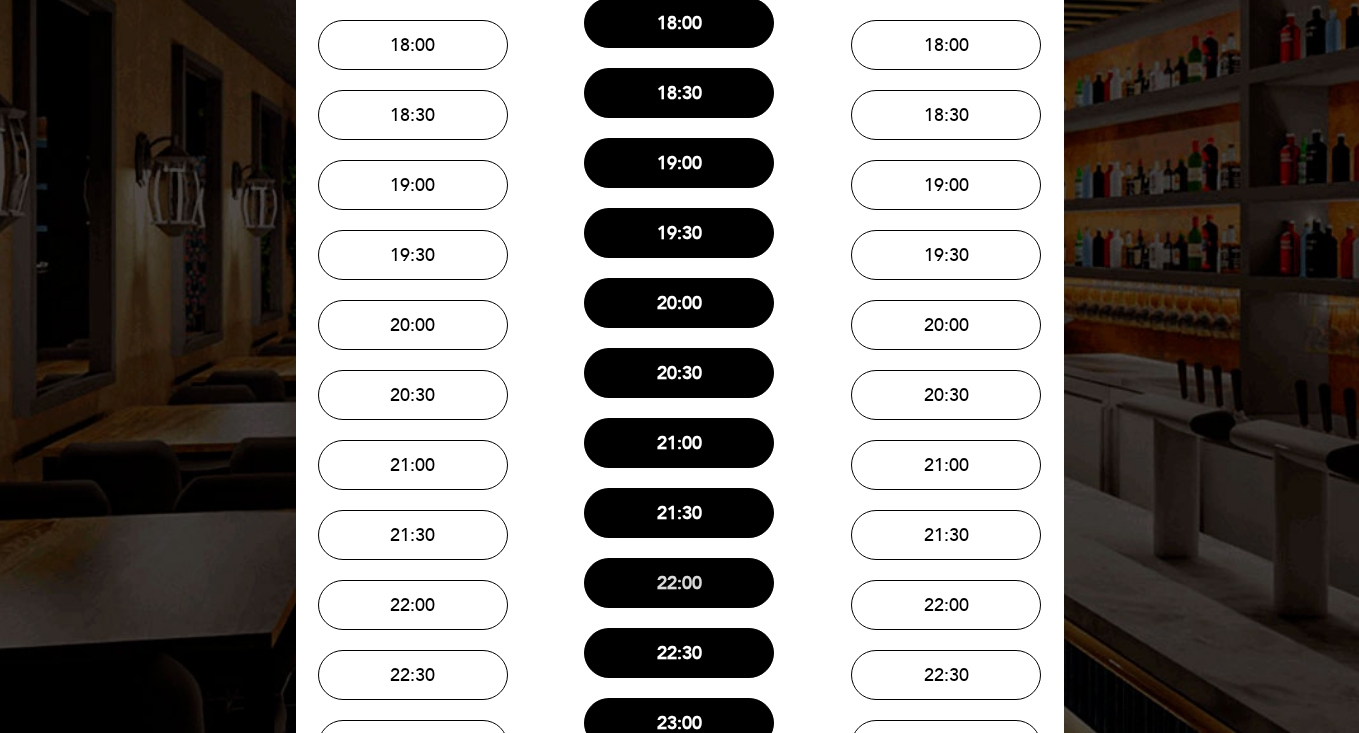 click on "22:00" at bounding box center (679, 583) 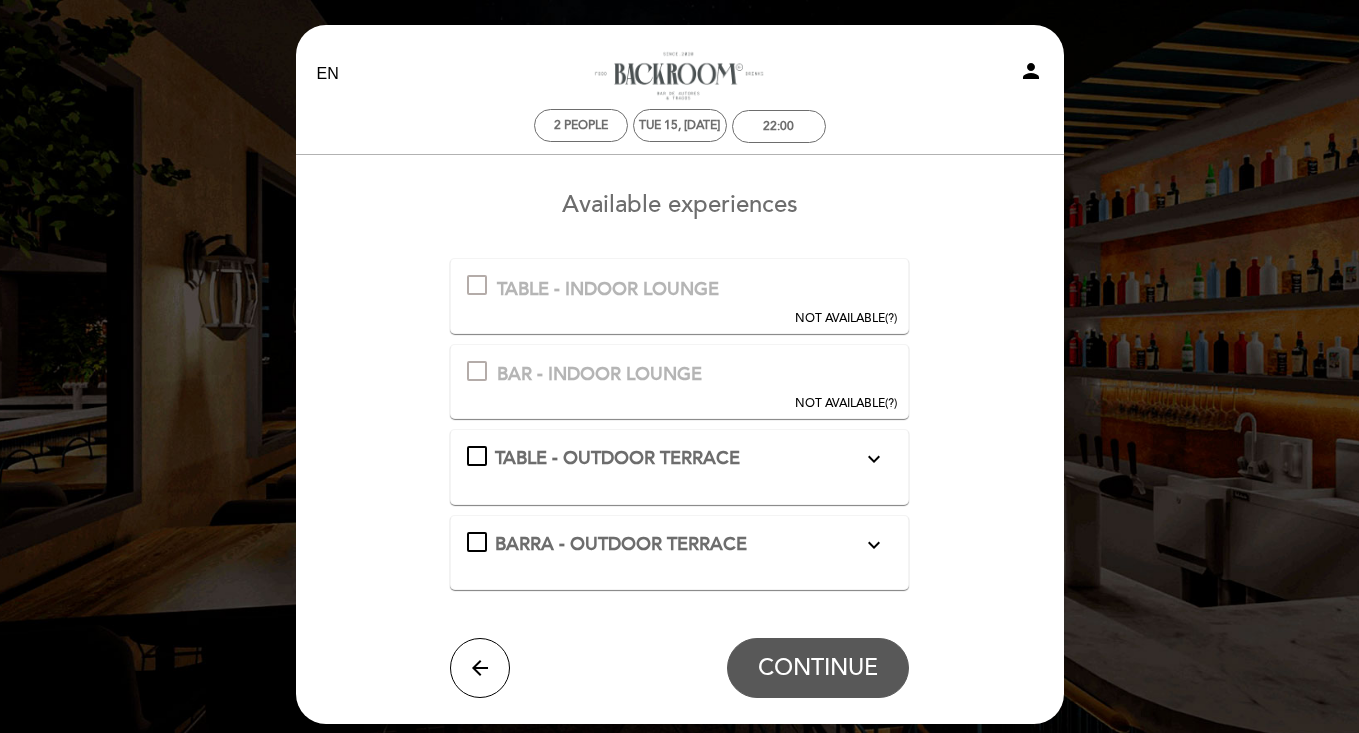 click on "TABLE - INDOOR LOUNGE" at bounding box center [608, 290] 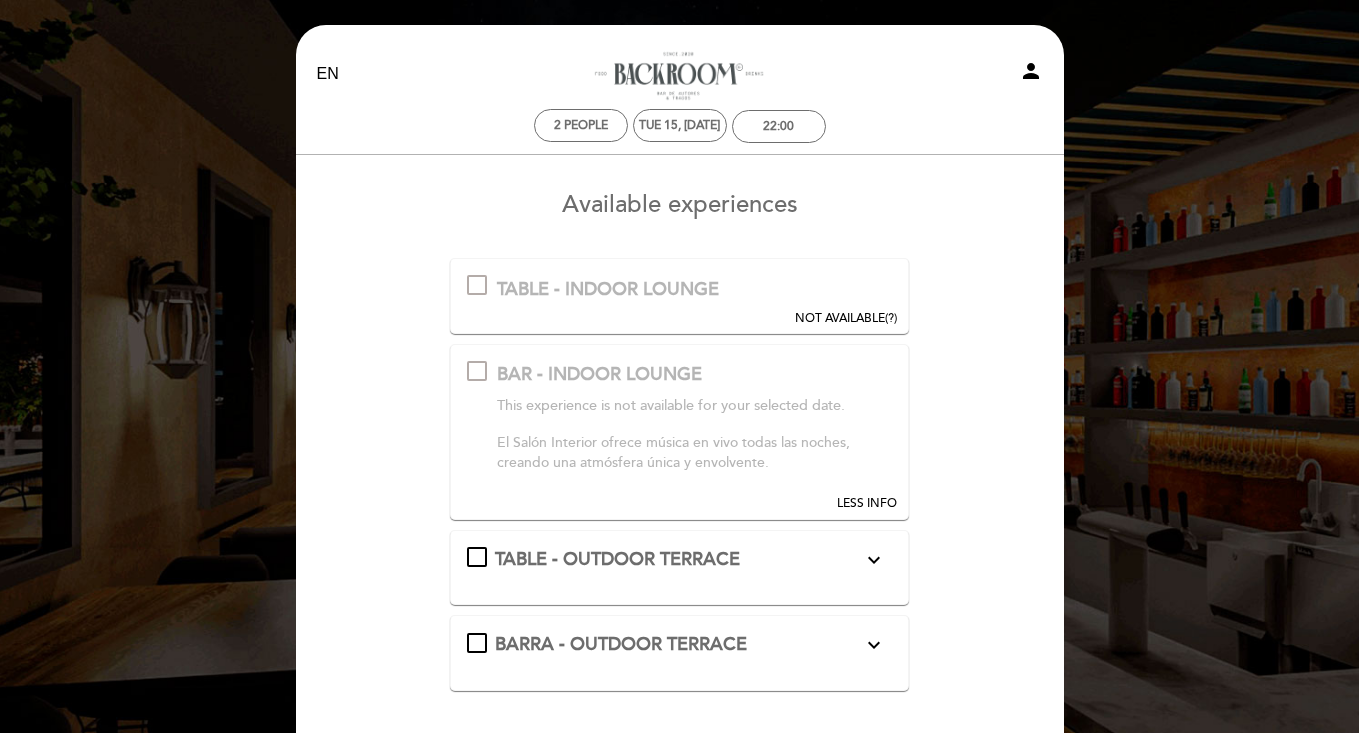 click on "NOT AVAILABLE  (?)" at bounding box center [846, 293] 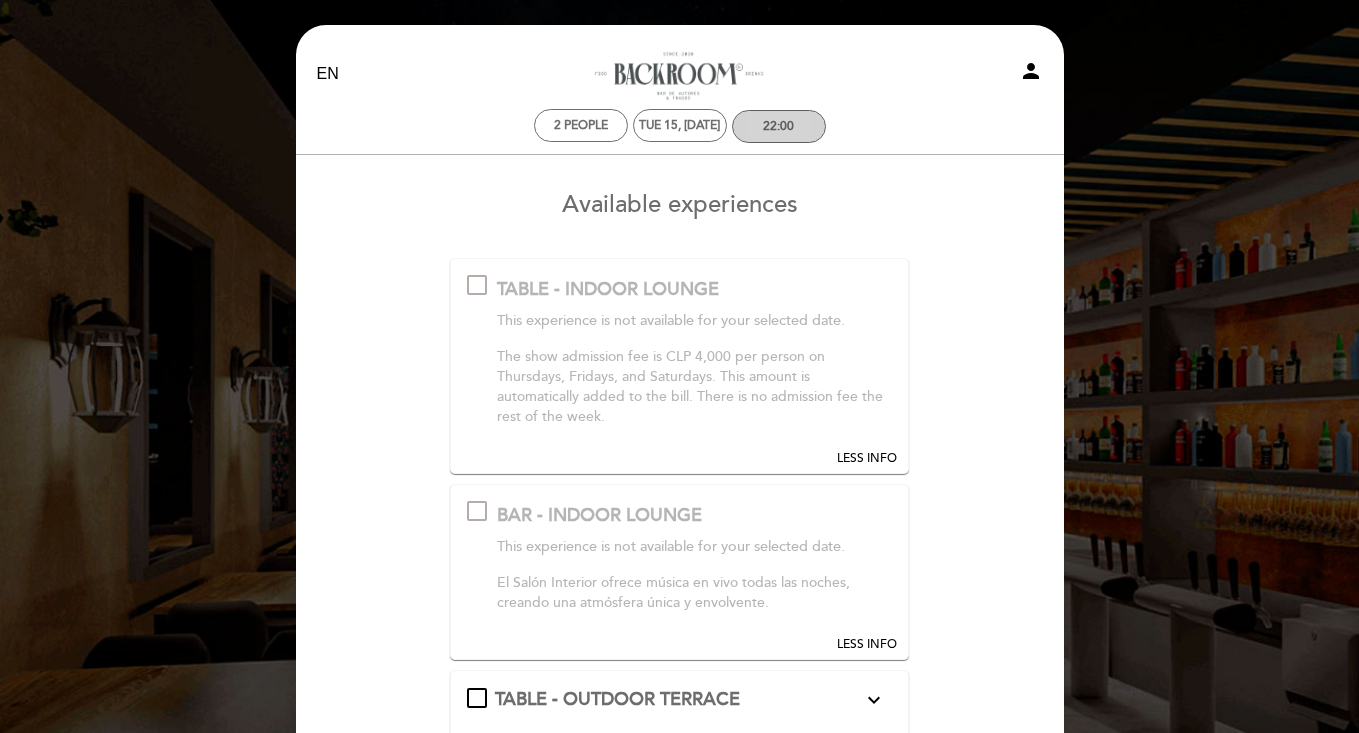 click on "22:00" at bounding box center (778, 126) 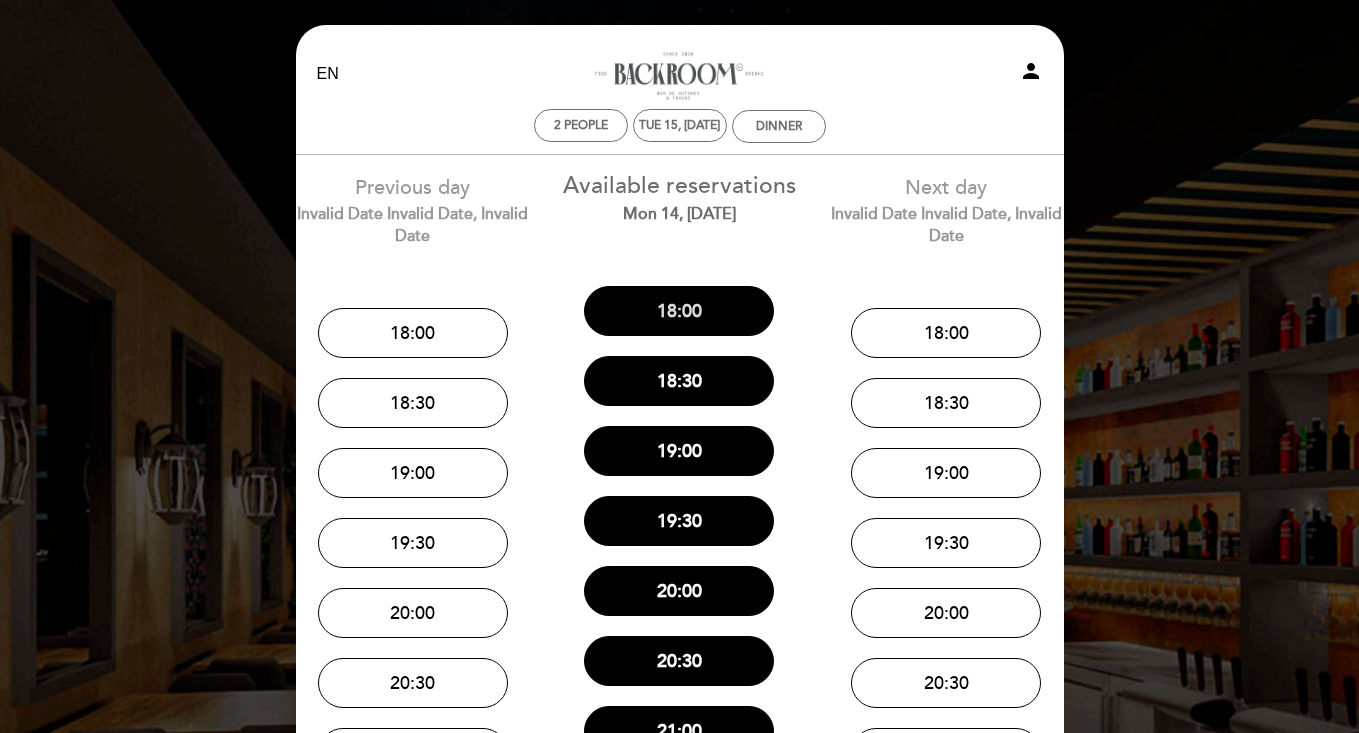 click on "18:00" at bounding box center [679, 311] 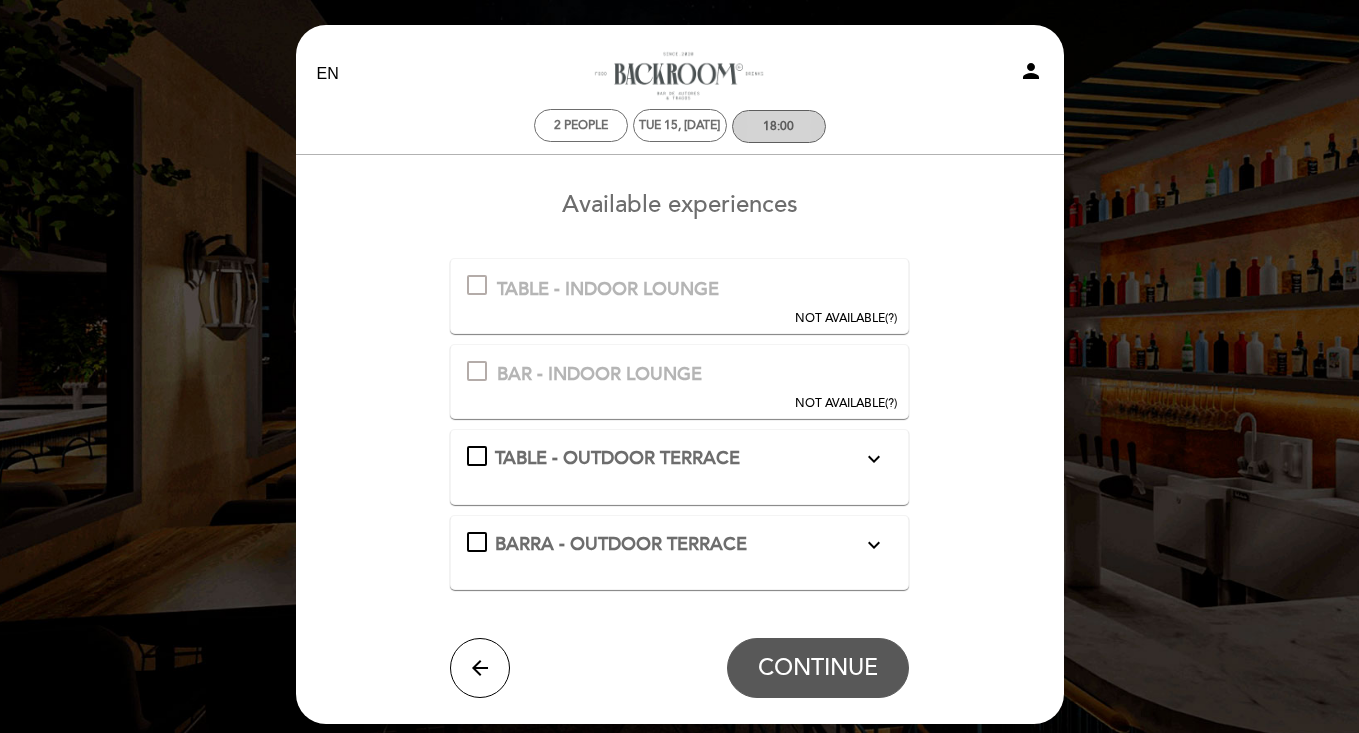 click on "18:00" at bounding box center [779, 126] 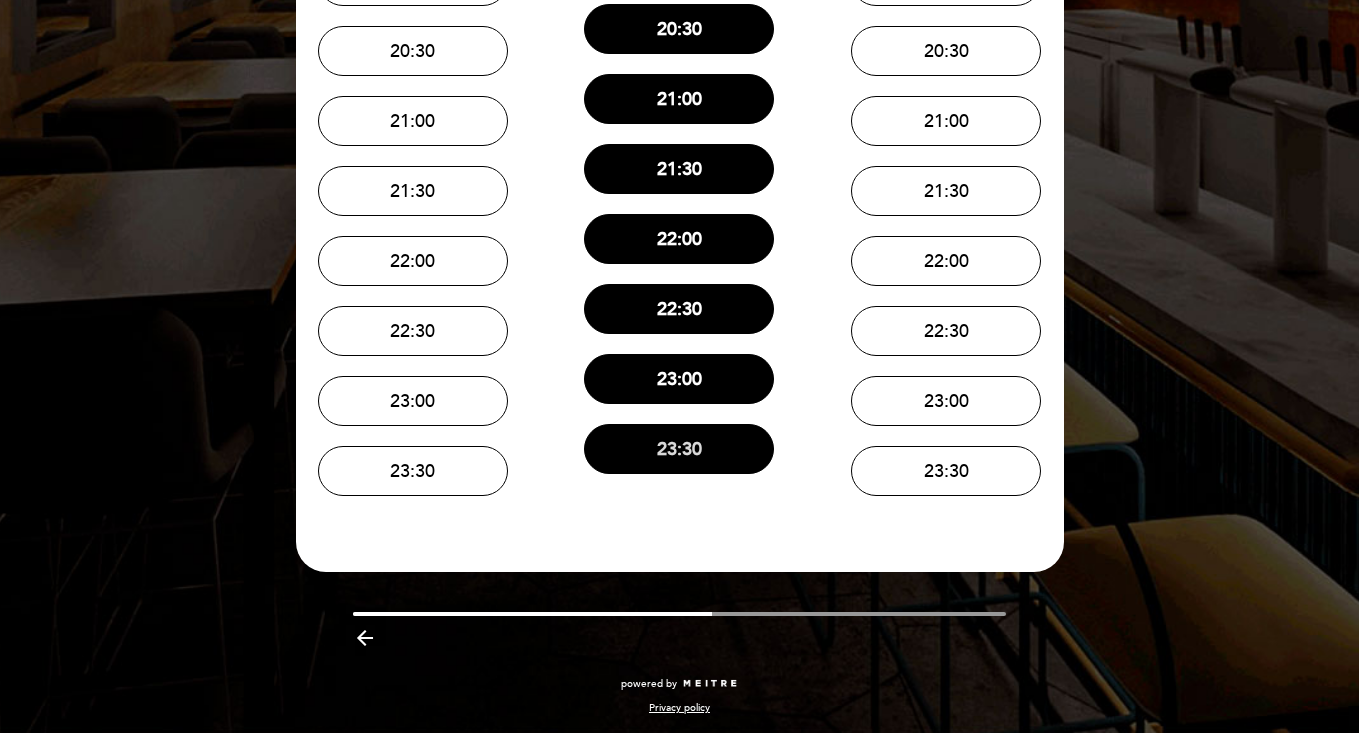 scroll, scrollTop: 631, scrollLeft: 0, axis: vertical 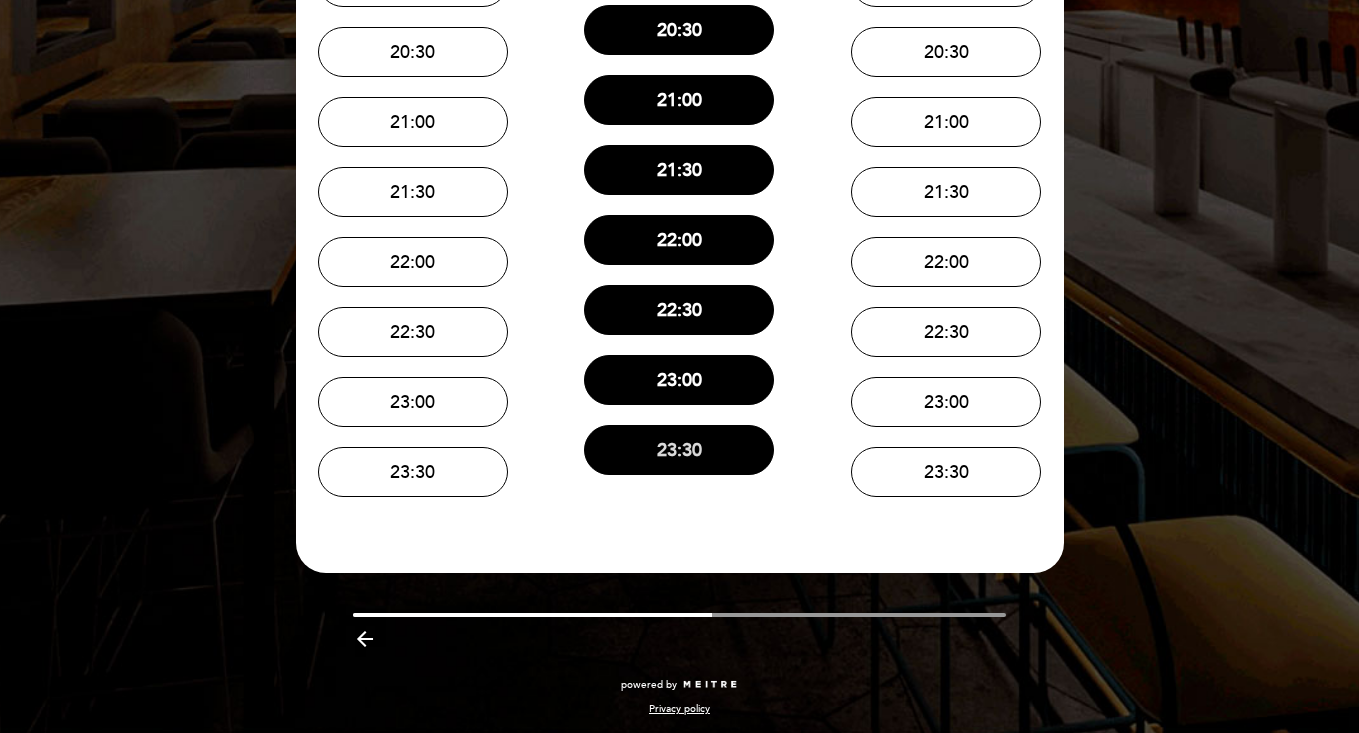 click on "23:30" at bounding box center (679, 450) 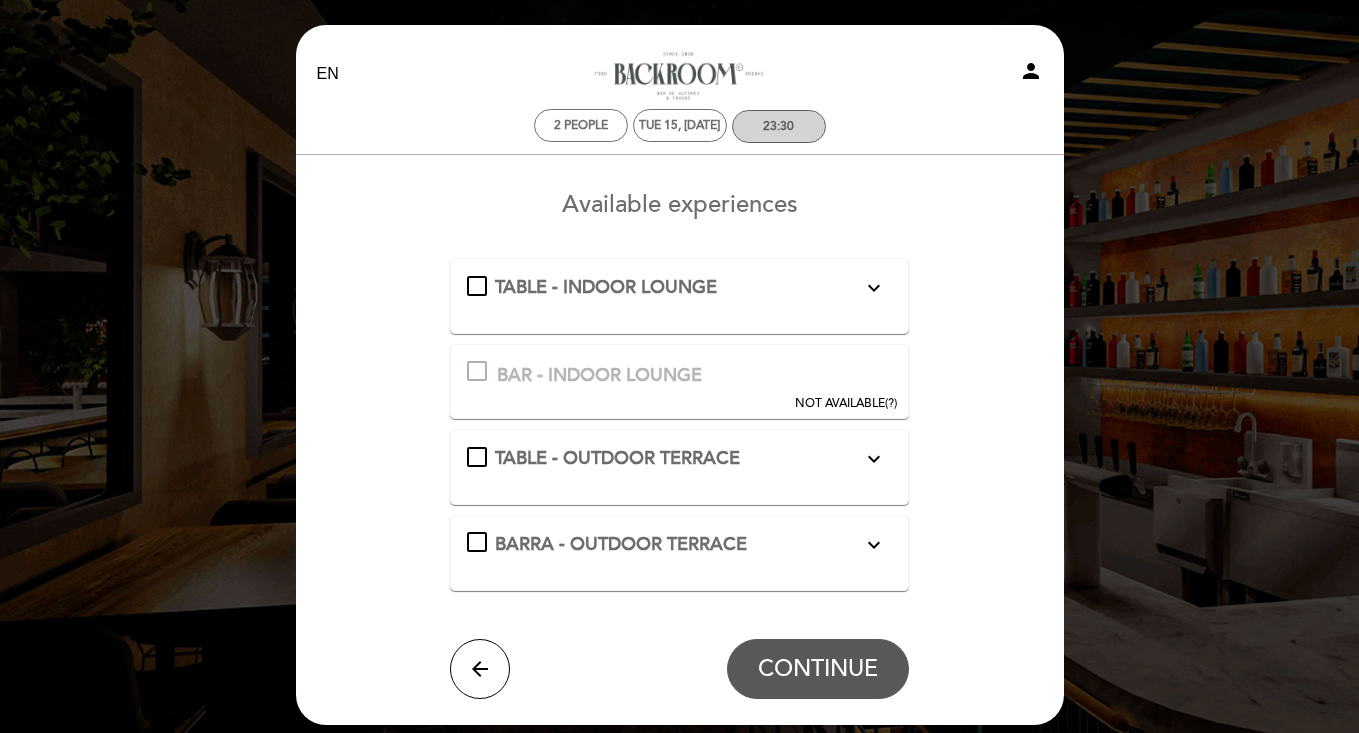 click on "23:30" at bounding box center [779, 126] 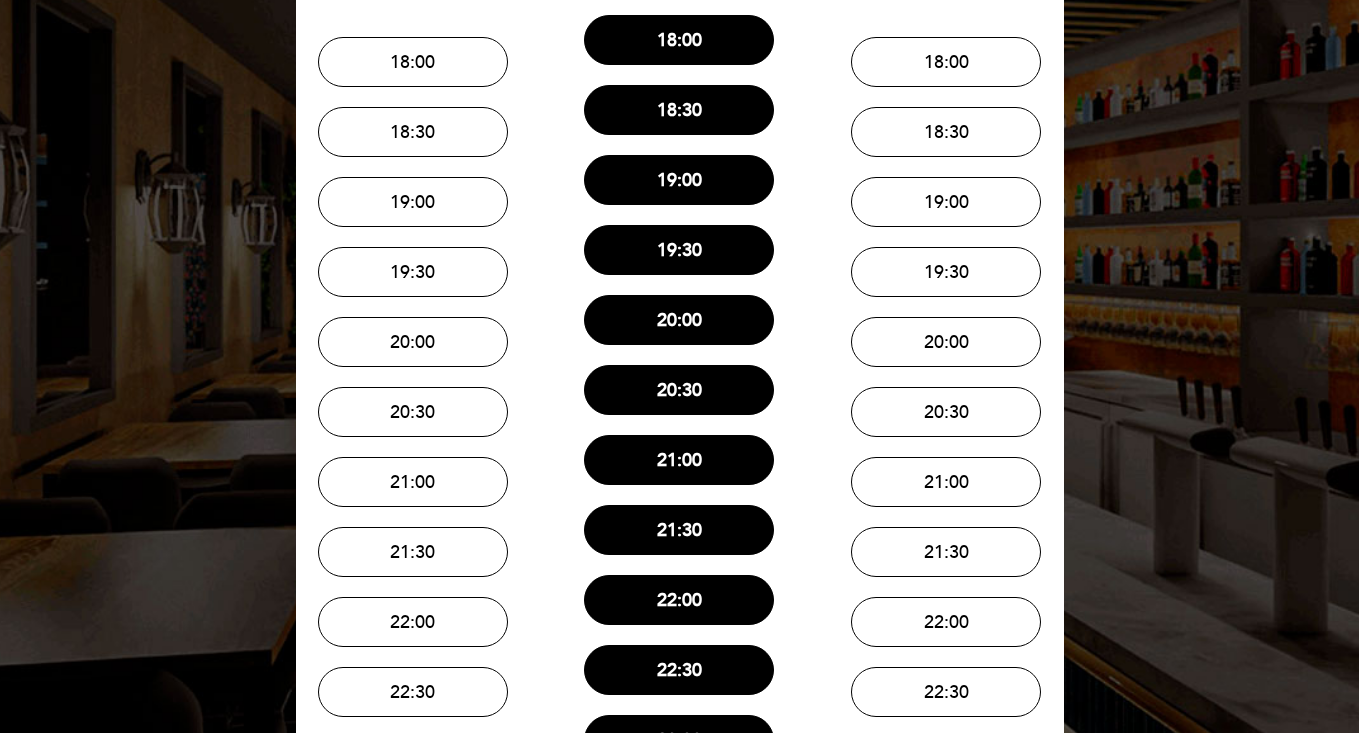 scroll, scrollTop: 311, scrollLeft: 0, axis: vertical 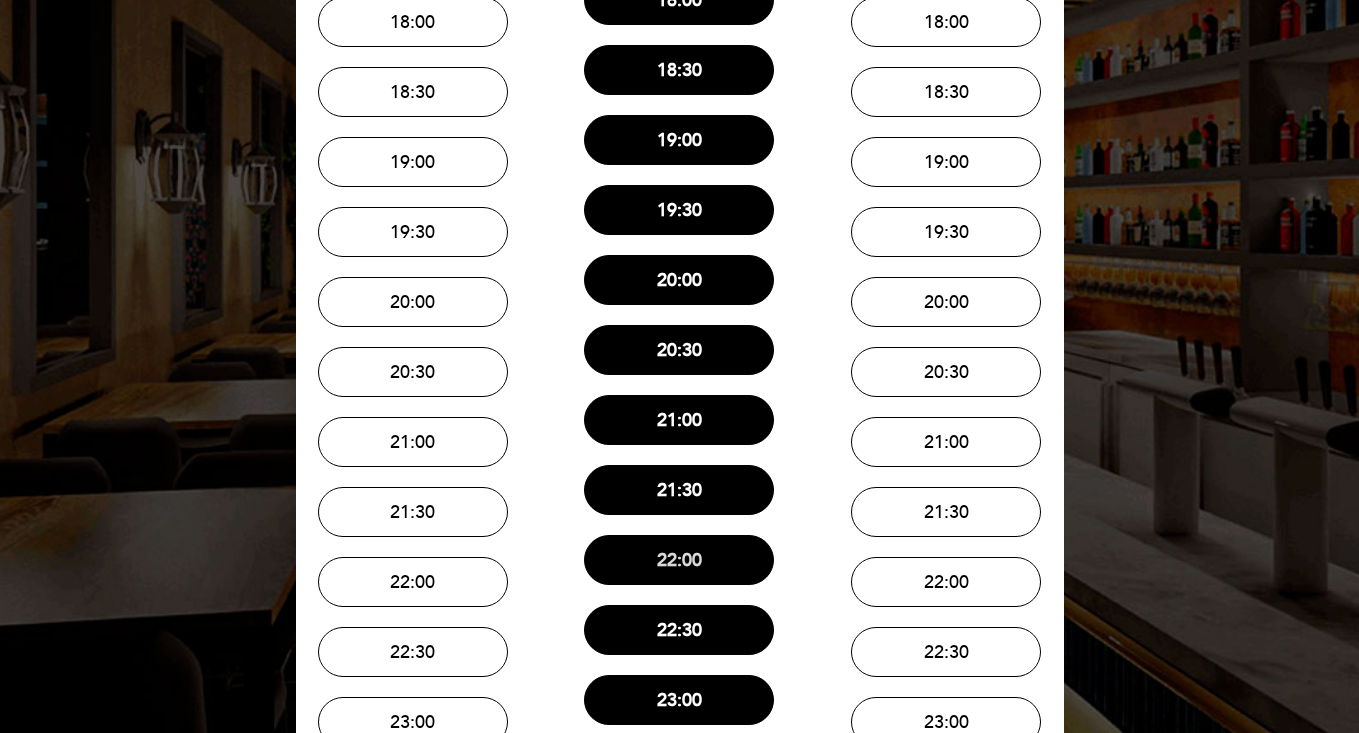 click on "22:00" at bounding box center (679, 560) 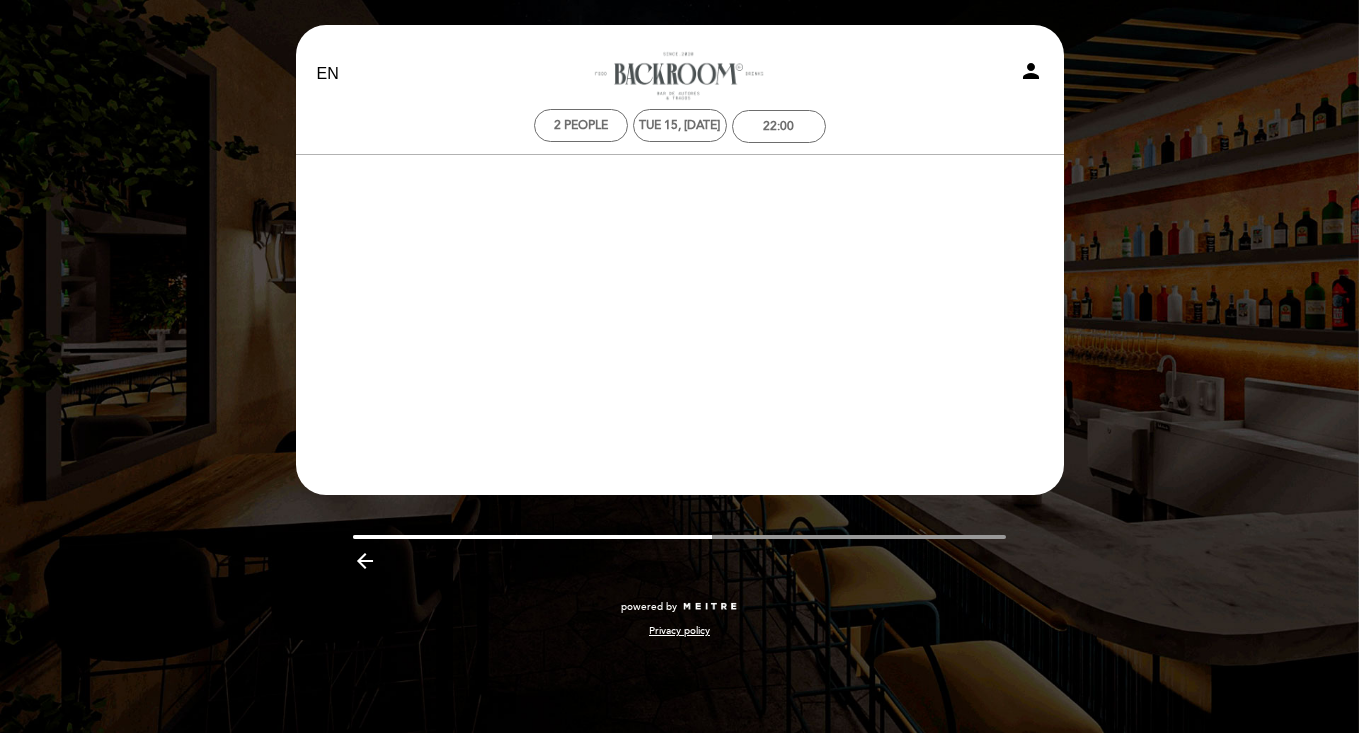 scroll, scrollTop: 0, scrollLeft: 0, axis: both 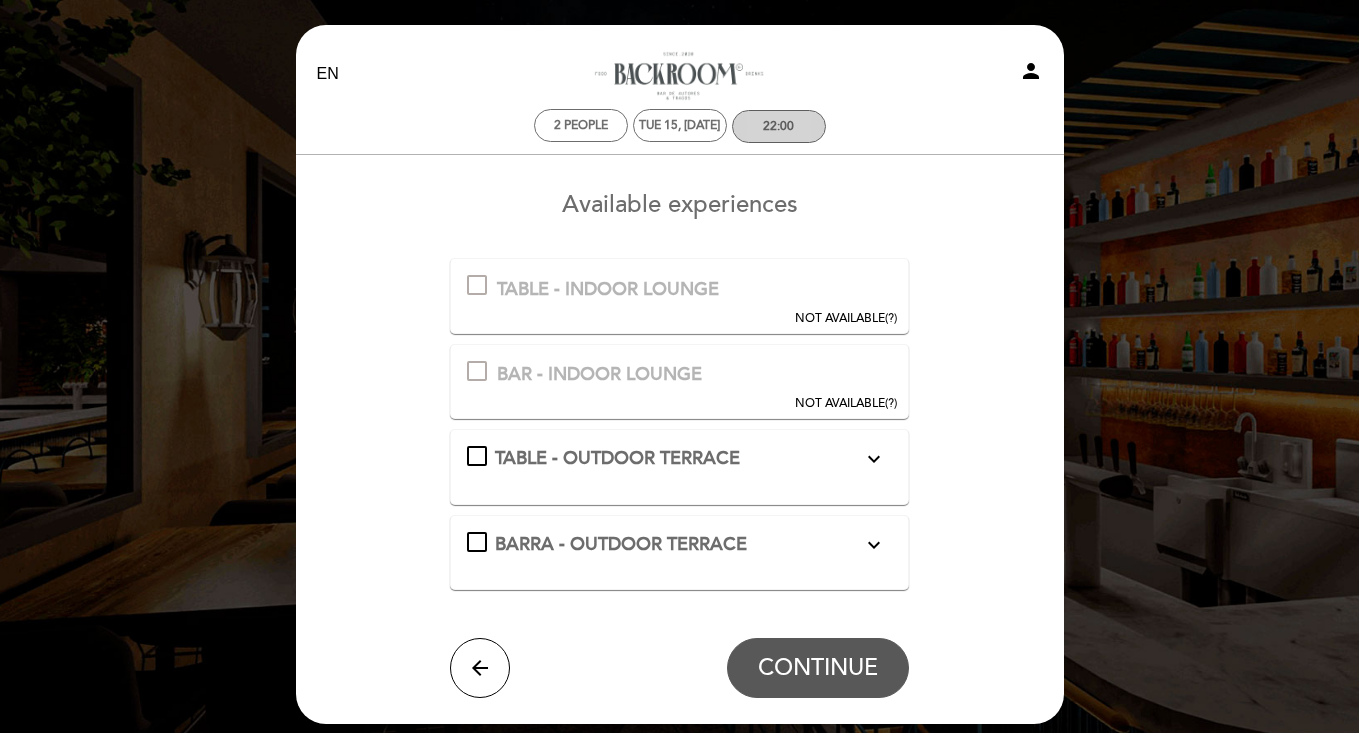 click on "22:00" at bounding box center (779, 126) 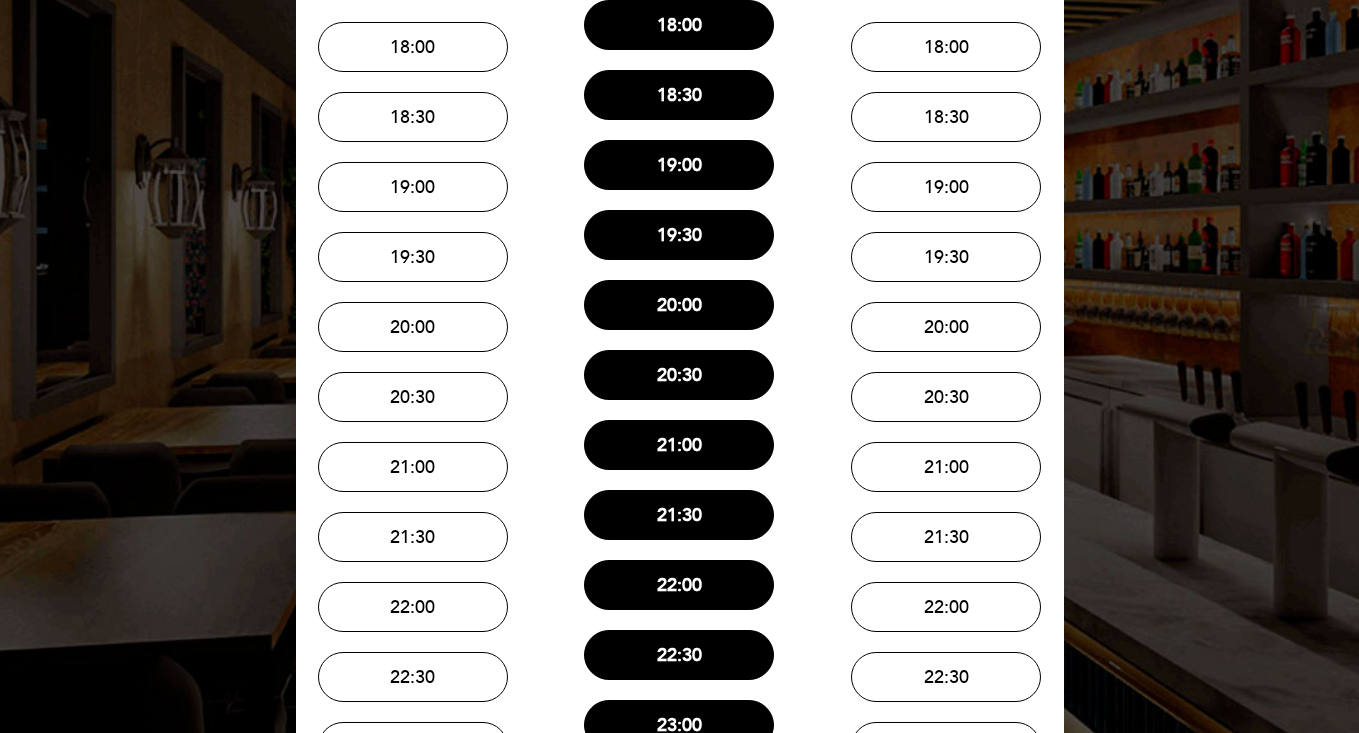 scroll, scrollTop: 375, scrollLeft: 0, axis: vertical 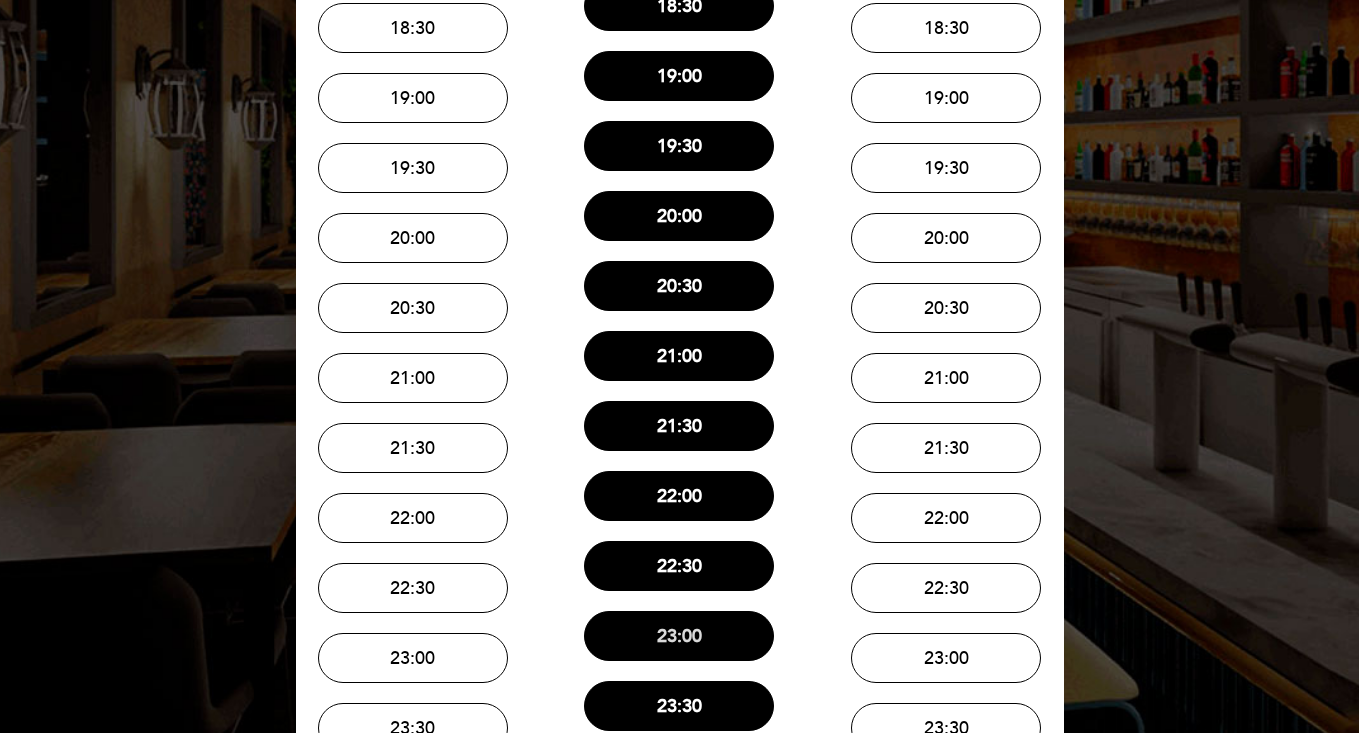 click on "23:00" at bounding box center [679, 636] 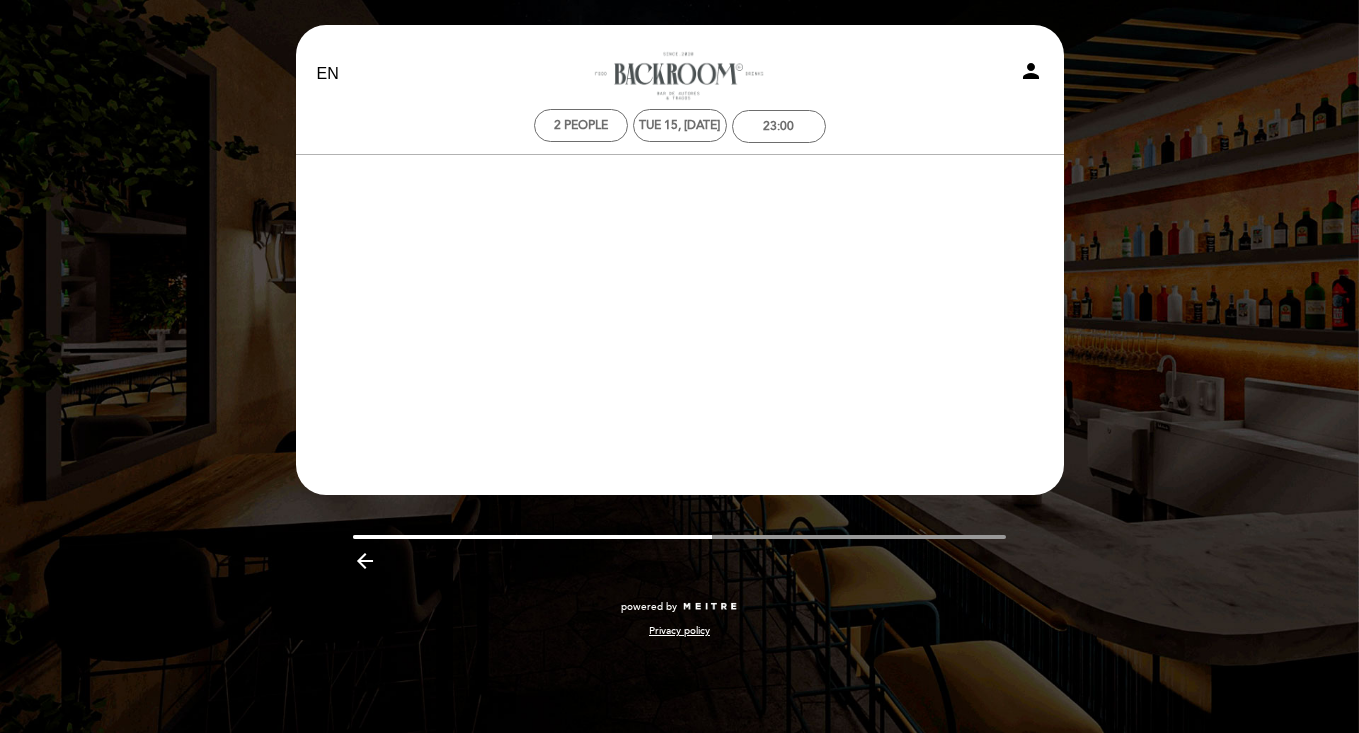 scroll, scrollTop: 0, scrollLeft: 0, axis: both 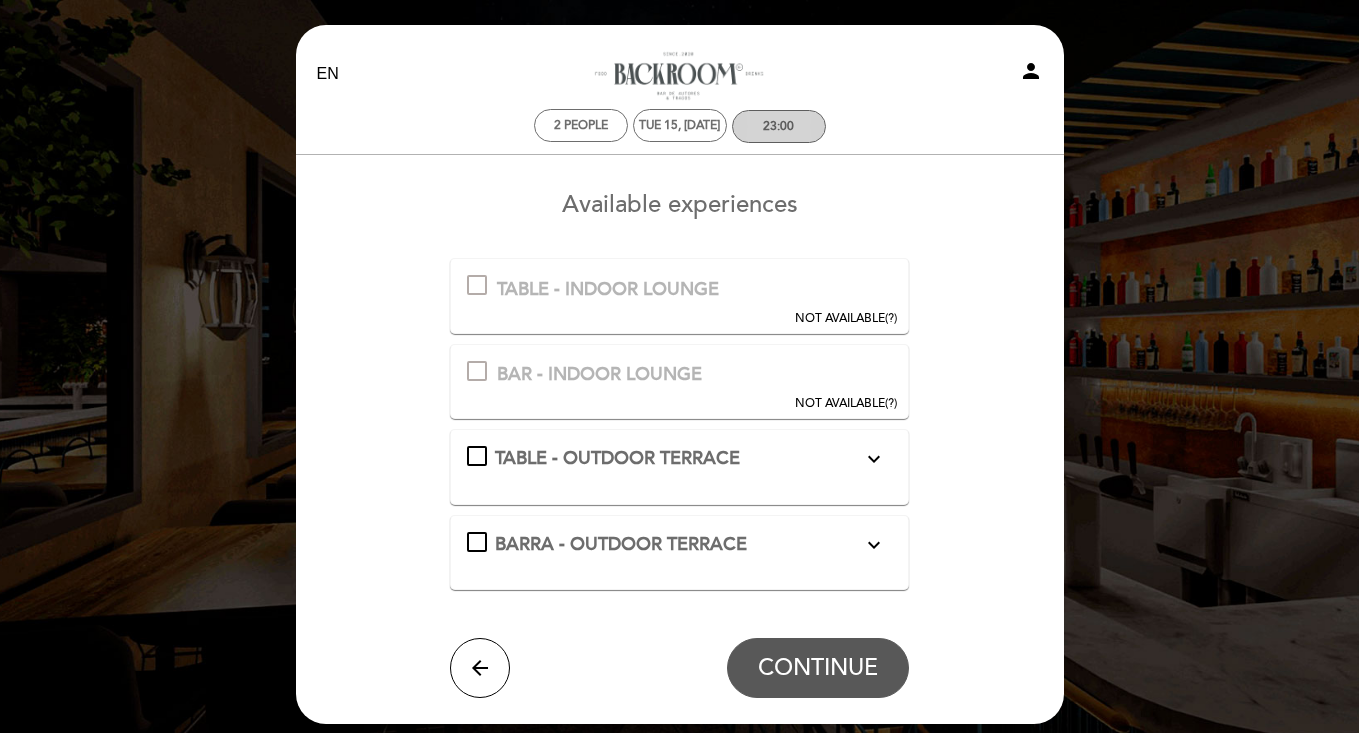 click on "23:00" at bounding box center (779, 126) 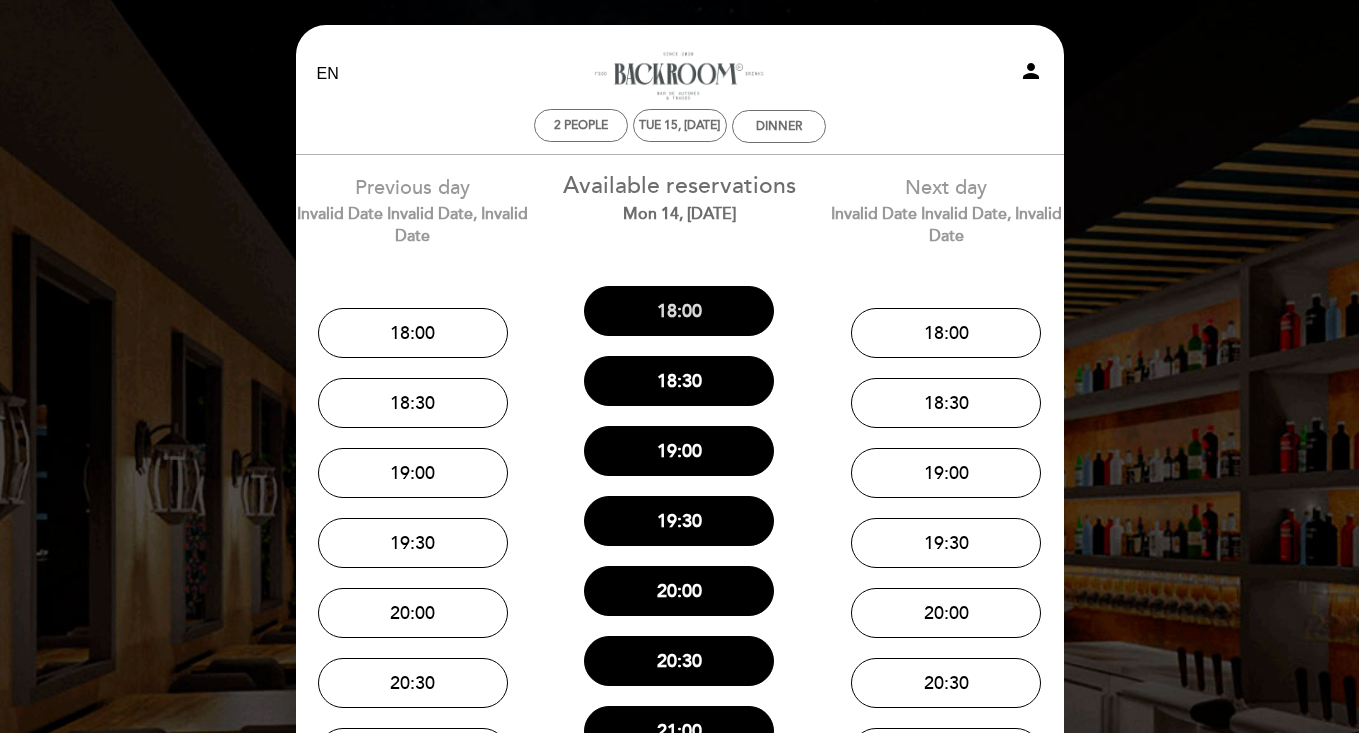 click on "18:00" at bounding box center (679, 311) 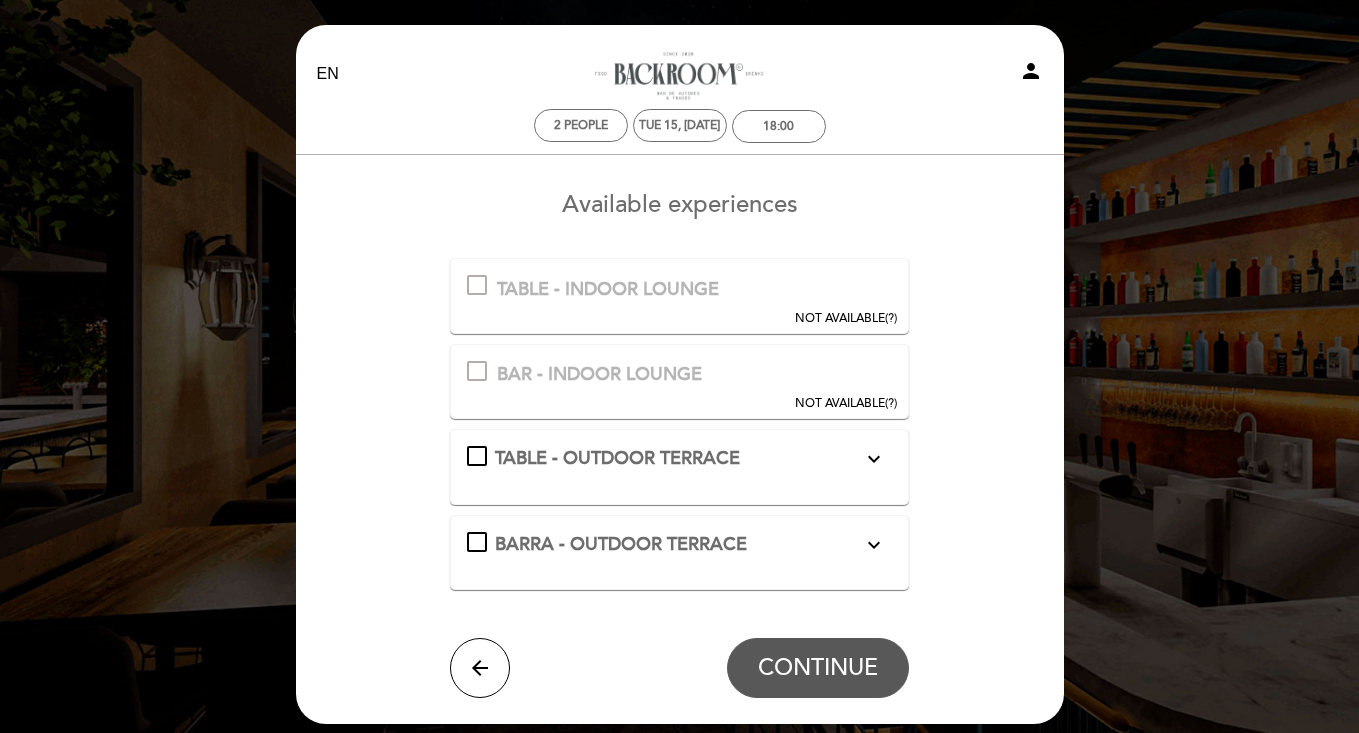 click on "EN
ES
PT
Backroom Bar - Chile
person
2 people
Tue
15,
Jul
18:00" at bounding box center [680, 97] 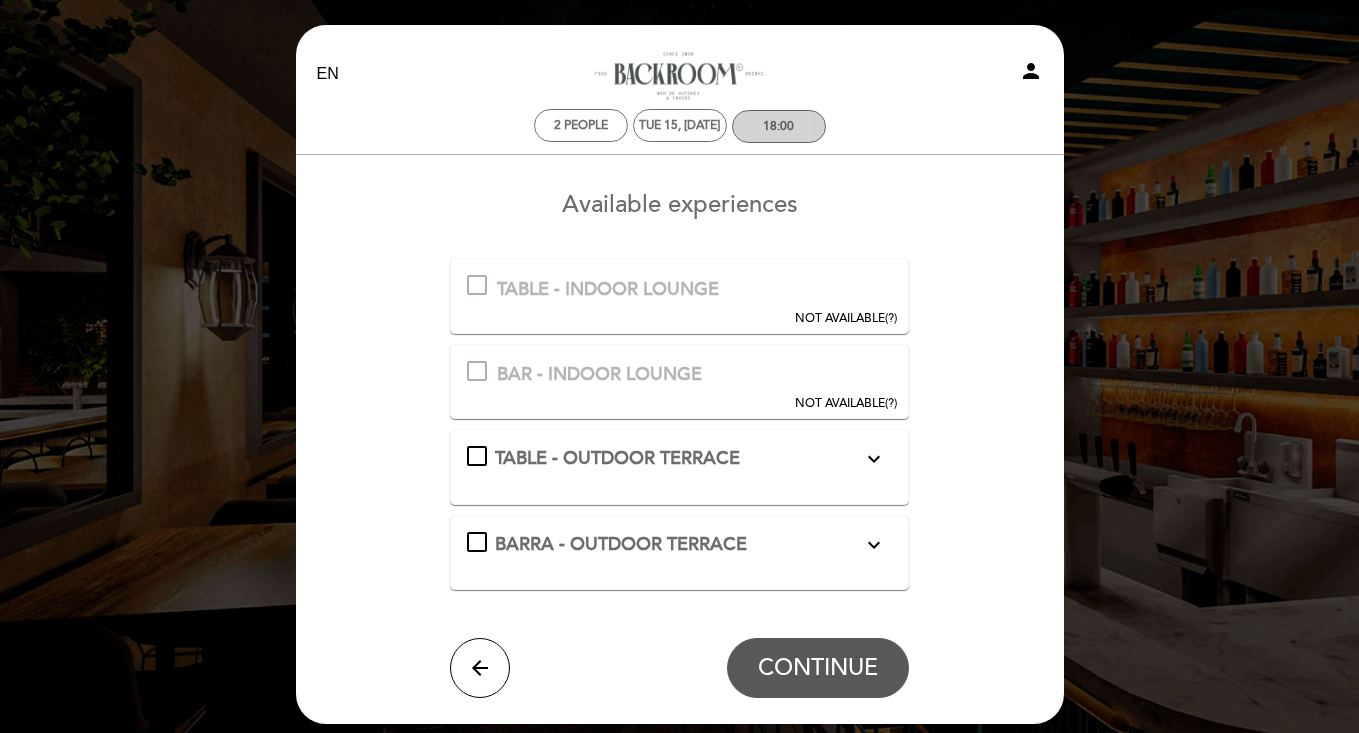 click on "18:00" at bounding box center [779, 126] 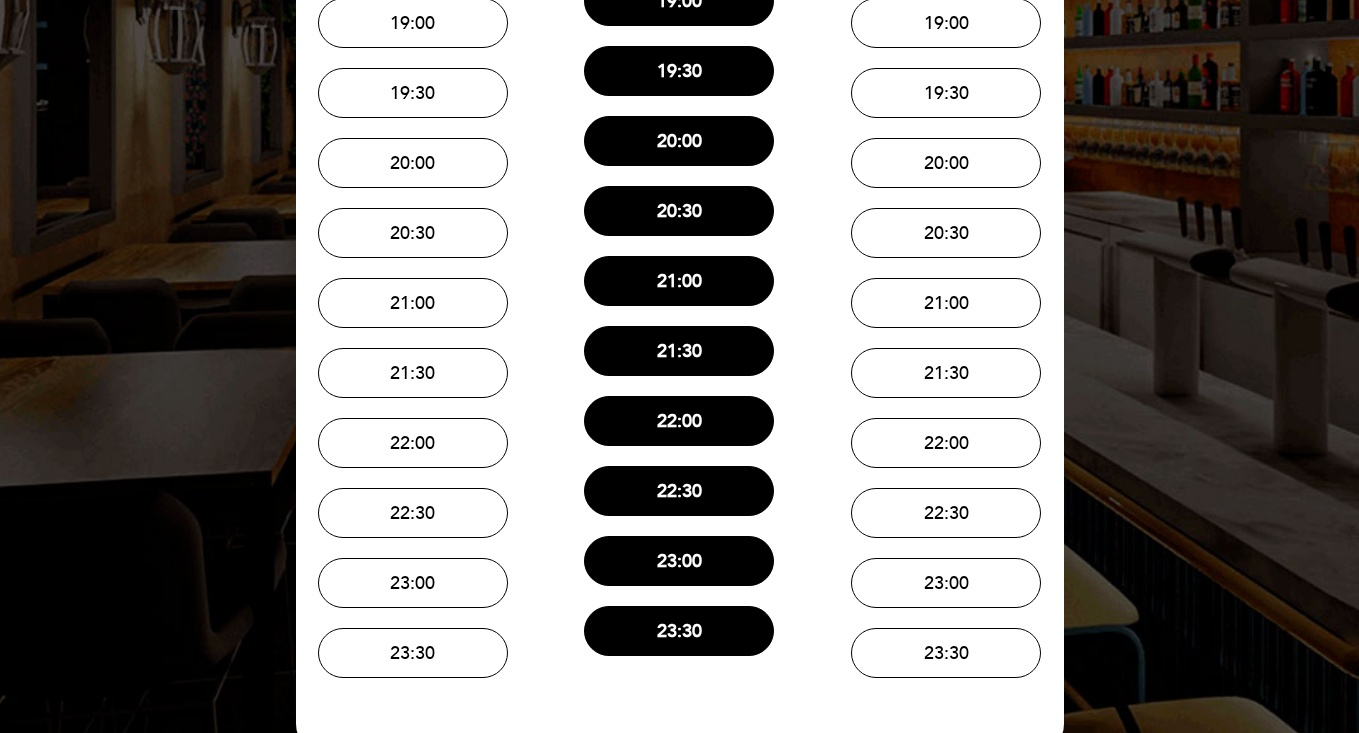 scroll, scrollTop: 485, scrollLeft: 0, axis: vertical 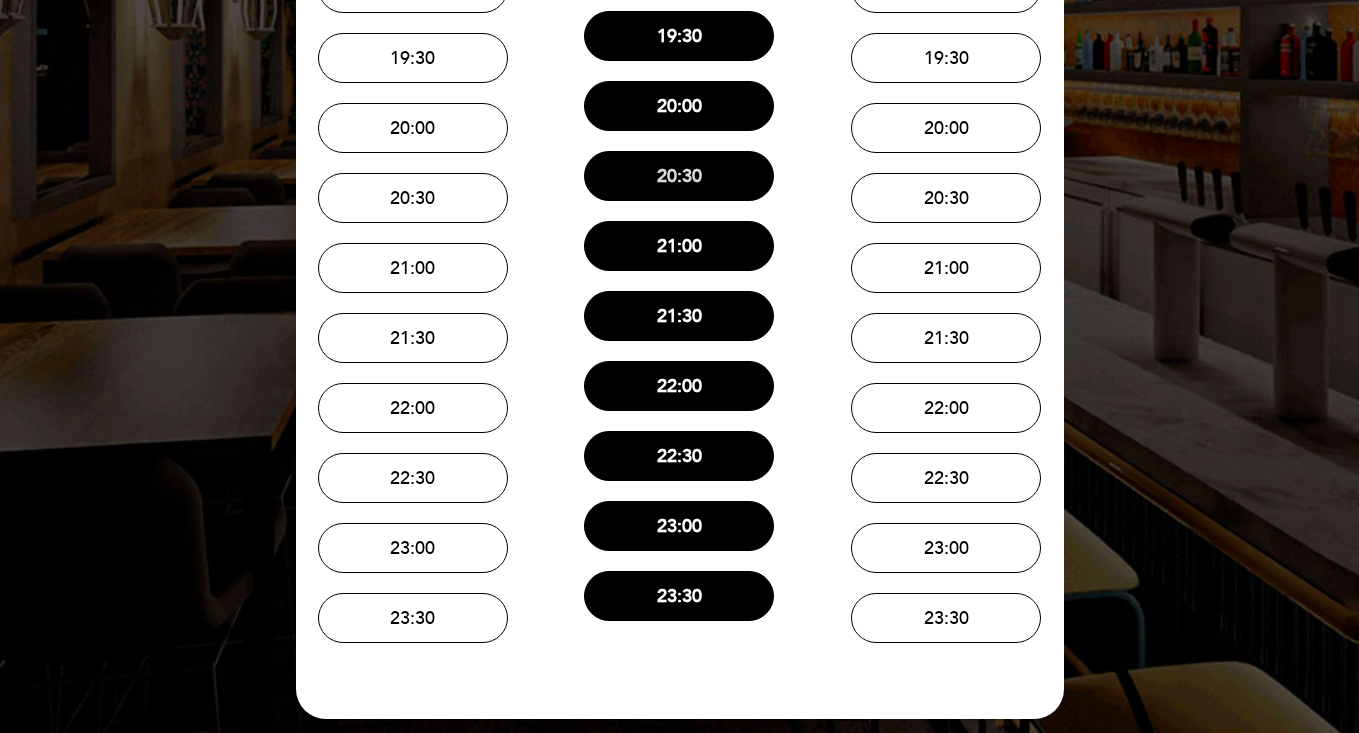 click on "20:30" at bounding box center [679, 176] 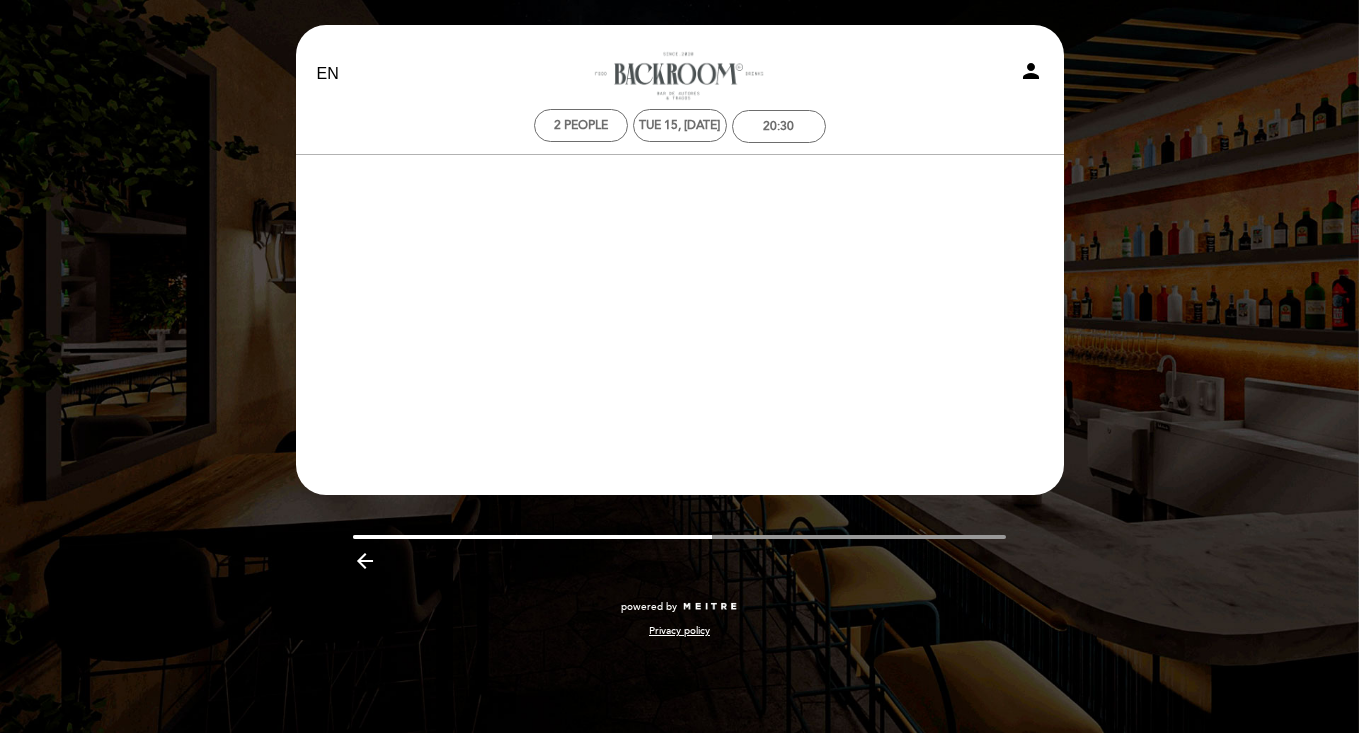 scroll, scrollTop: 0, scrollLeft: 0, axis: both 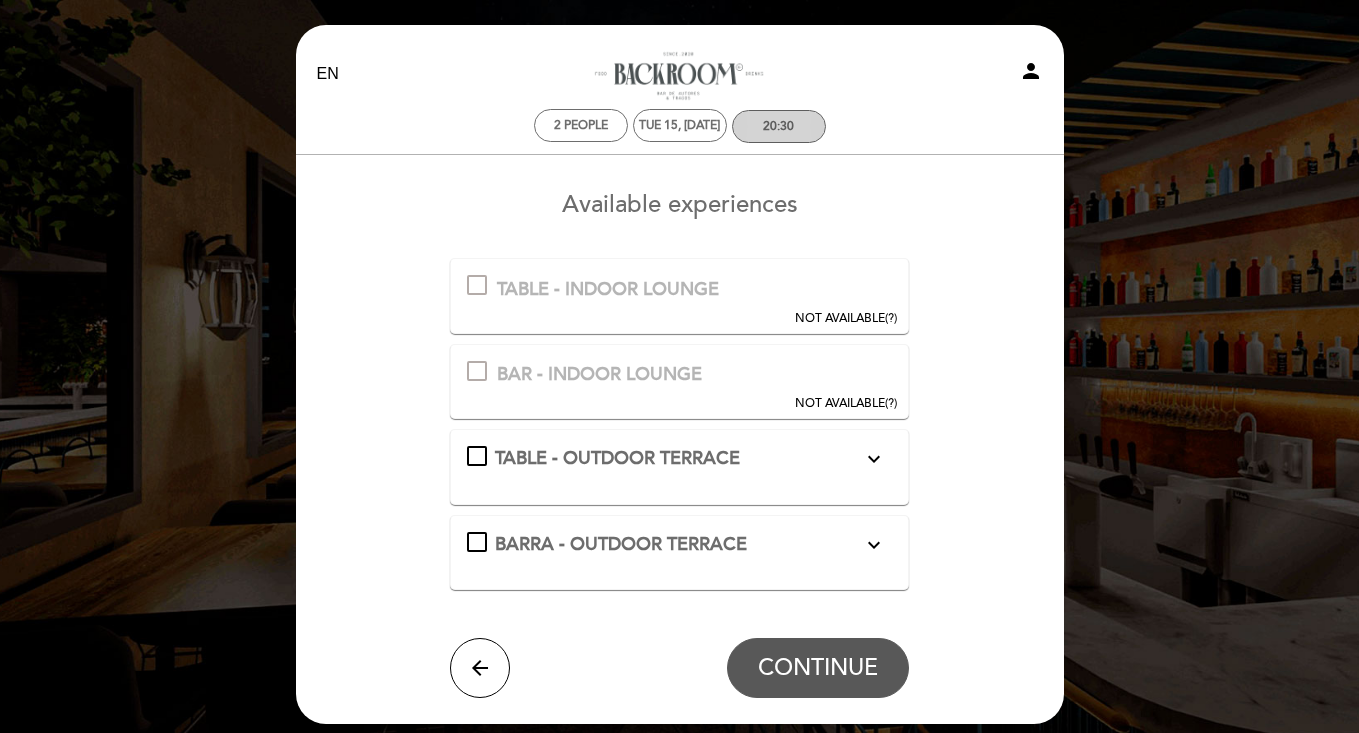 click on "20:30" at bounding box center (779, 126) 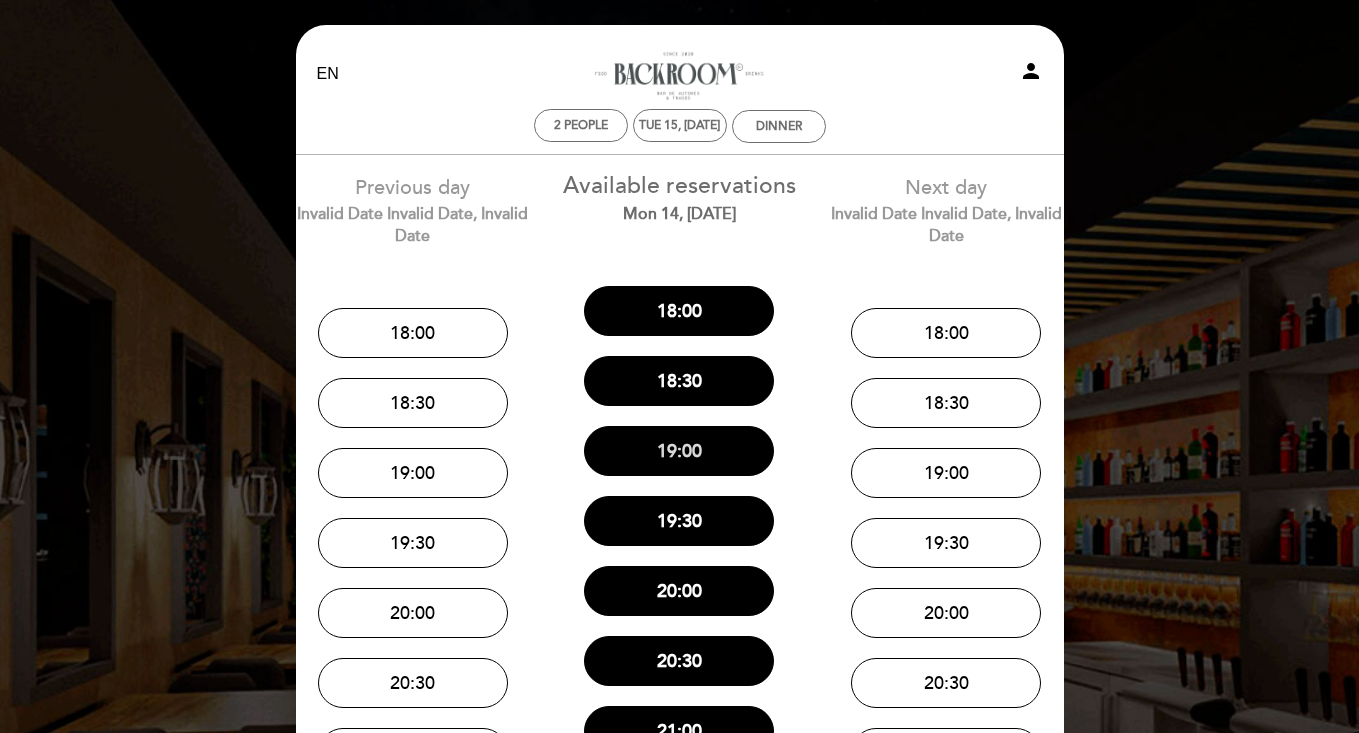 click on "19:00" at bounding box center [679, 451] 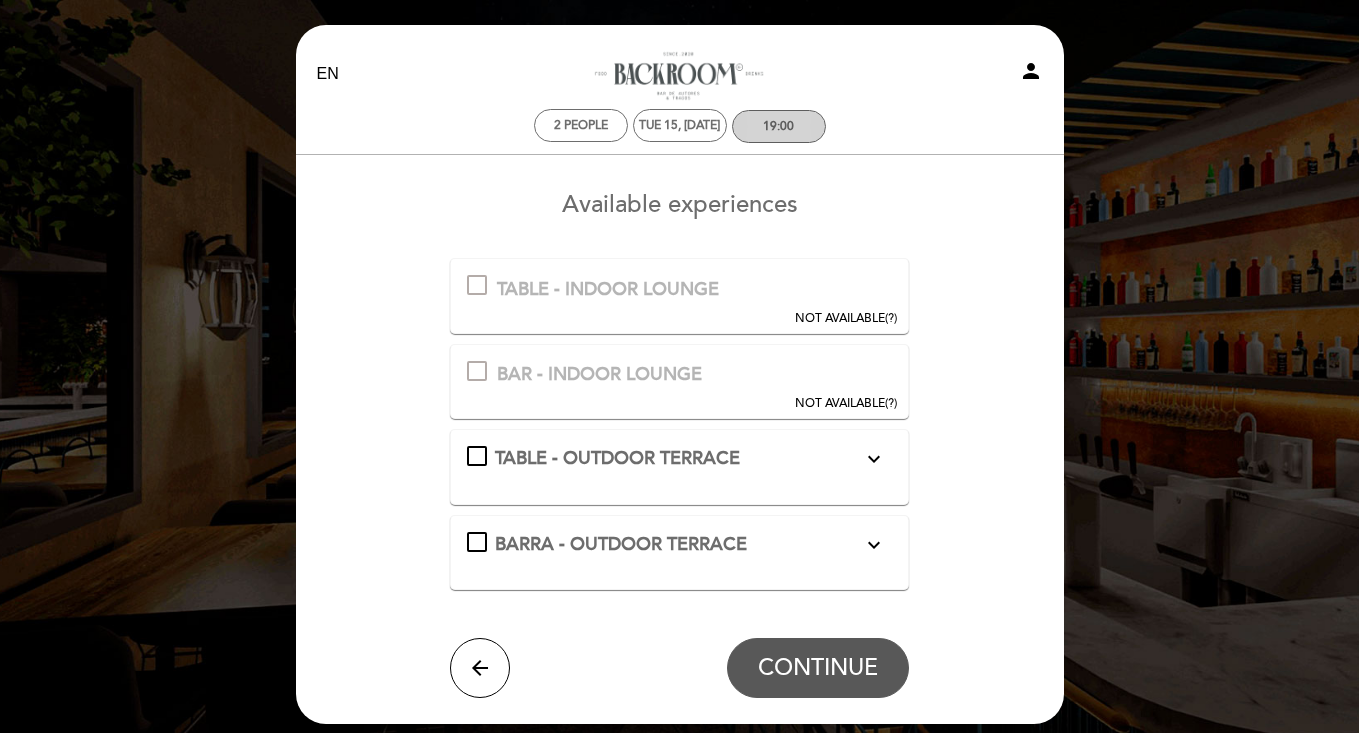 click on "19:00" at bounding box center [779, 126] 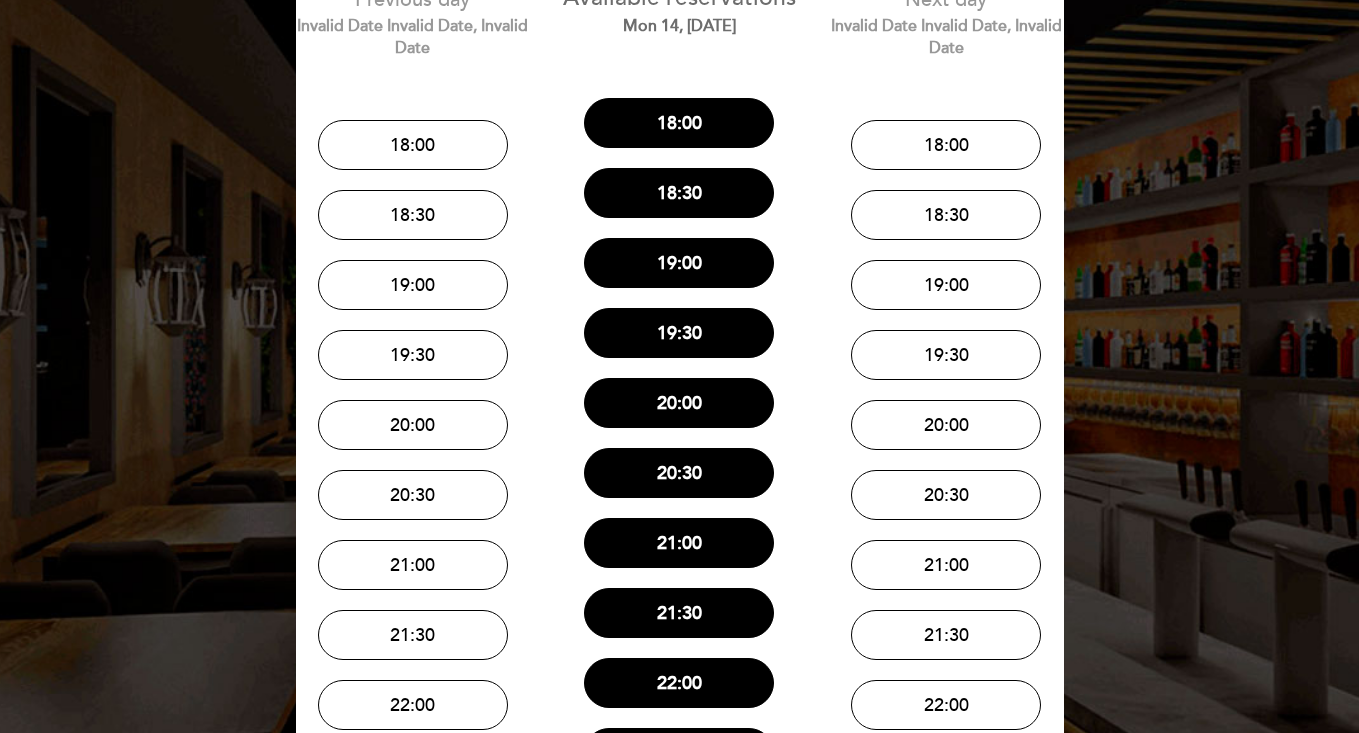 scroll, scrollTop: 255, scrollLeft: 0, axis: vertical 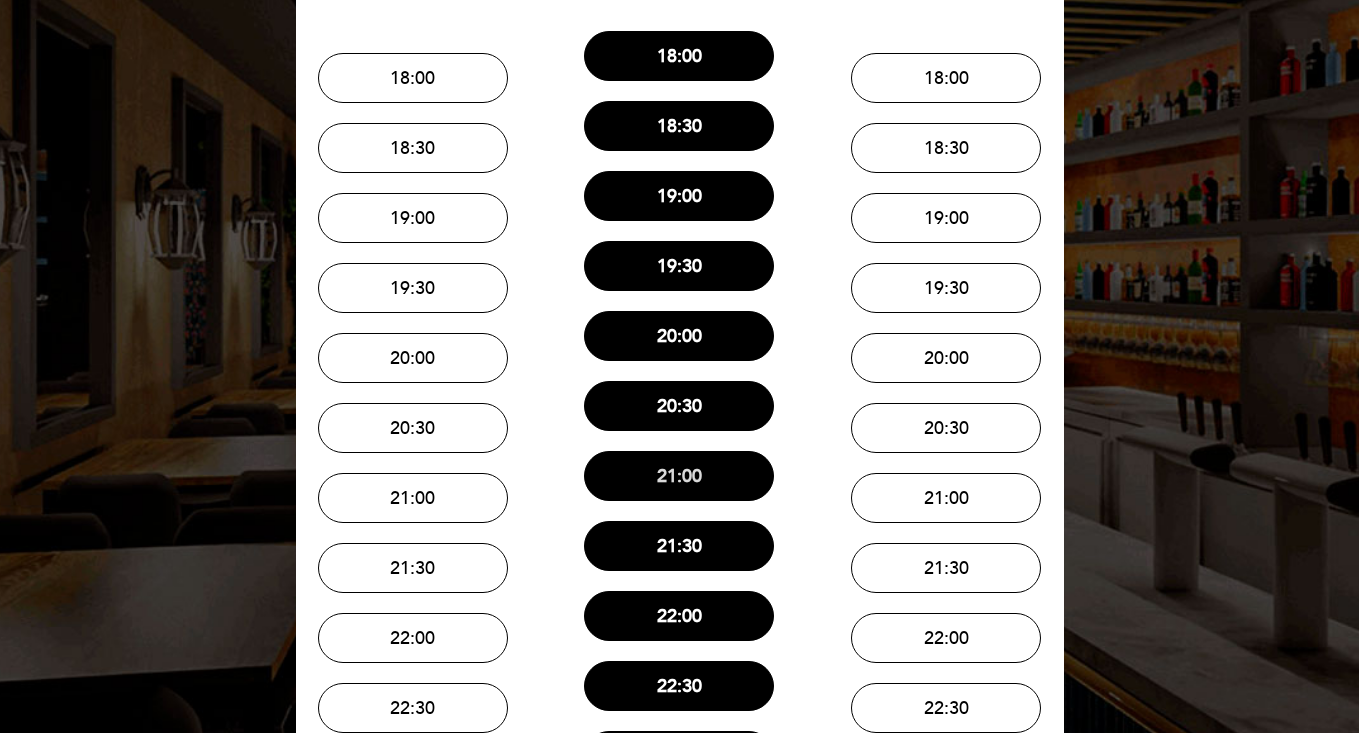 click on "21:00" at bounding box center [679, 476] 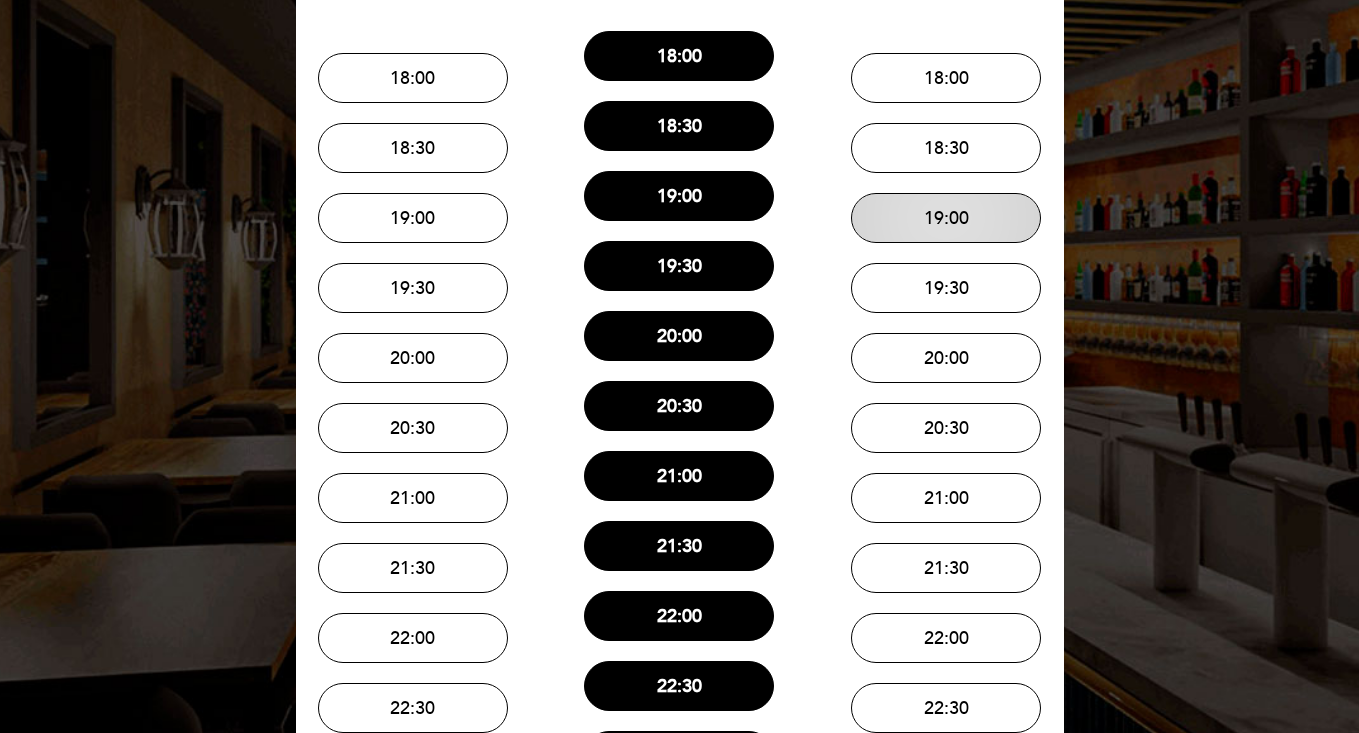 scroll, scrollTop: 0, scrollLeft: 0, axis: both 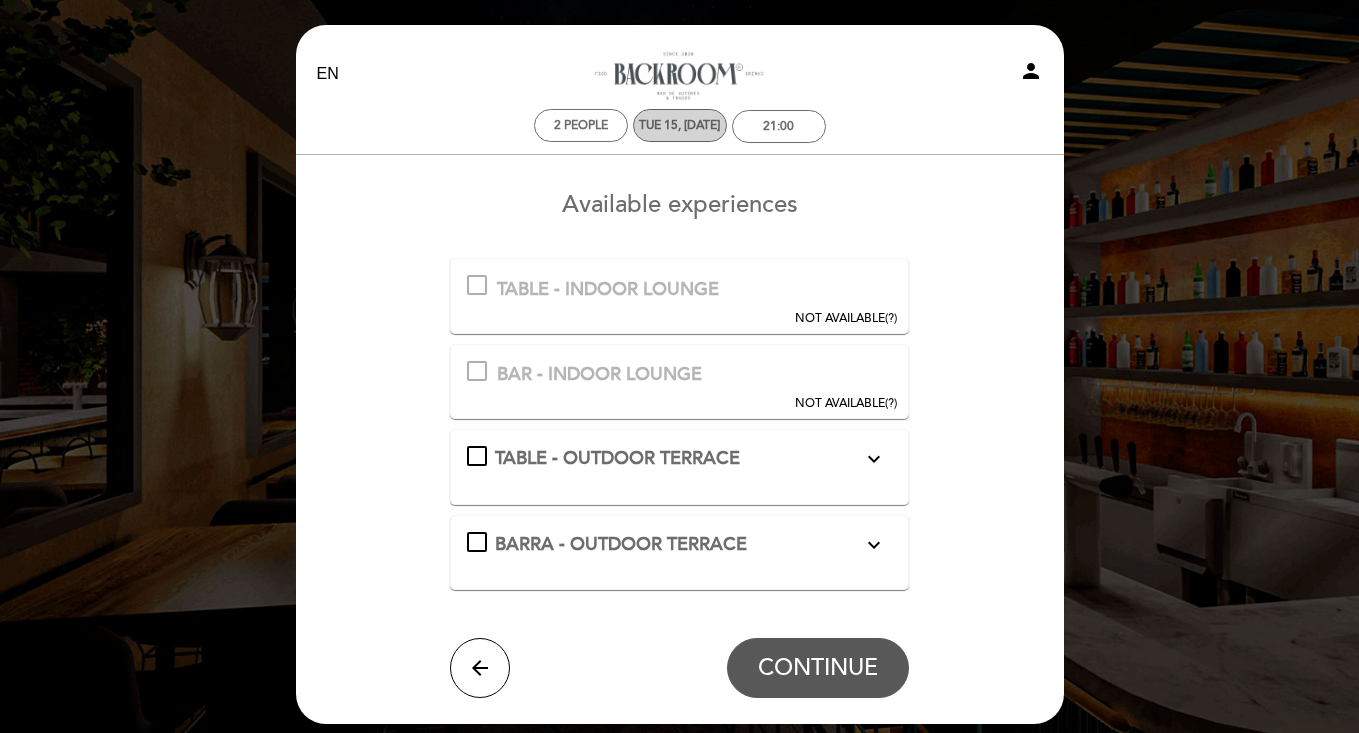 click on "Tue
15,
Jul" at bounding box center (679, 125) 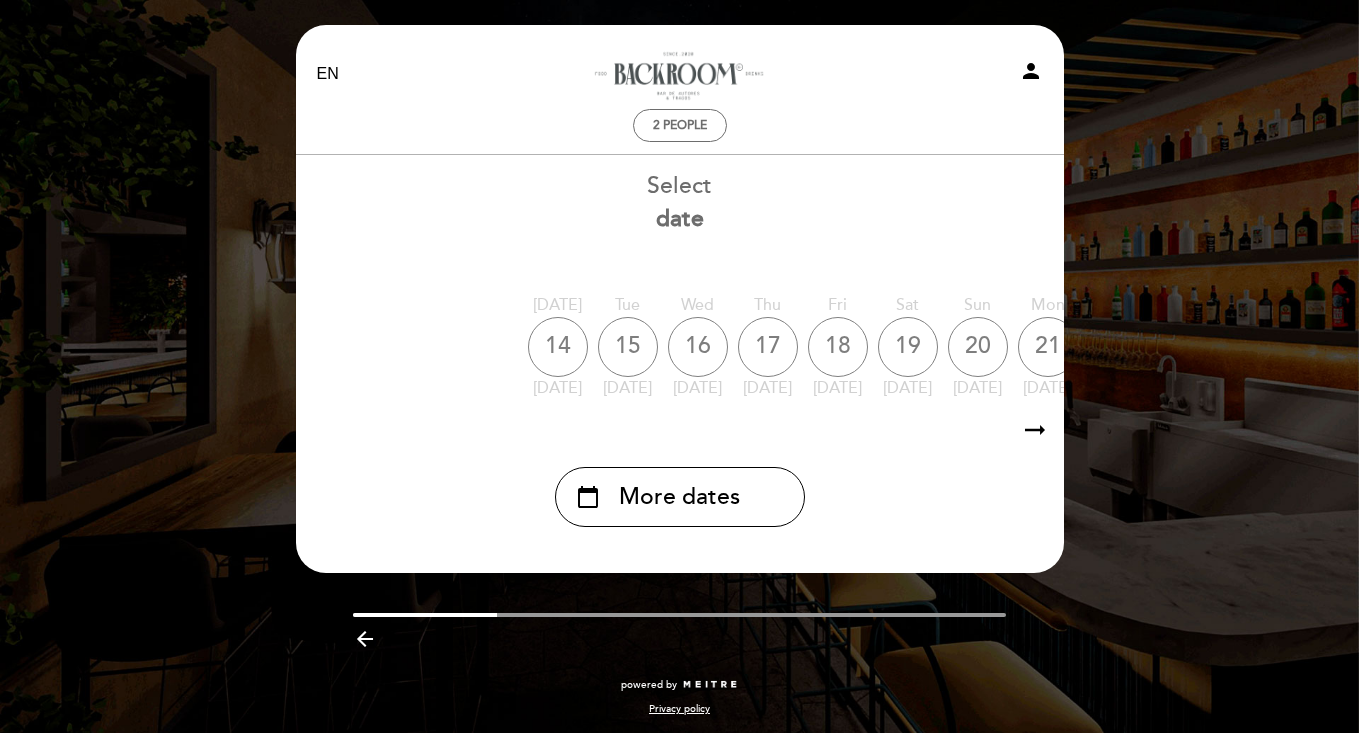 click on "16" at bounding box center (698, 347) 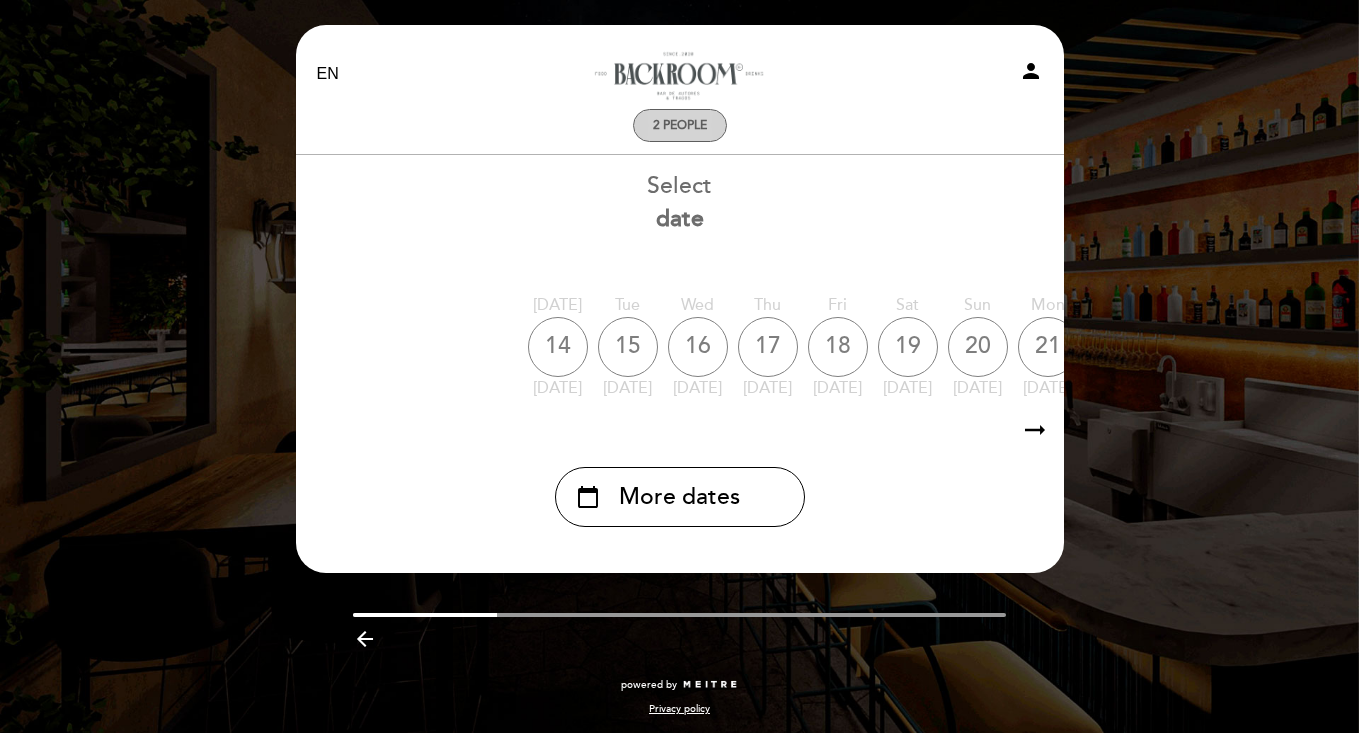 click on "2 people" at bounding box center [680, 125] 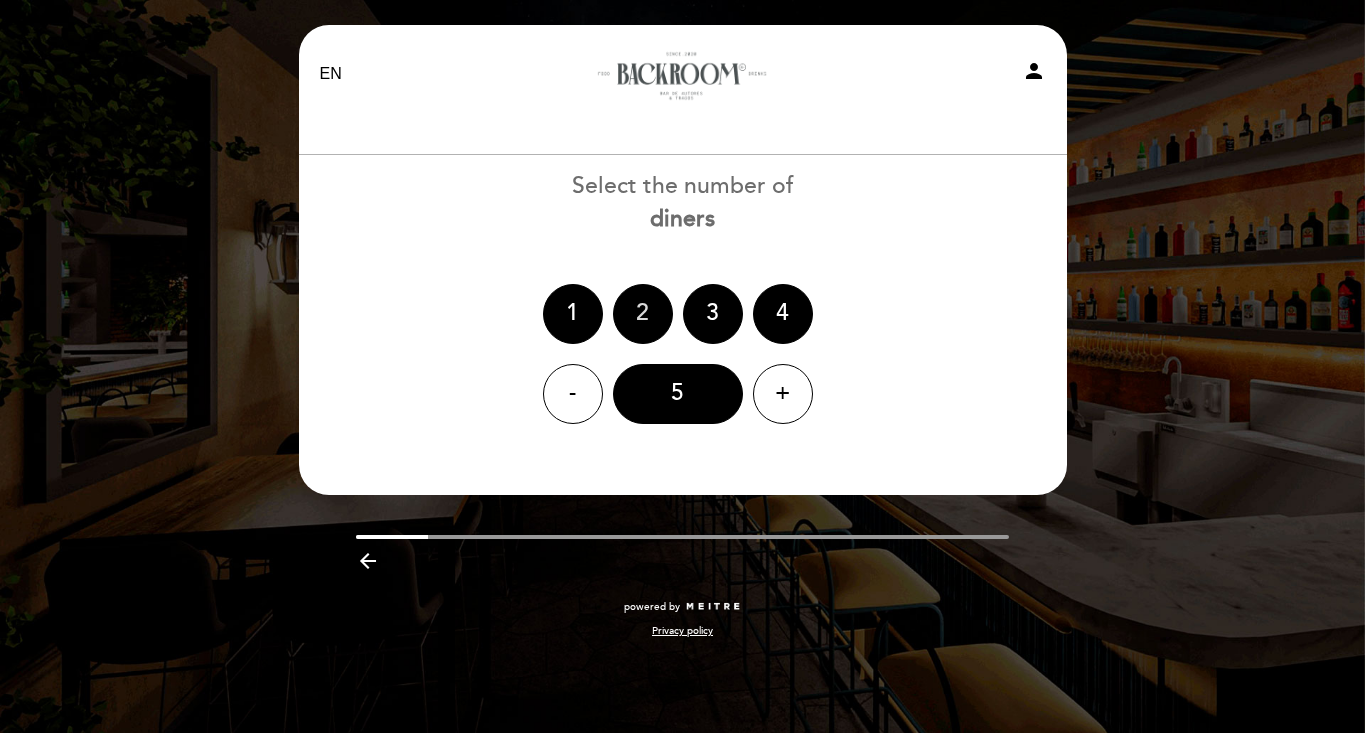 click on "2" at bounding box center [643, 314] 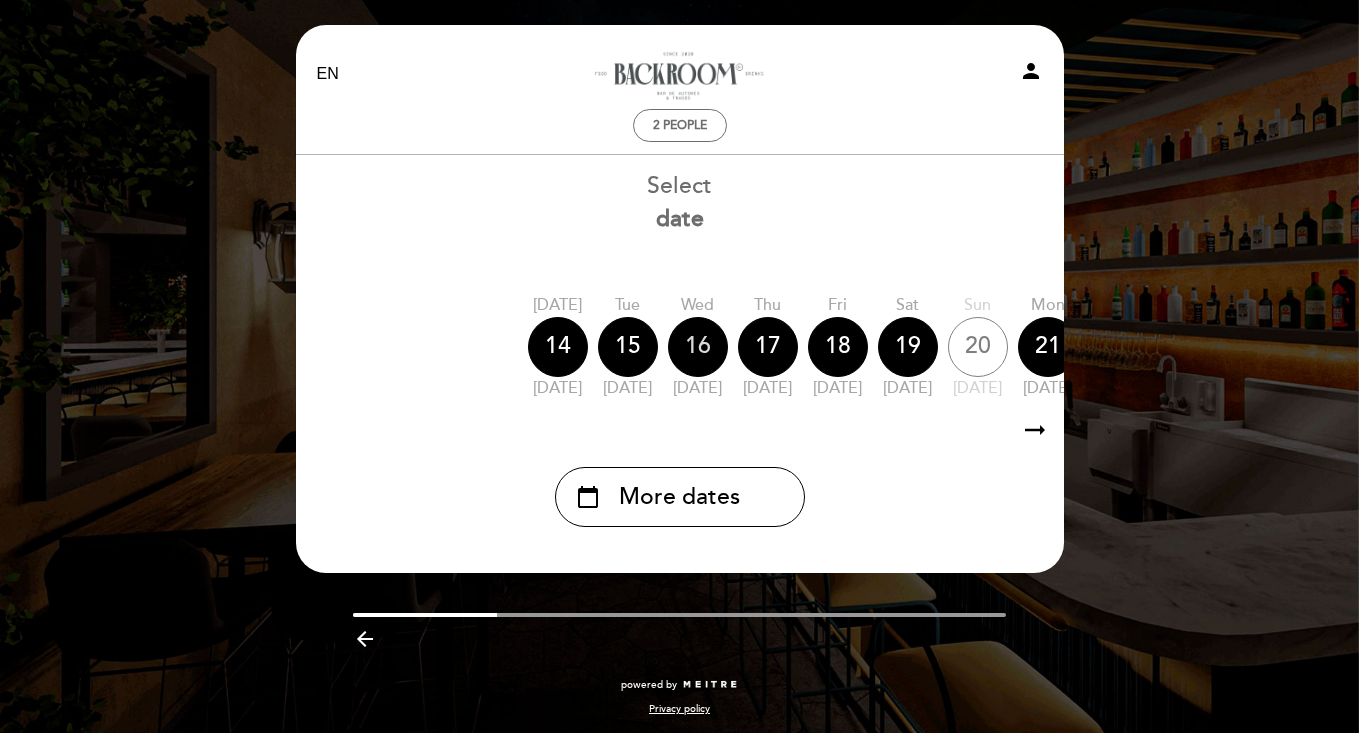 click on "16" at bounding box center (698, 347) 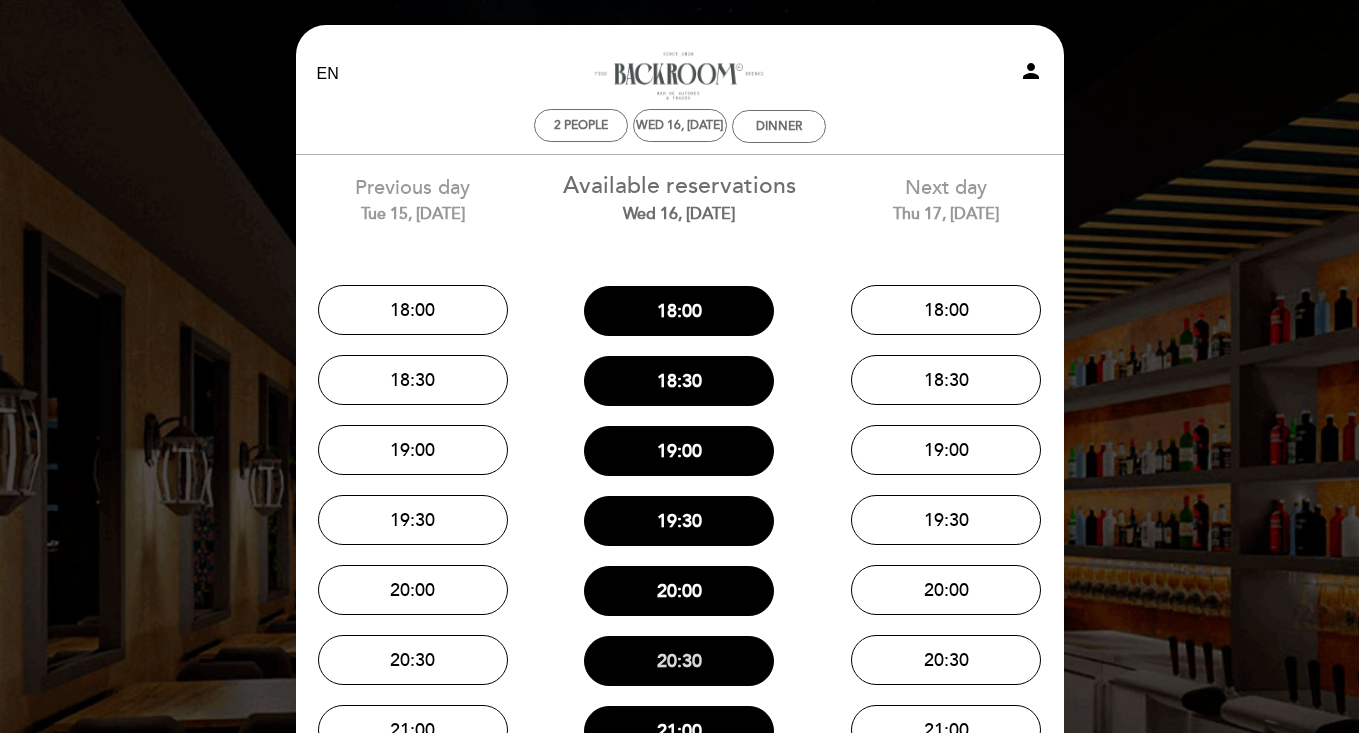 click on "20:30" at bounding box center [679, 661] 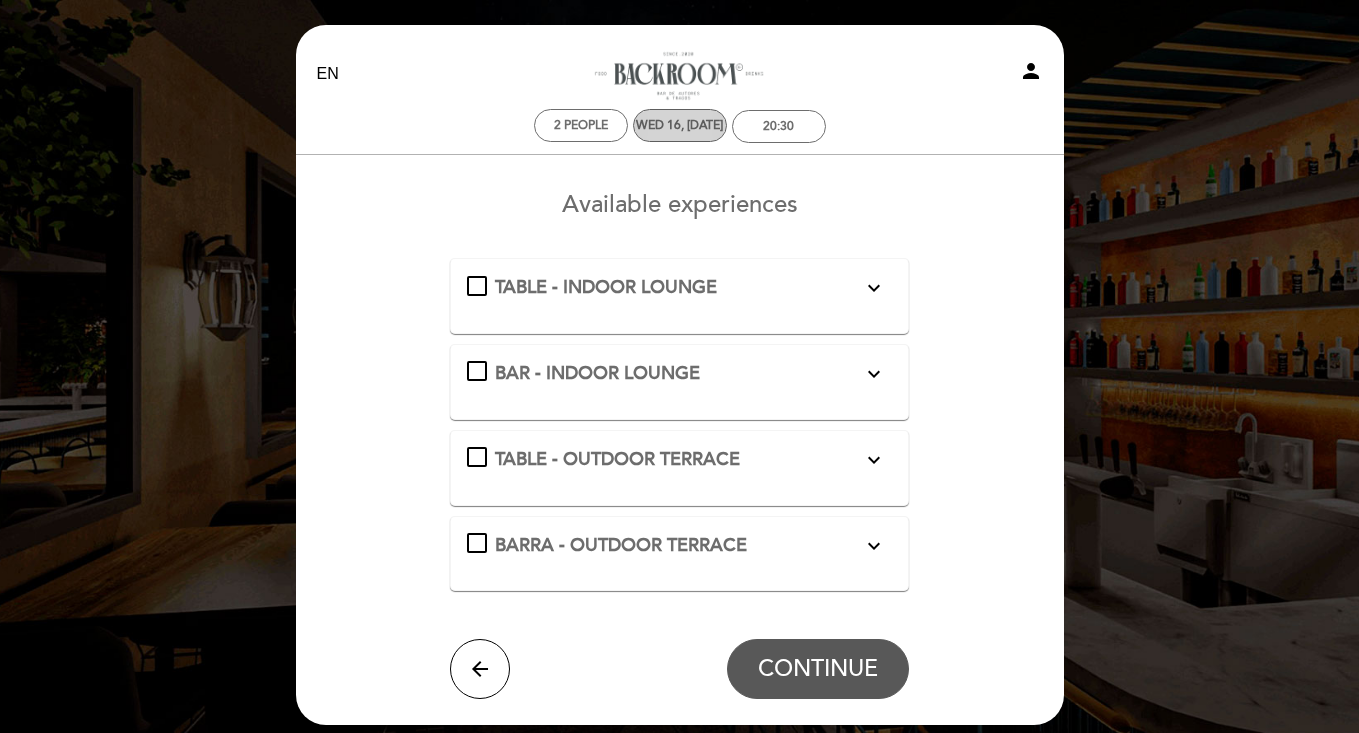 click on "Wed
16,
Jul" at bounding box center (679, 125) 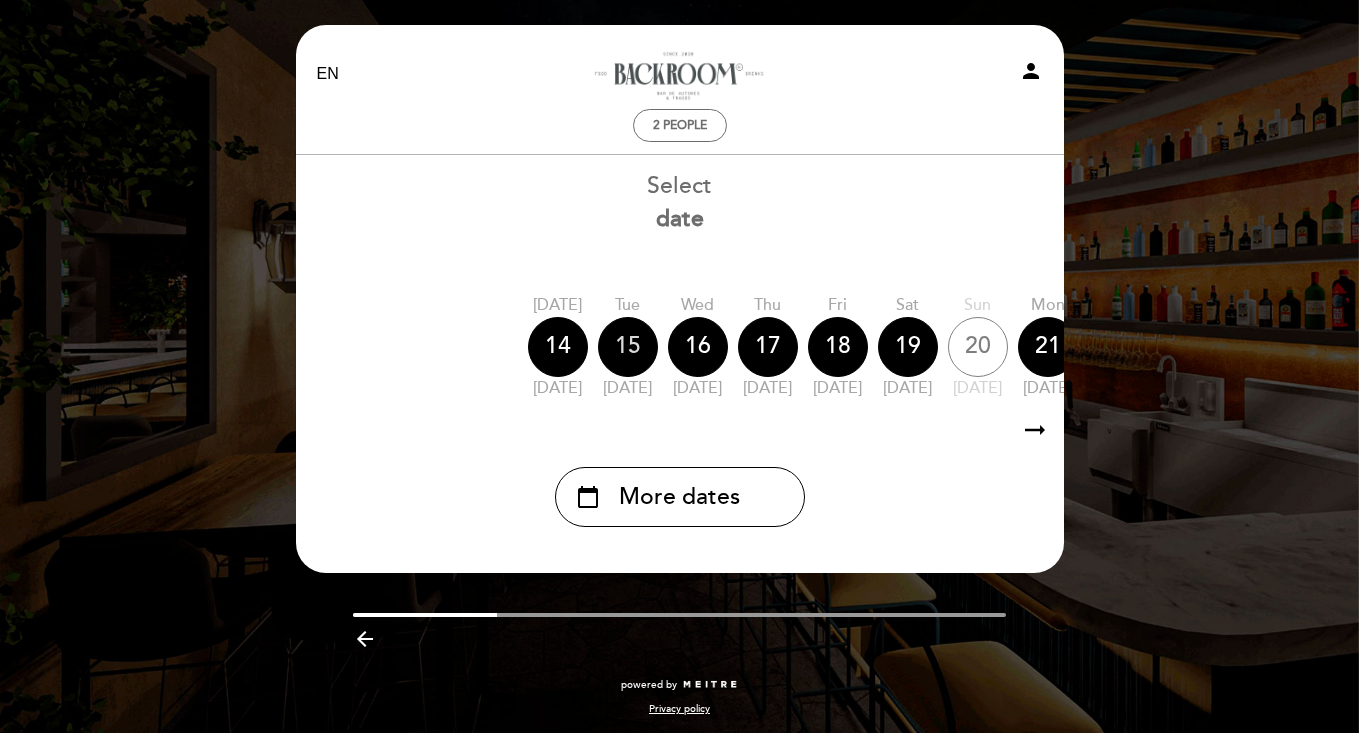 click on "15" at bounding box center [628, 347] 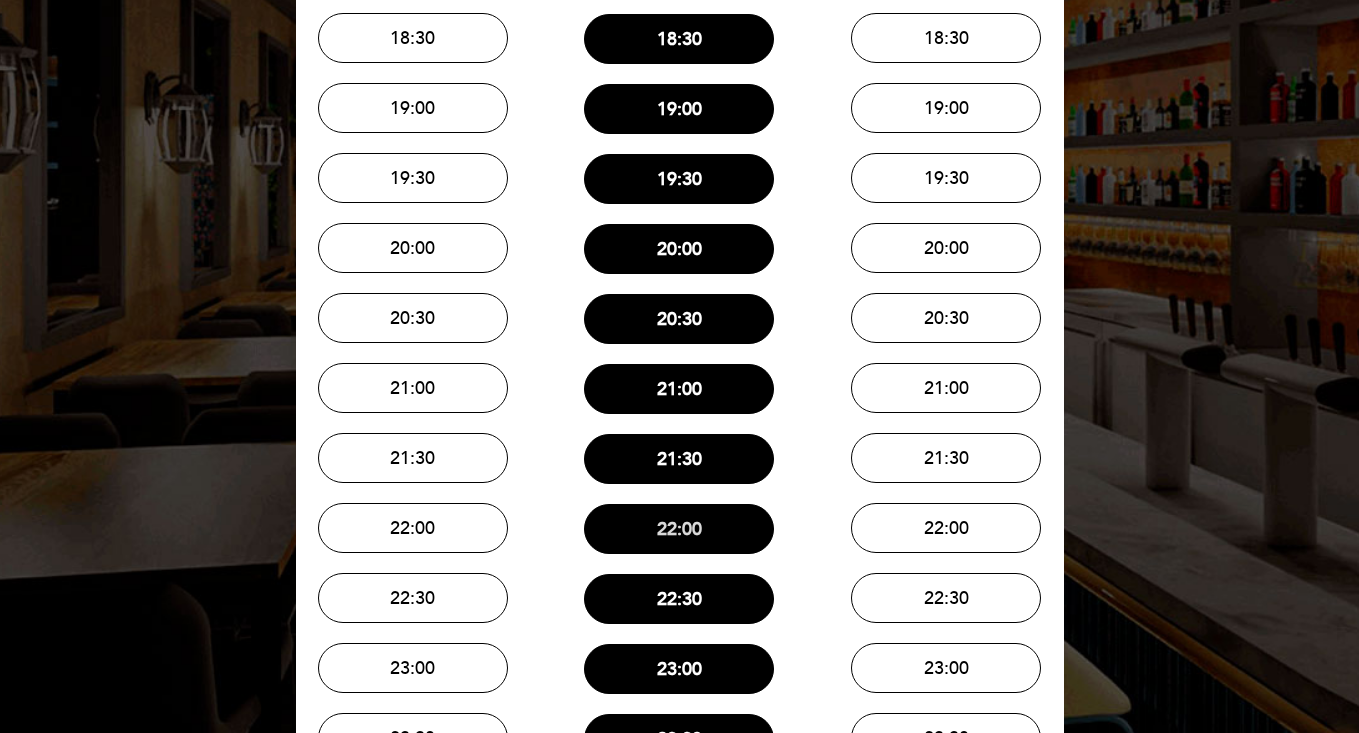 scroll, scrollTop: 609, scrollLeft: 0, axis: vertical 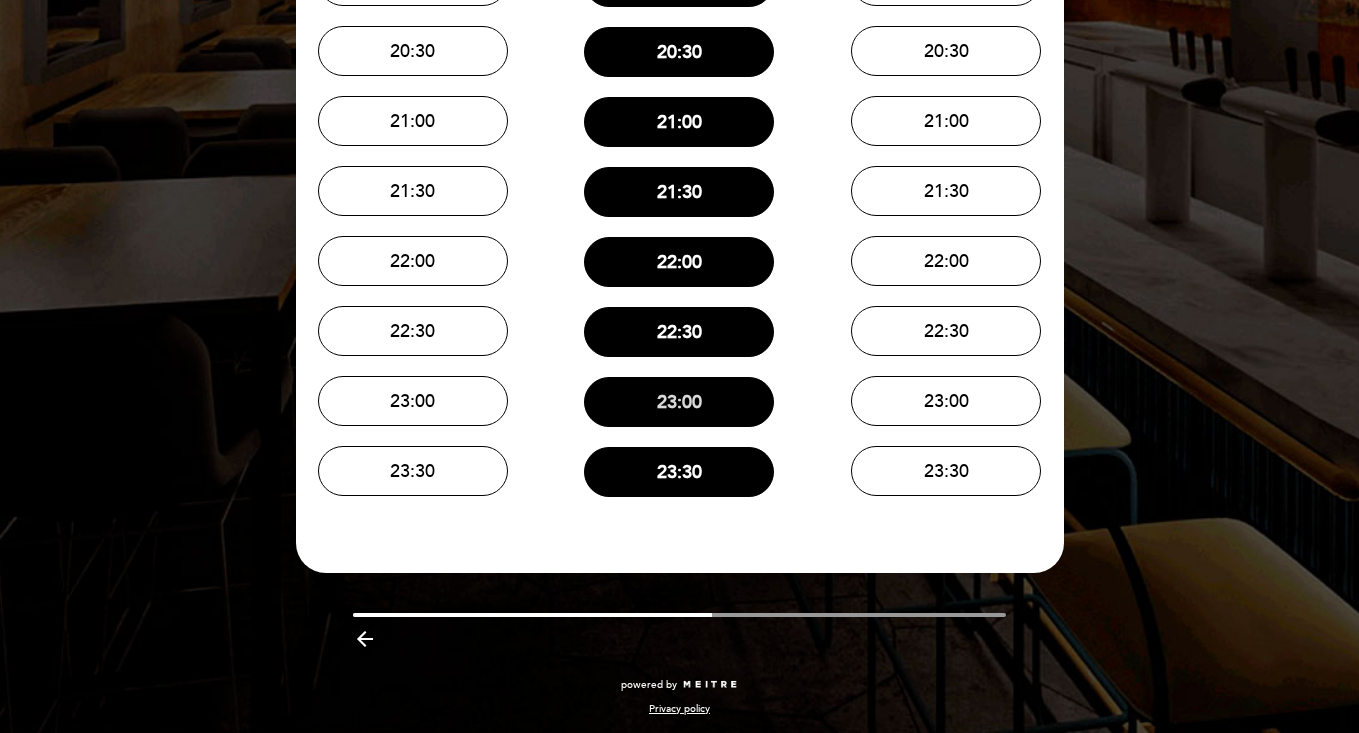 click on "23:00" at bounding box center (679, 402) 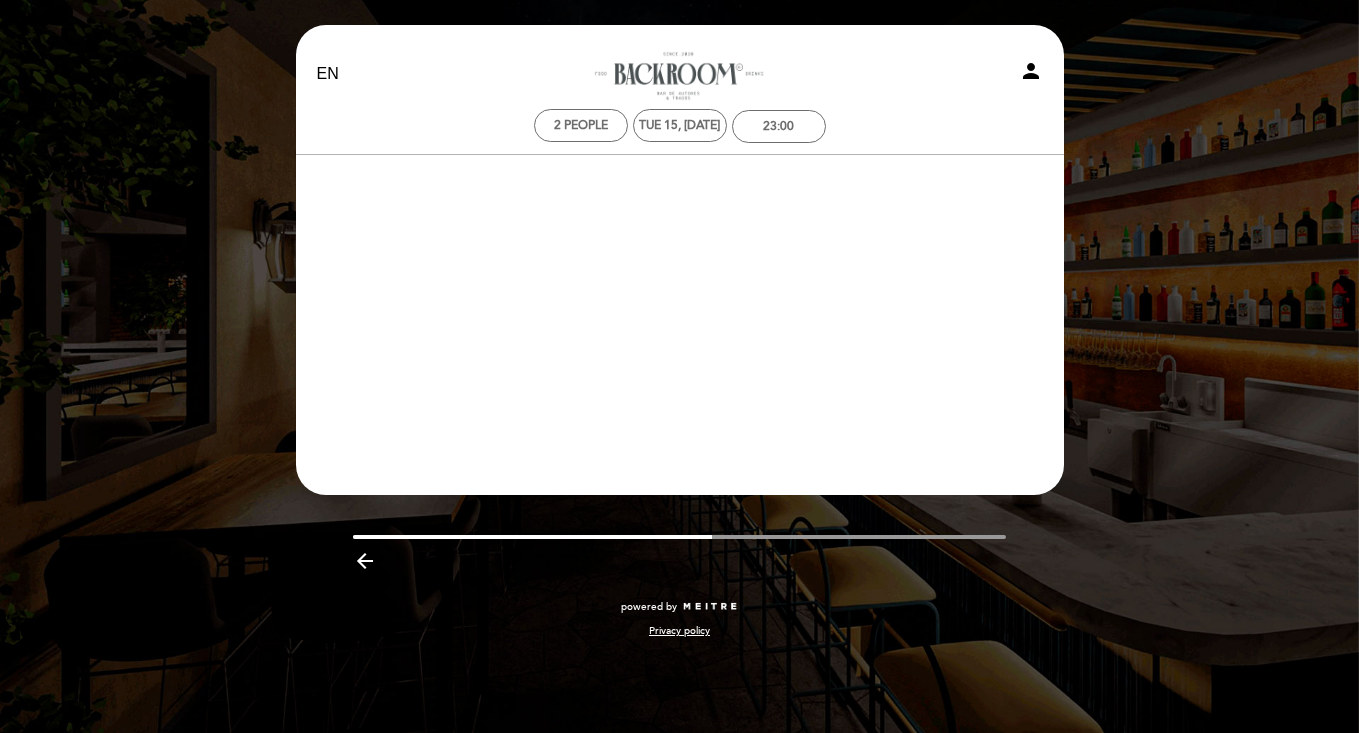 scroll, scrollTop: 0, scrollLeft: 0, axis: both 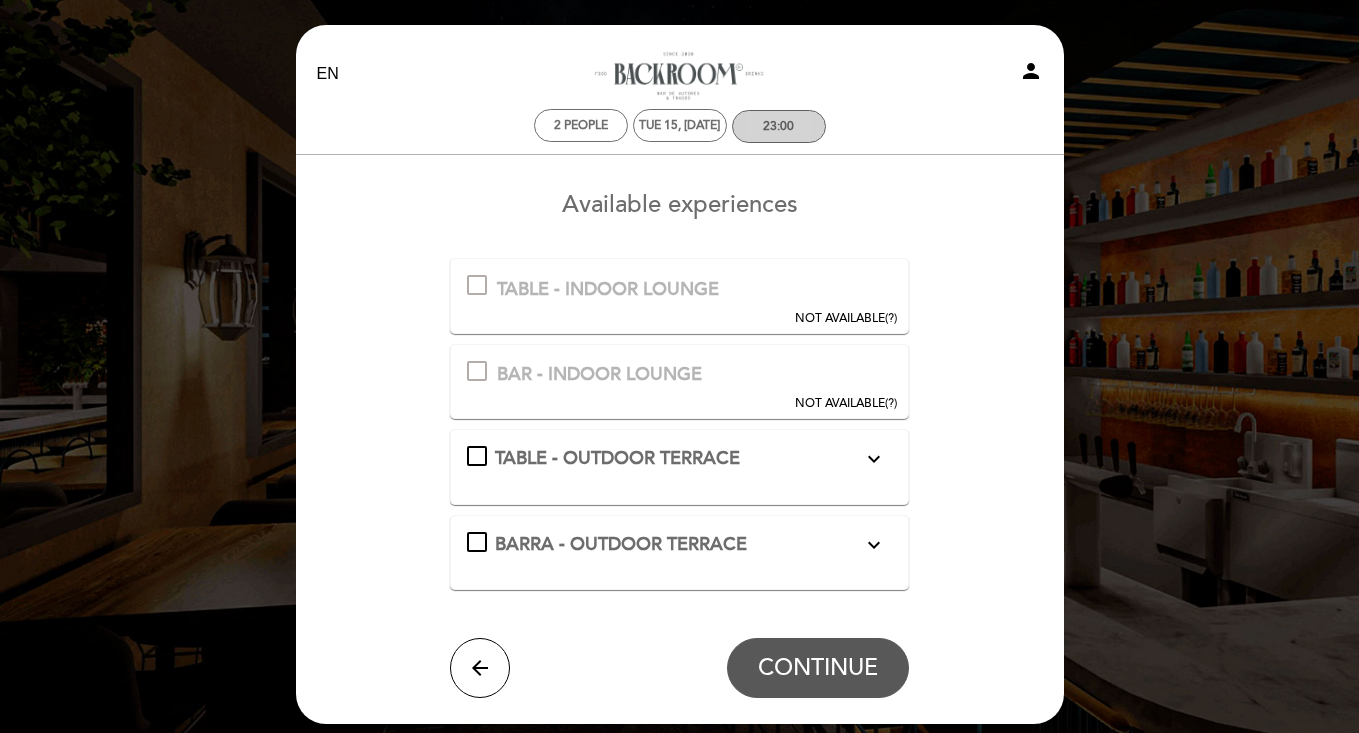 click on "23:00" at bounding box center [778, 126] 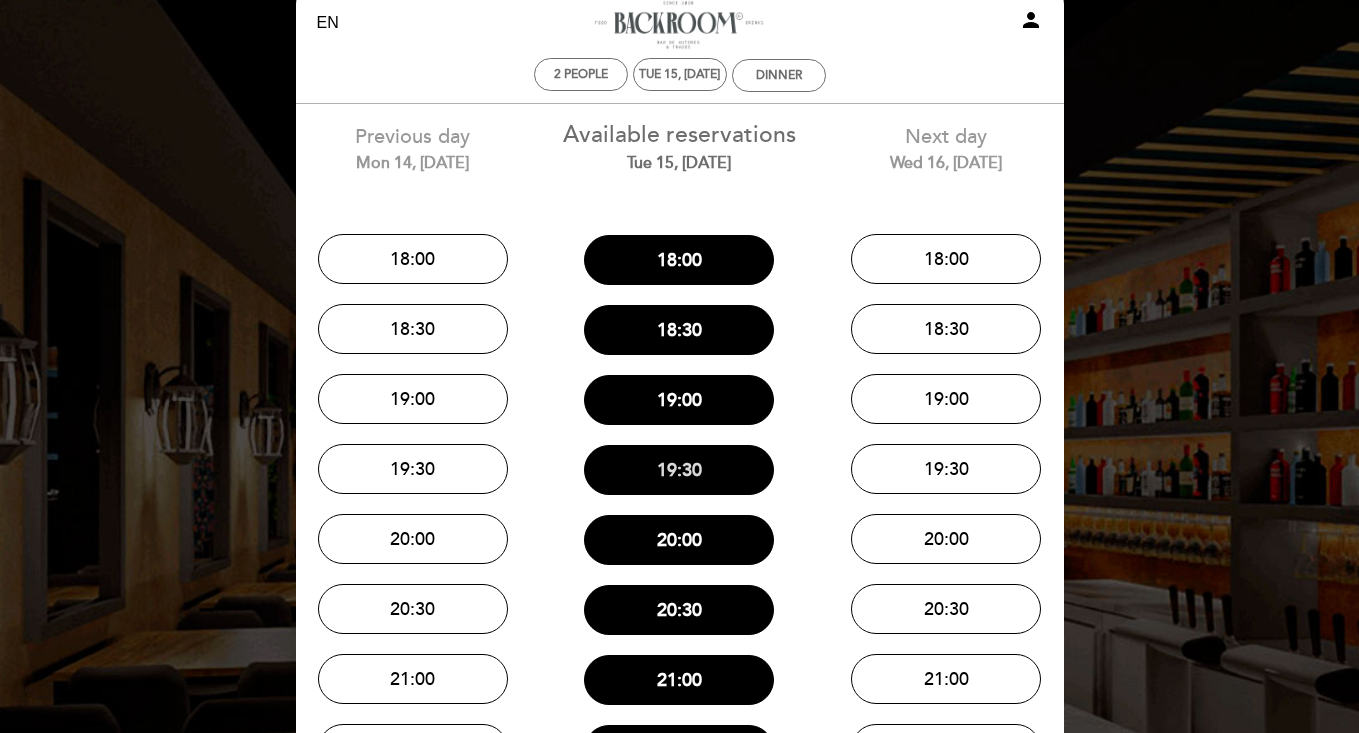 scroll, scrollTop: 122, scrollLeft: 0, axis: vertical 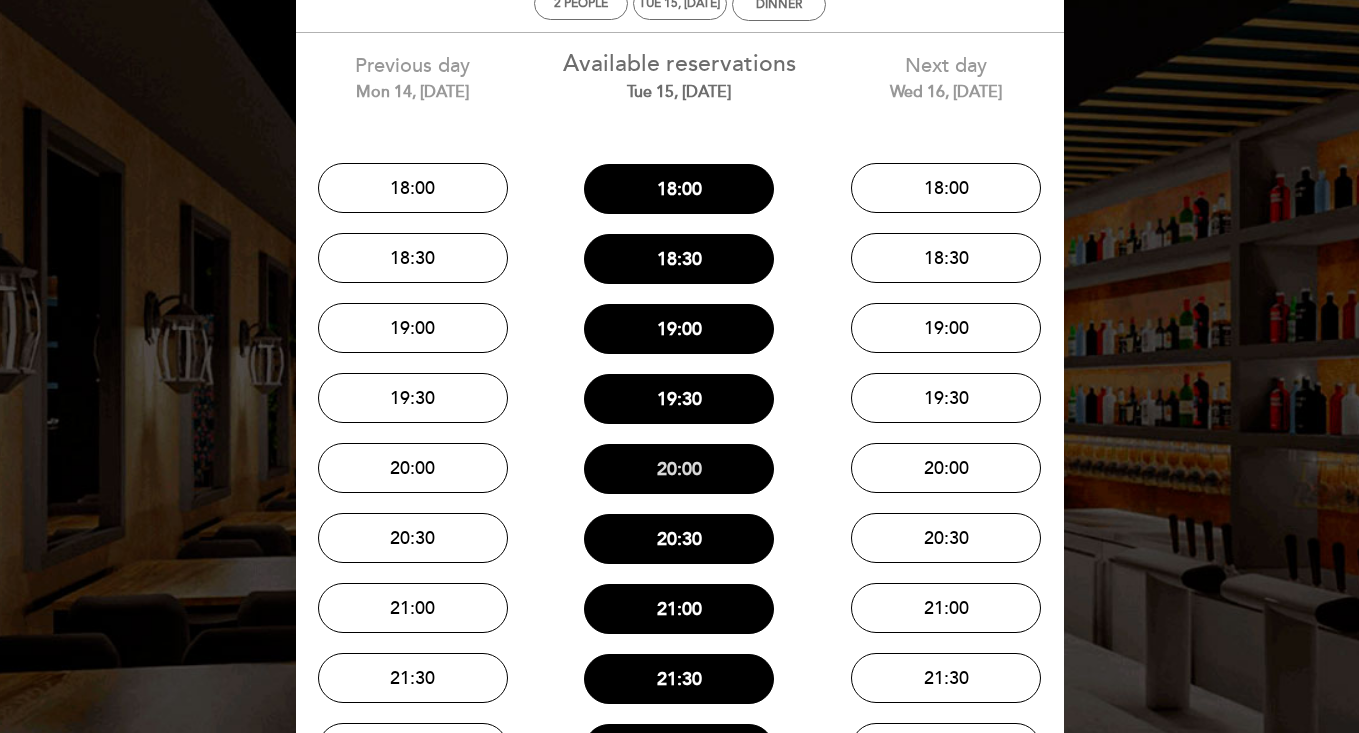 click on "20:00" at bounding box center (679, 469) 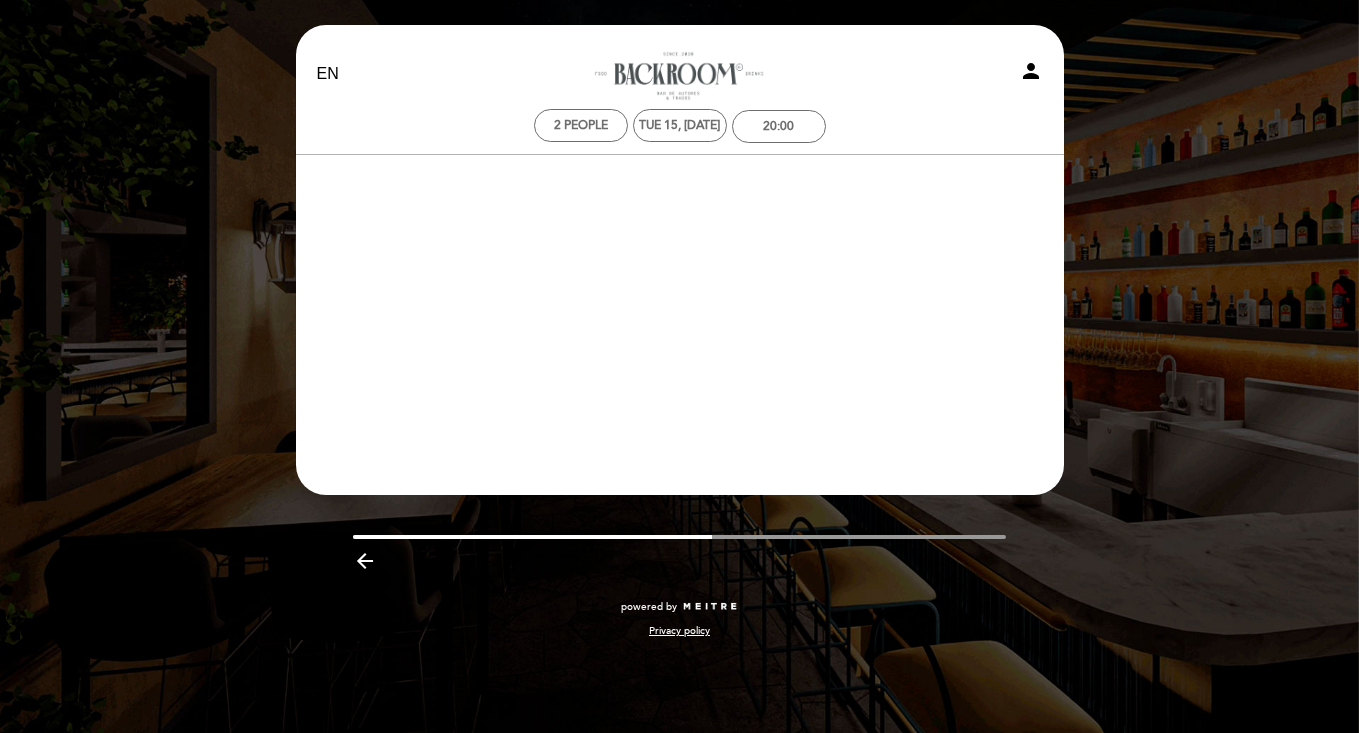 scroll, scrollTop: 0, scrollLeft: 0, axis: both 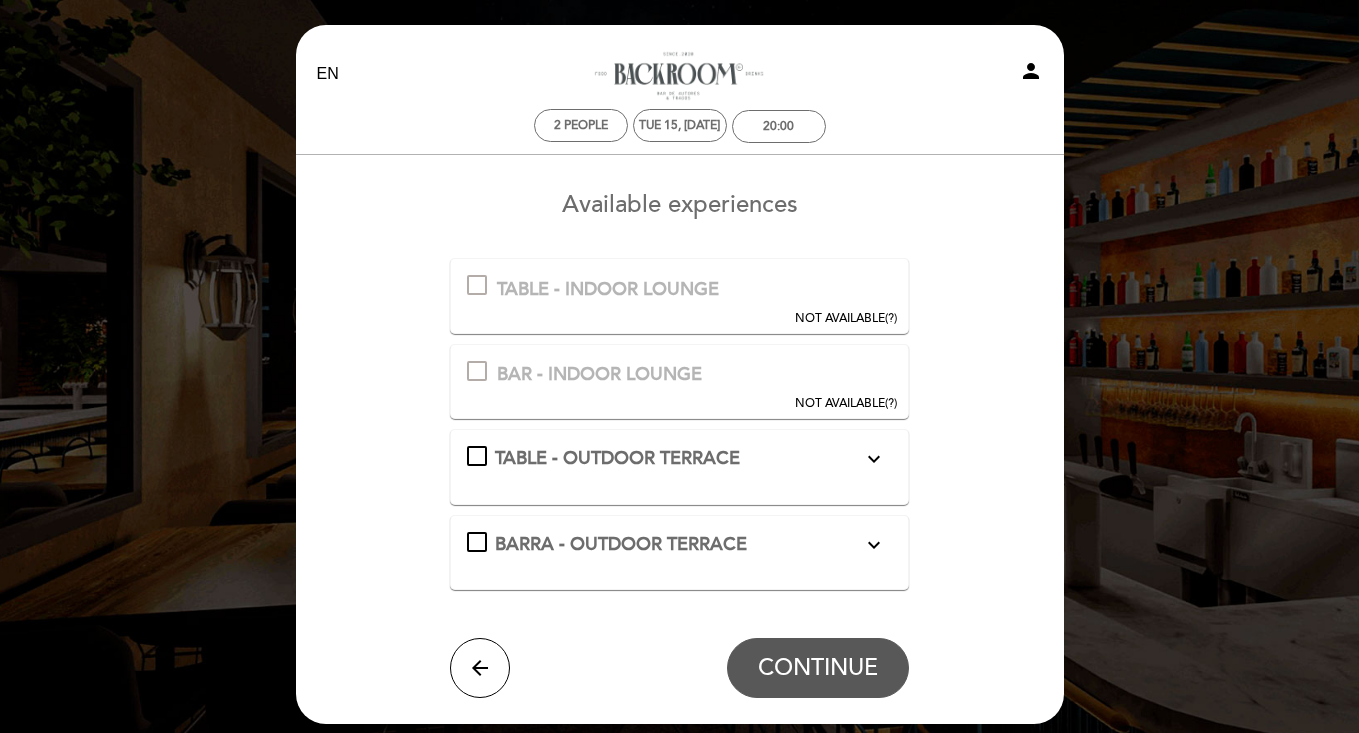 click on "person" at bounding box center (1031, 71) 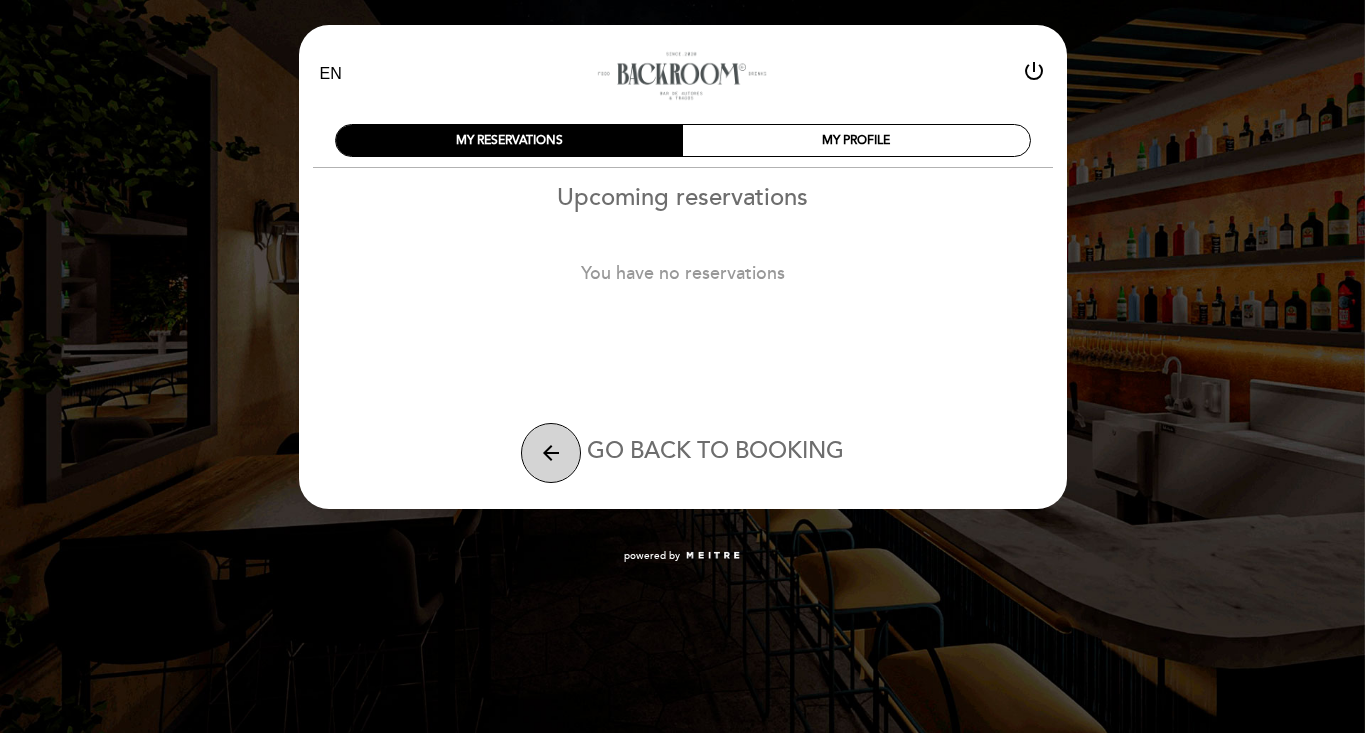 click on "arrow_back" at bounding box center (551, 453) 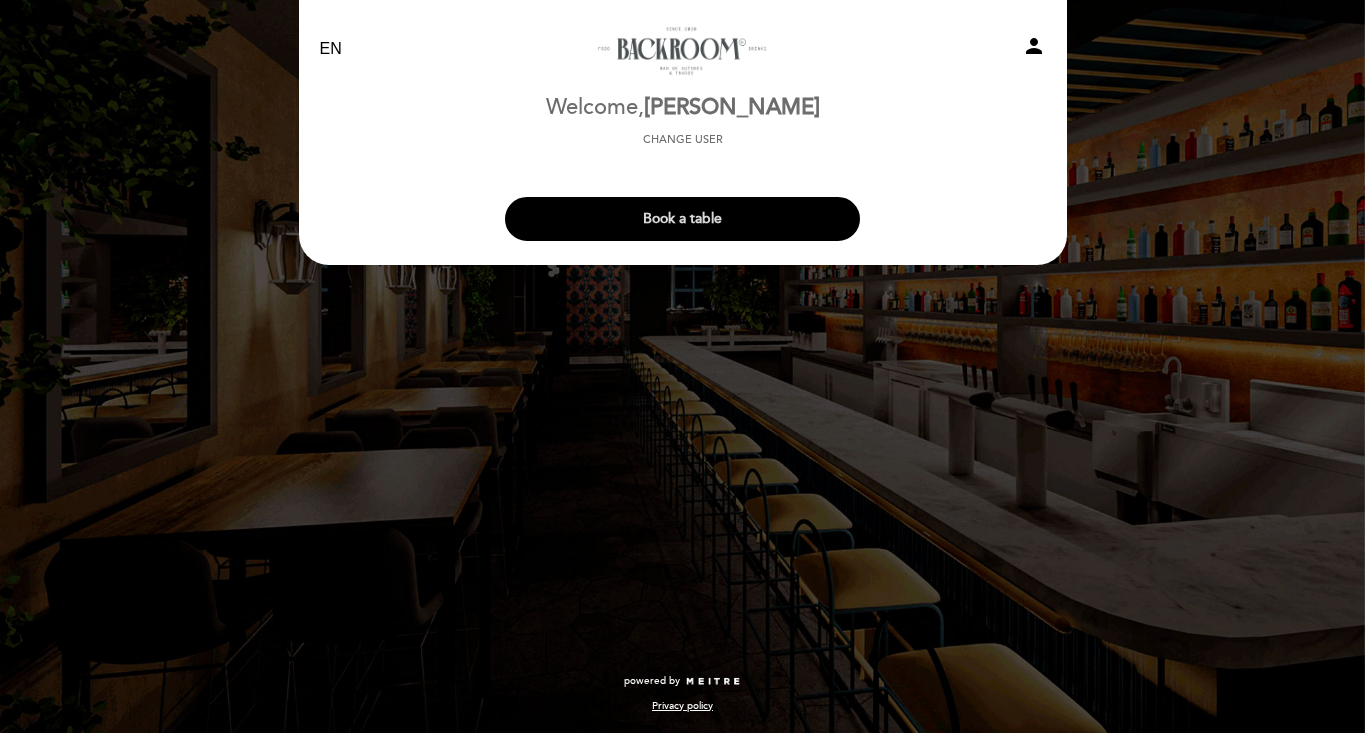 click on "Book a table" at bounding box center (682, 219) 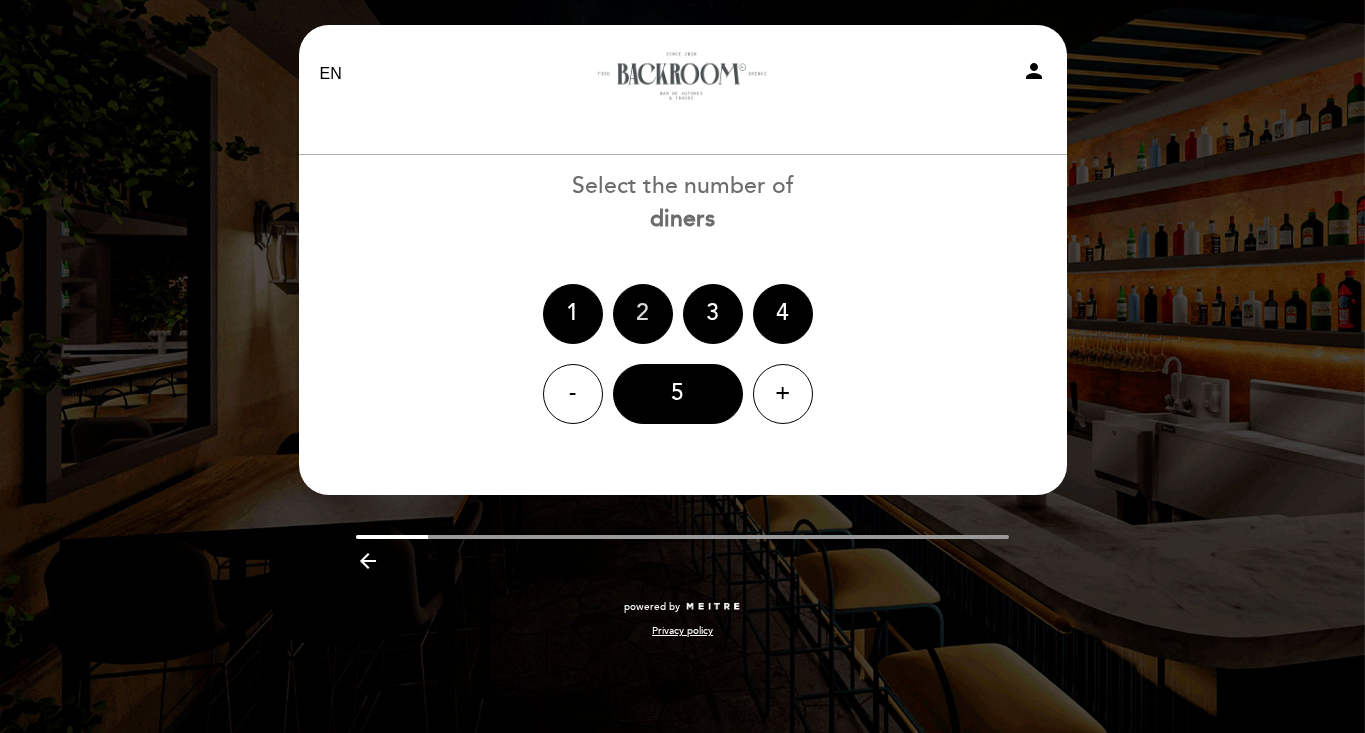 click on "2" at bounding box center (643, 314) 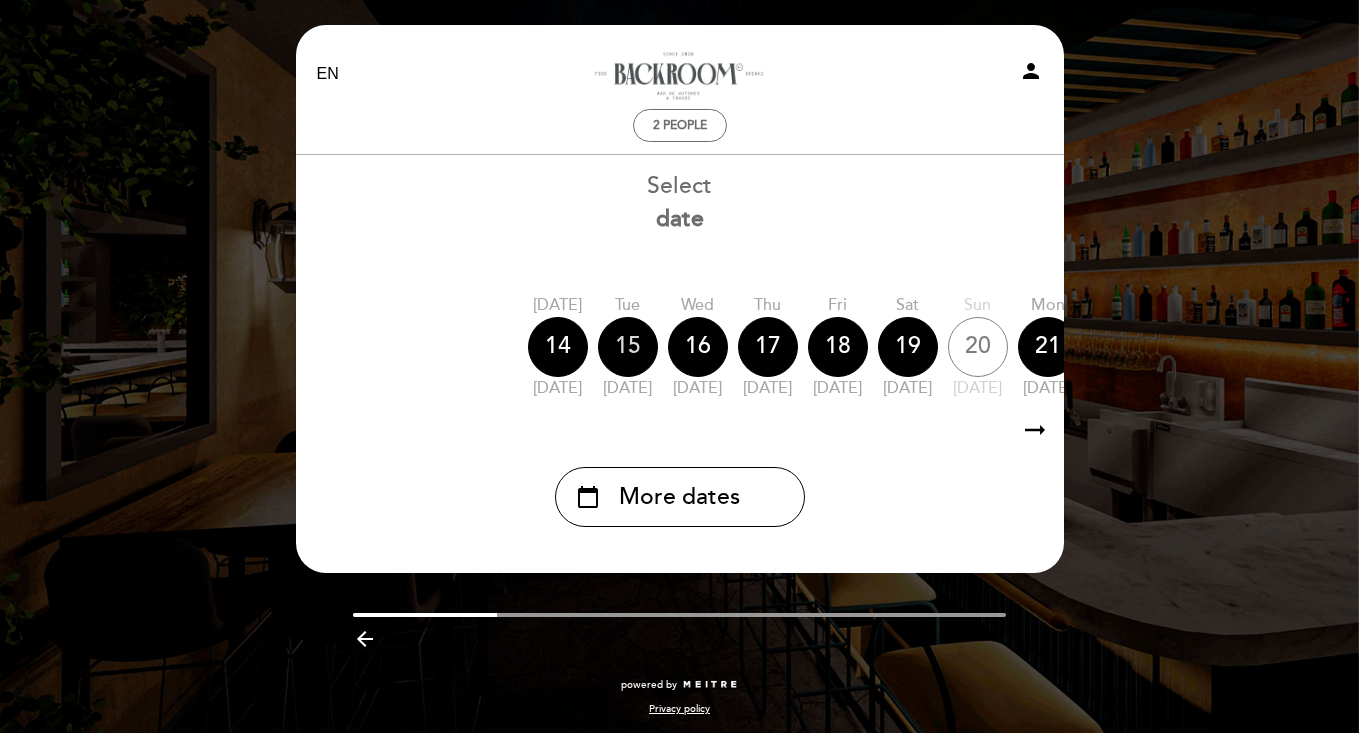 click on "15" at bounding box center (628, 347) 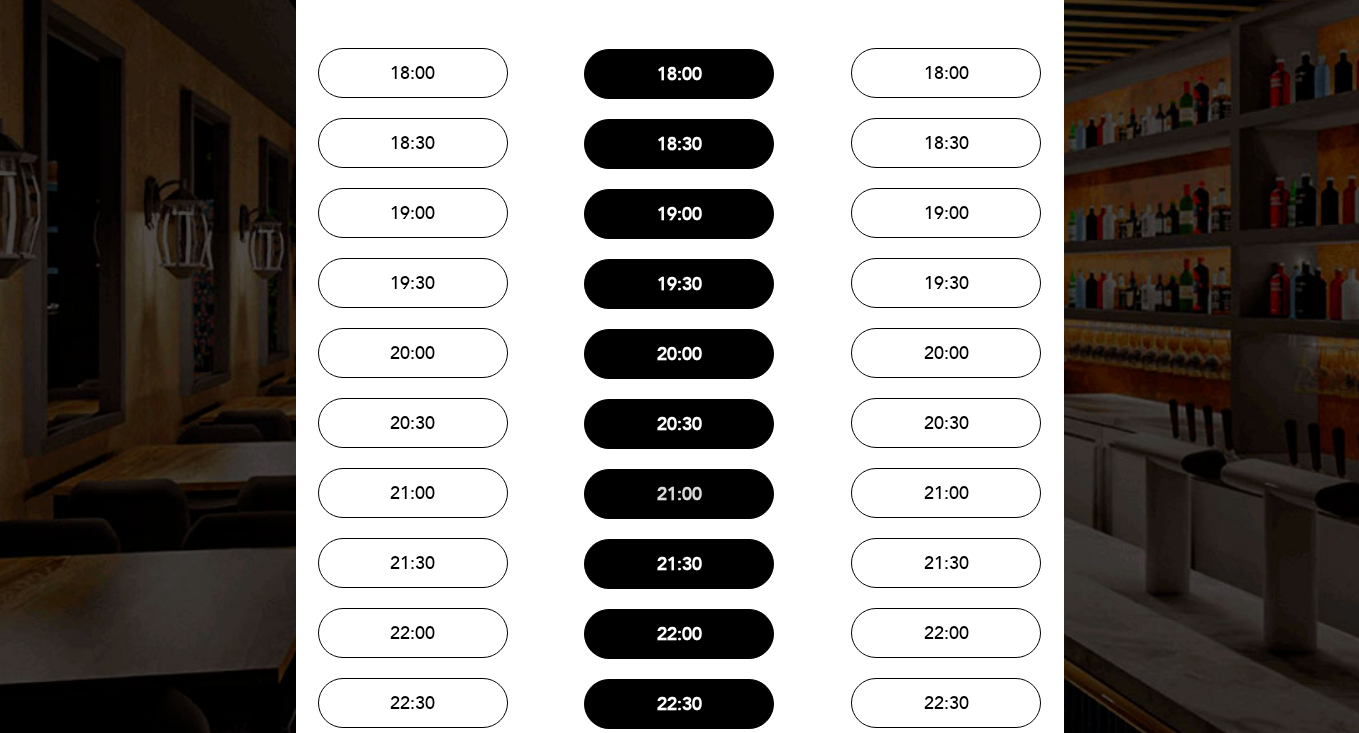 scroll, scrollTop: 248, scrollLeft: 0, axis: vertical 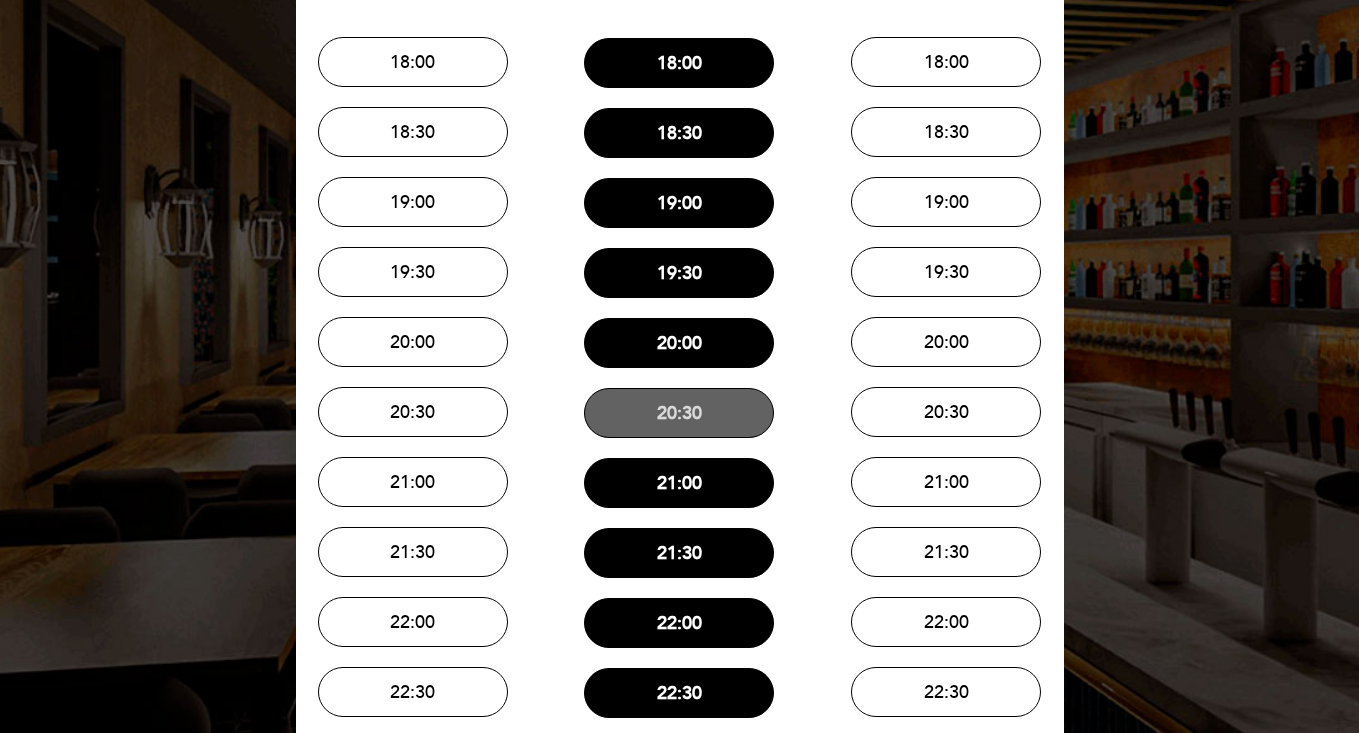 click on "20:30" at bounding box center [679, 413] 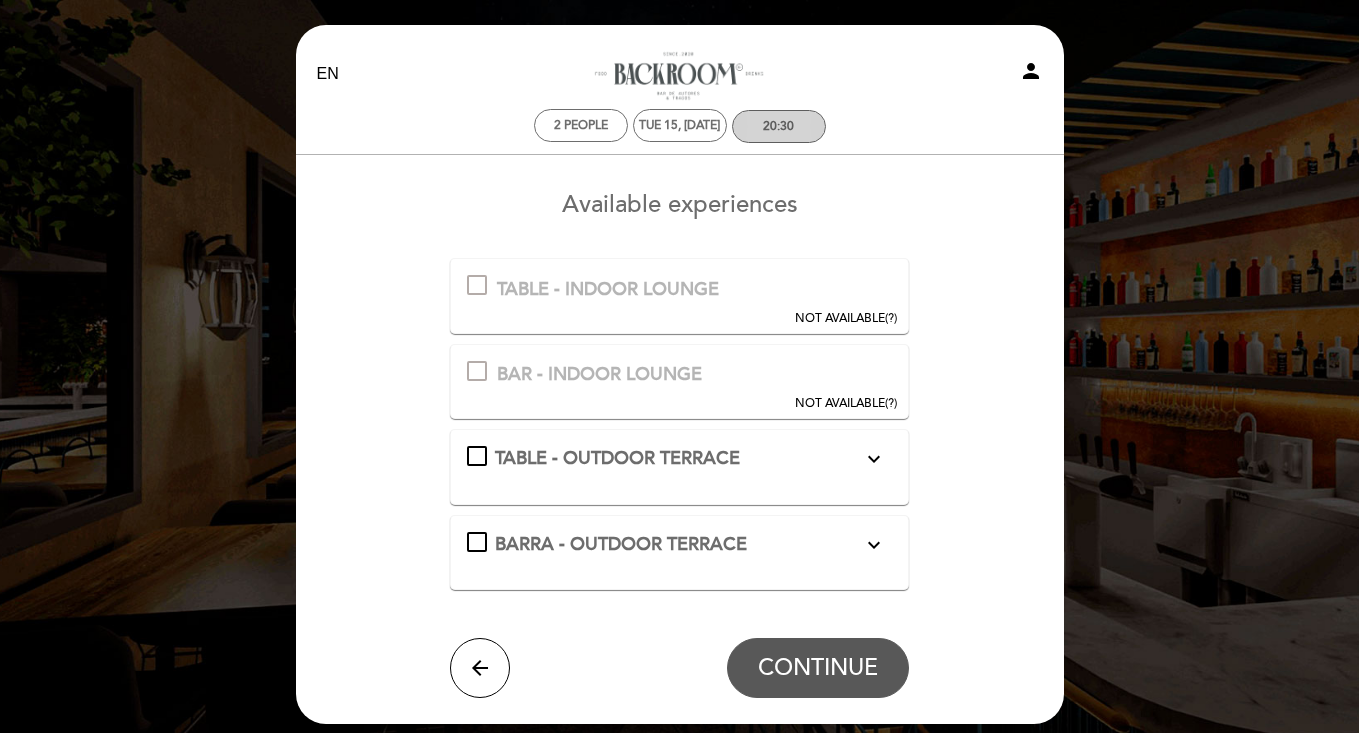click on "20:30" at bounding box center [778, 126] 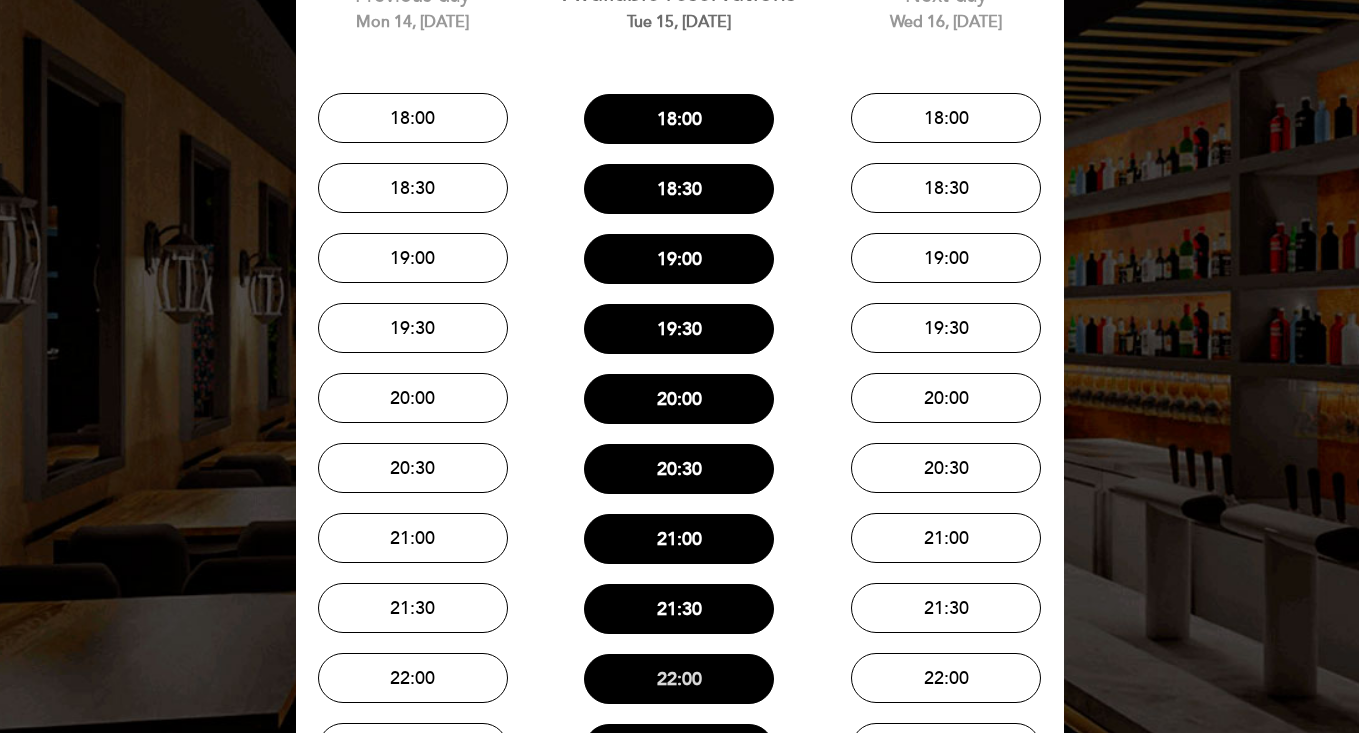 scroll, scrollTop: 247, scrollLeft: 0, axis: vertical 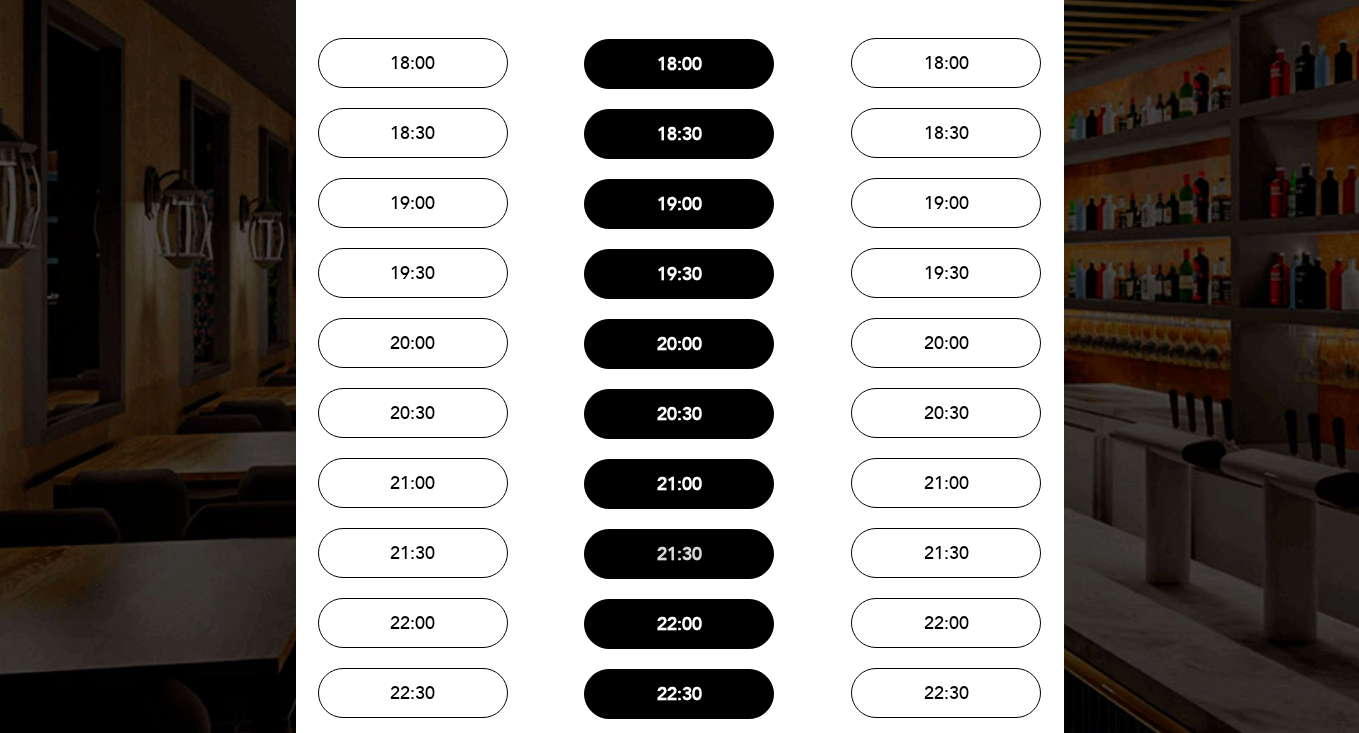 click on "21:30" at bounding box center [679, 554] 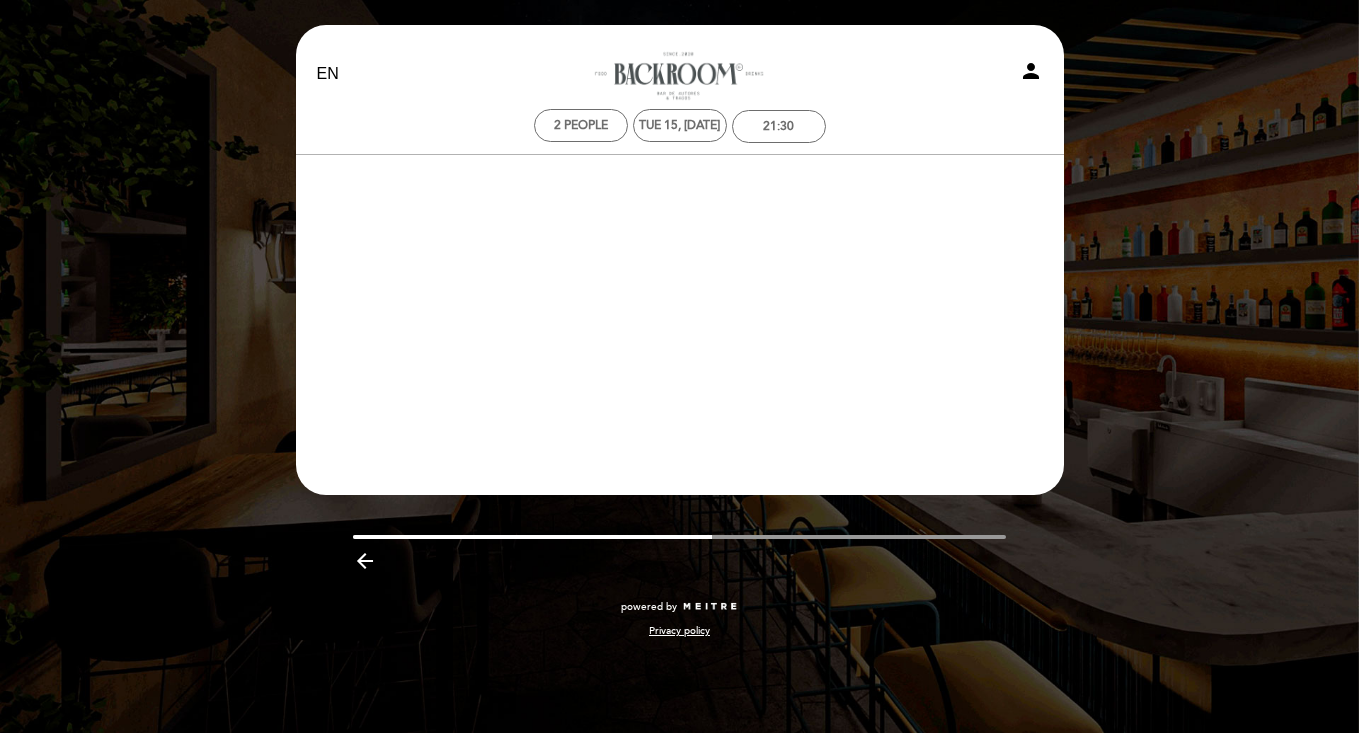 scroll, scrollTop: 0, scrollLeft: 0, axis: both 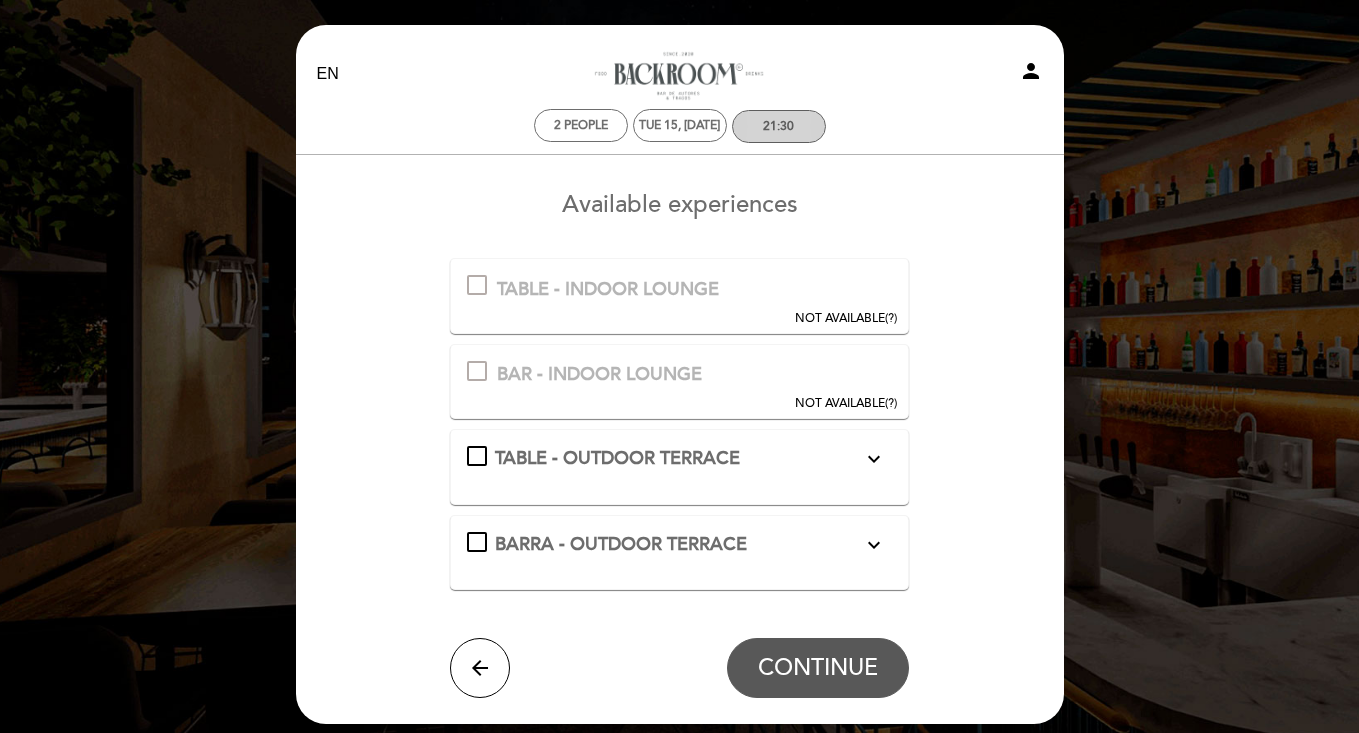click on "21:30" at bounding box center [779, 126] 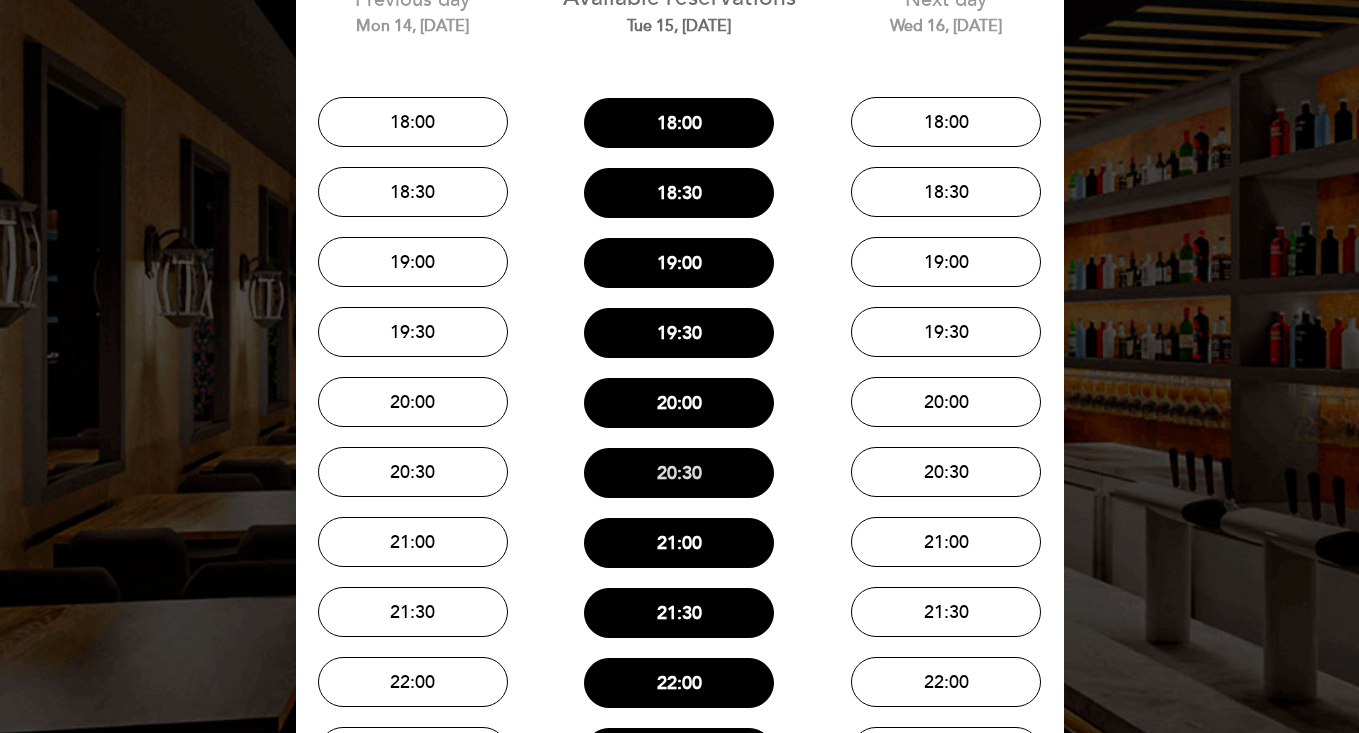 scroll, scrollTop: 227, scrollLeft: 0, axis: vertical 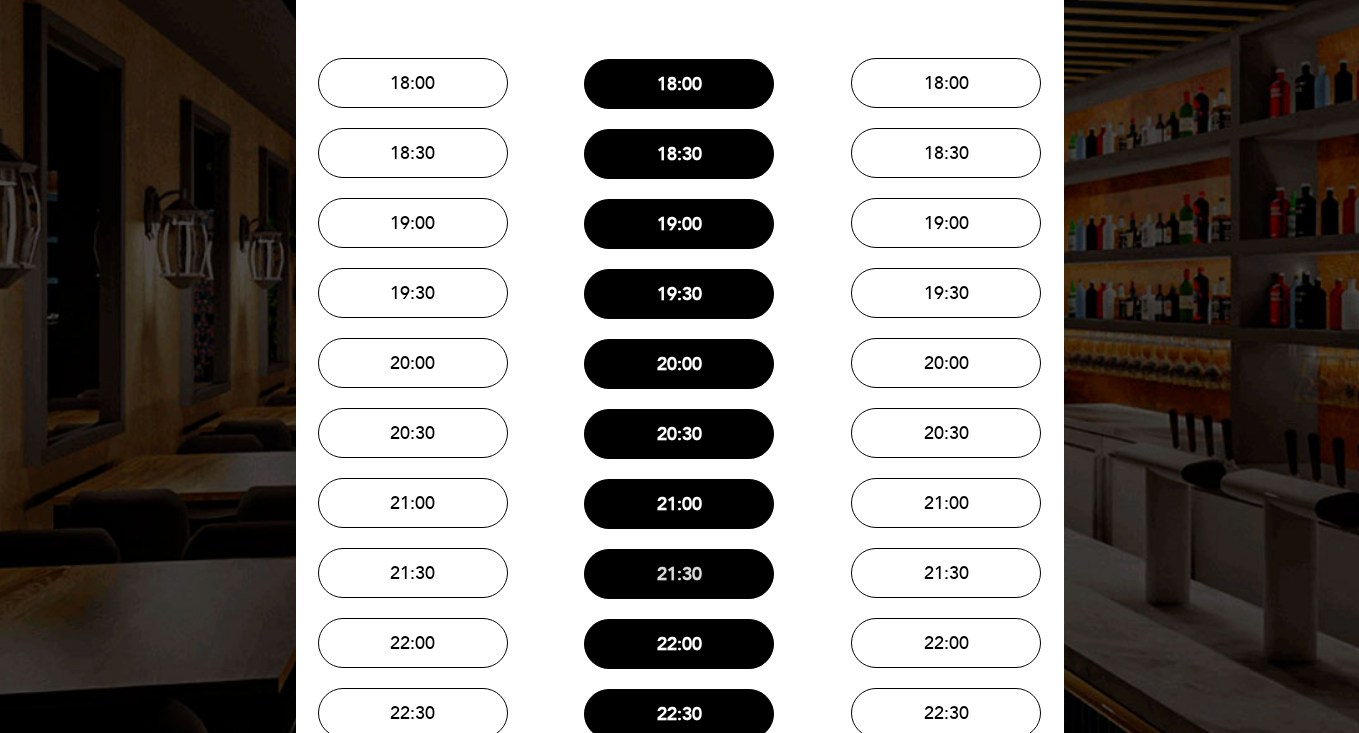 click on "21:30" at bounding box center (679, 574) 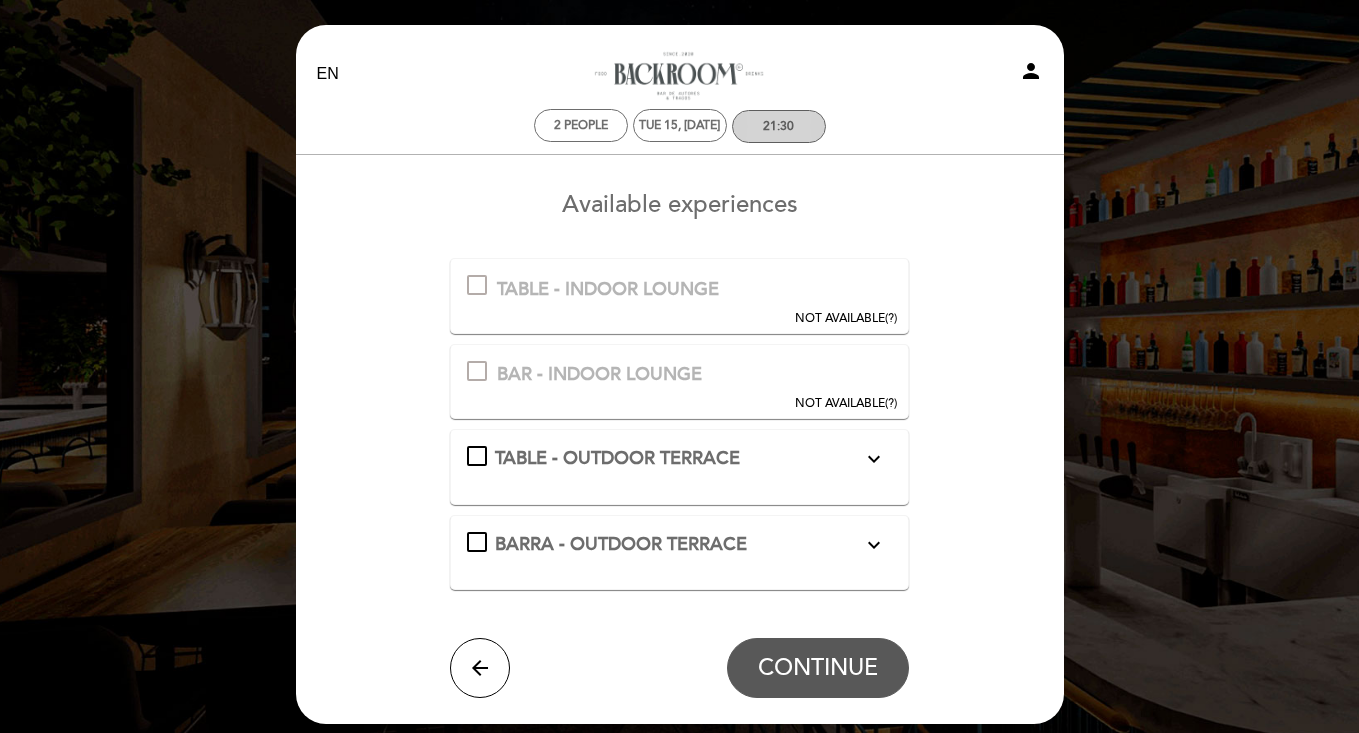 click on "21:30" at bounding box center (778, 126) 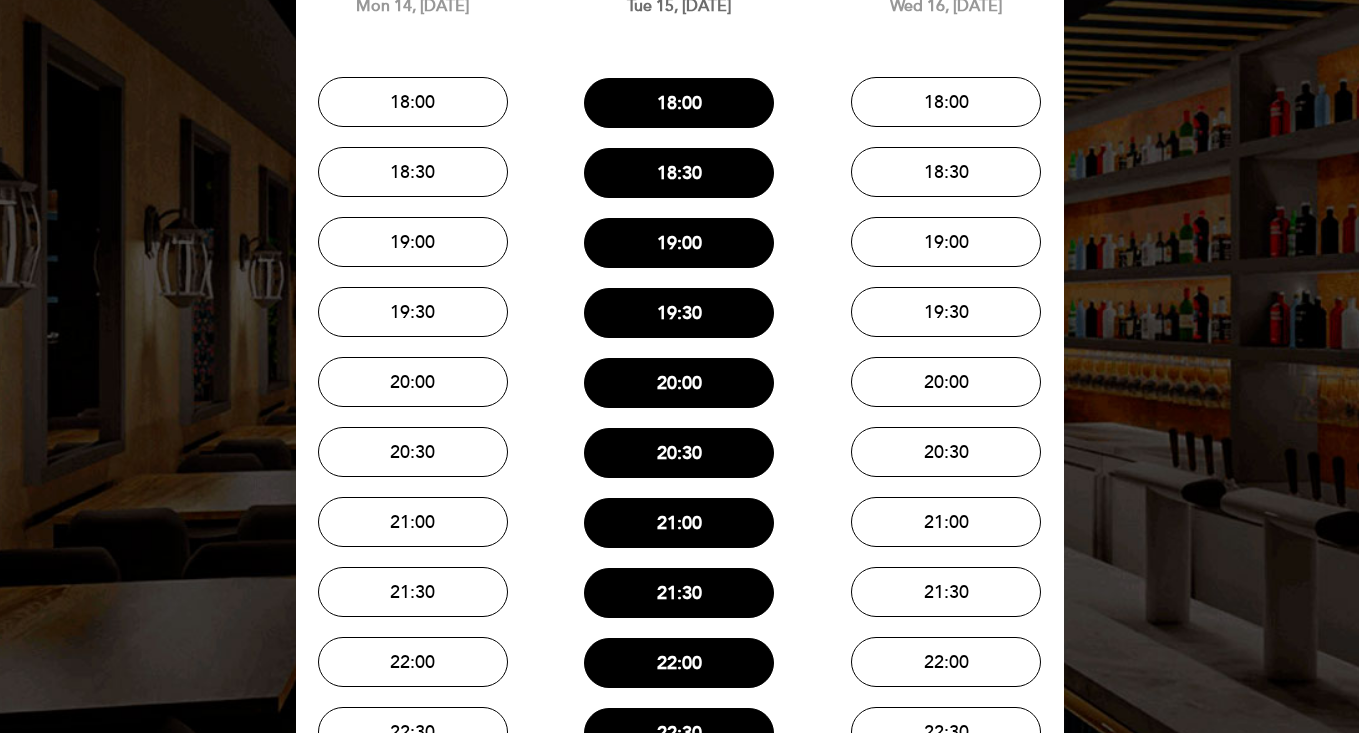 scroll, scrollTop: 222, scrollLeft: 0, axis: vertical 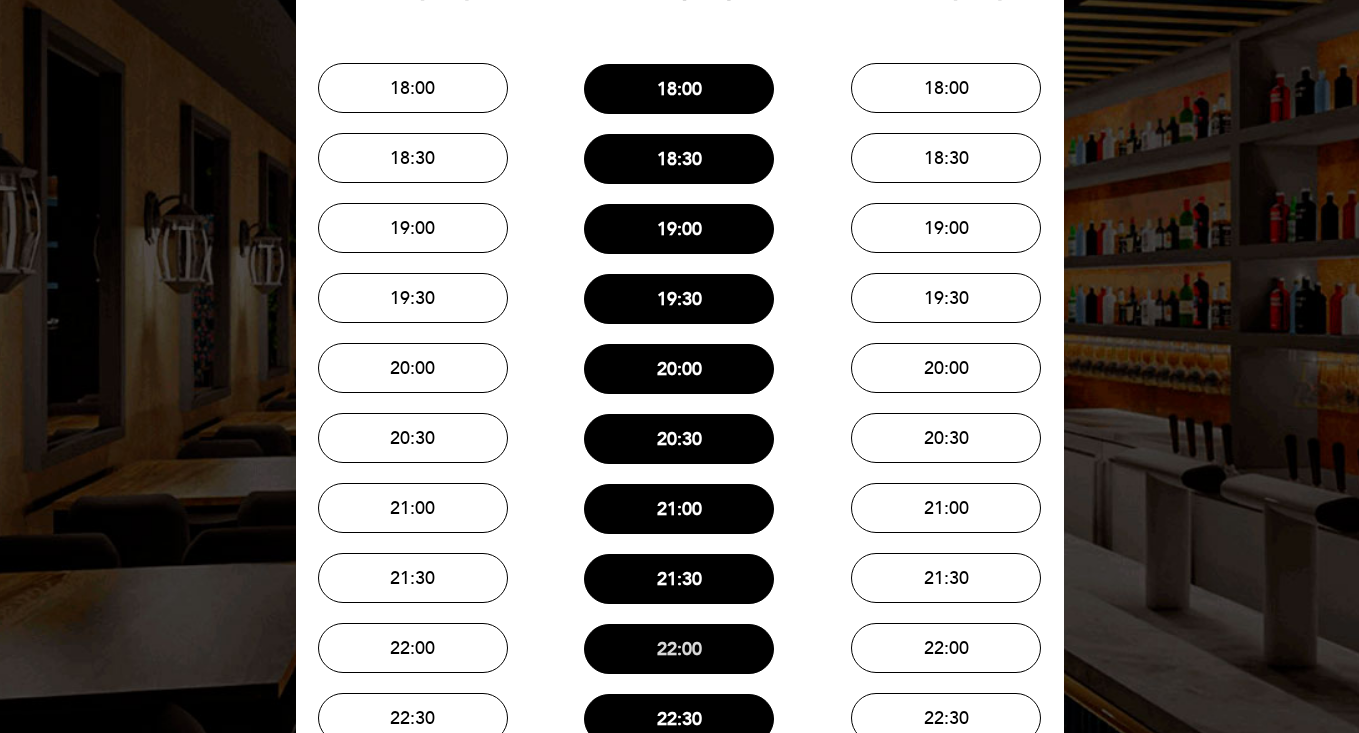 click on "22:00" at bounding box center (679, 649) 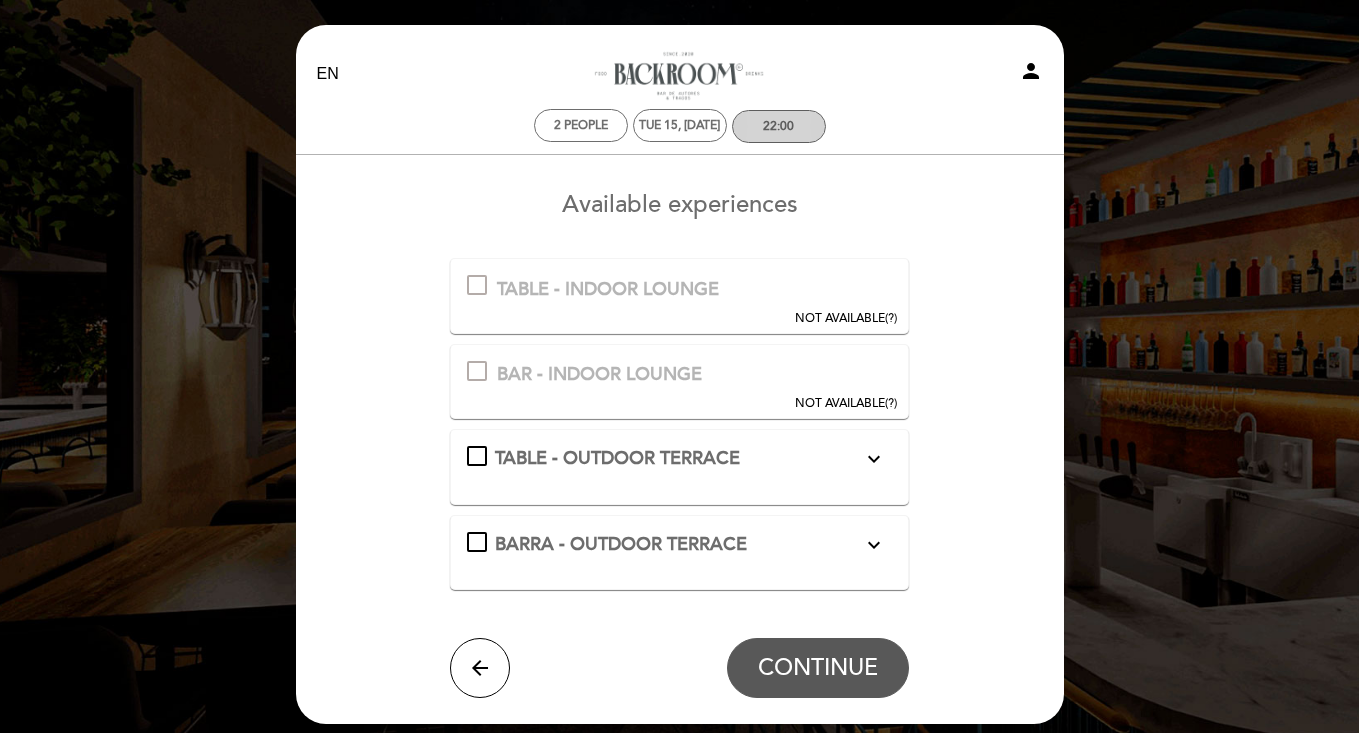 click on "22:00" at bounding box center [778, 126] 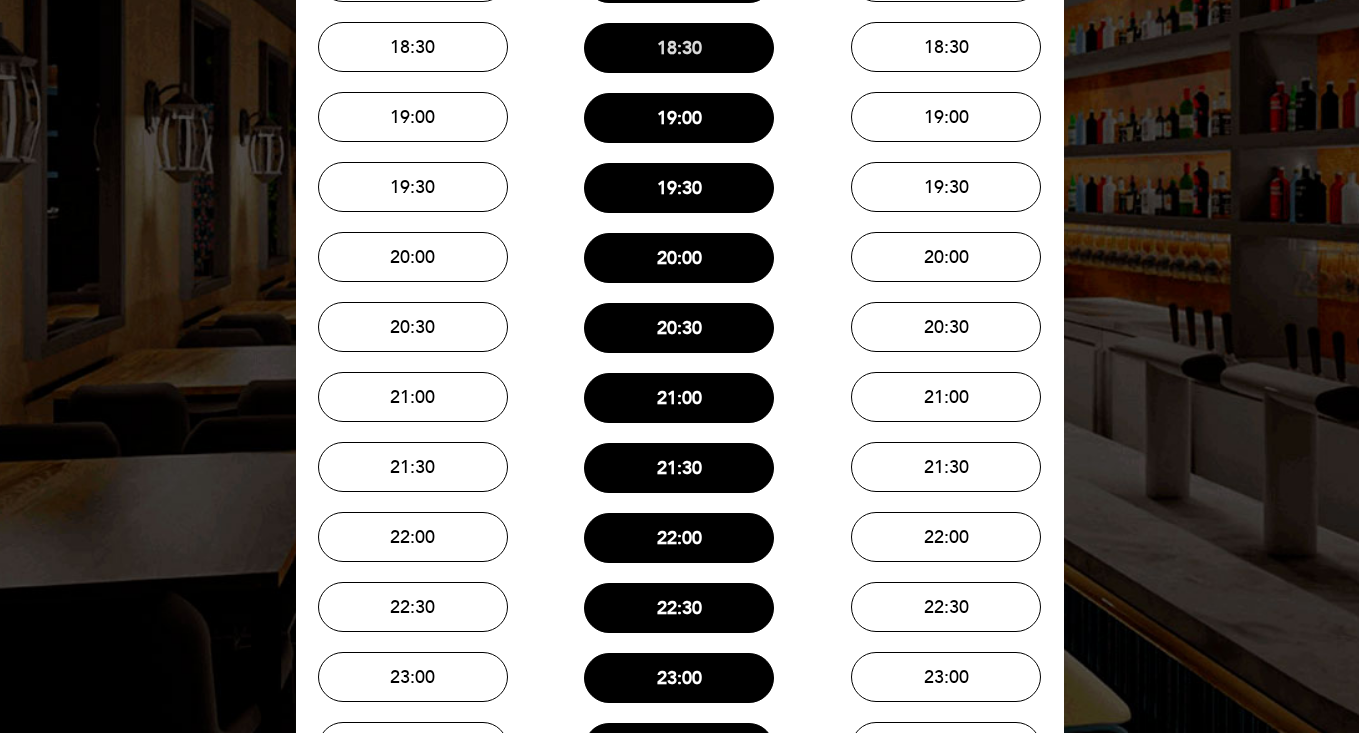 scroll, scrollTop: 419, scrollLeft: 0, axis: vertical 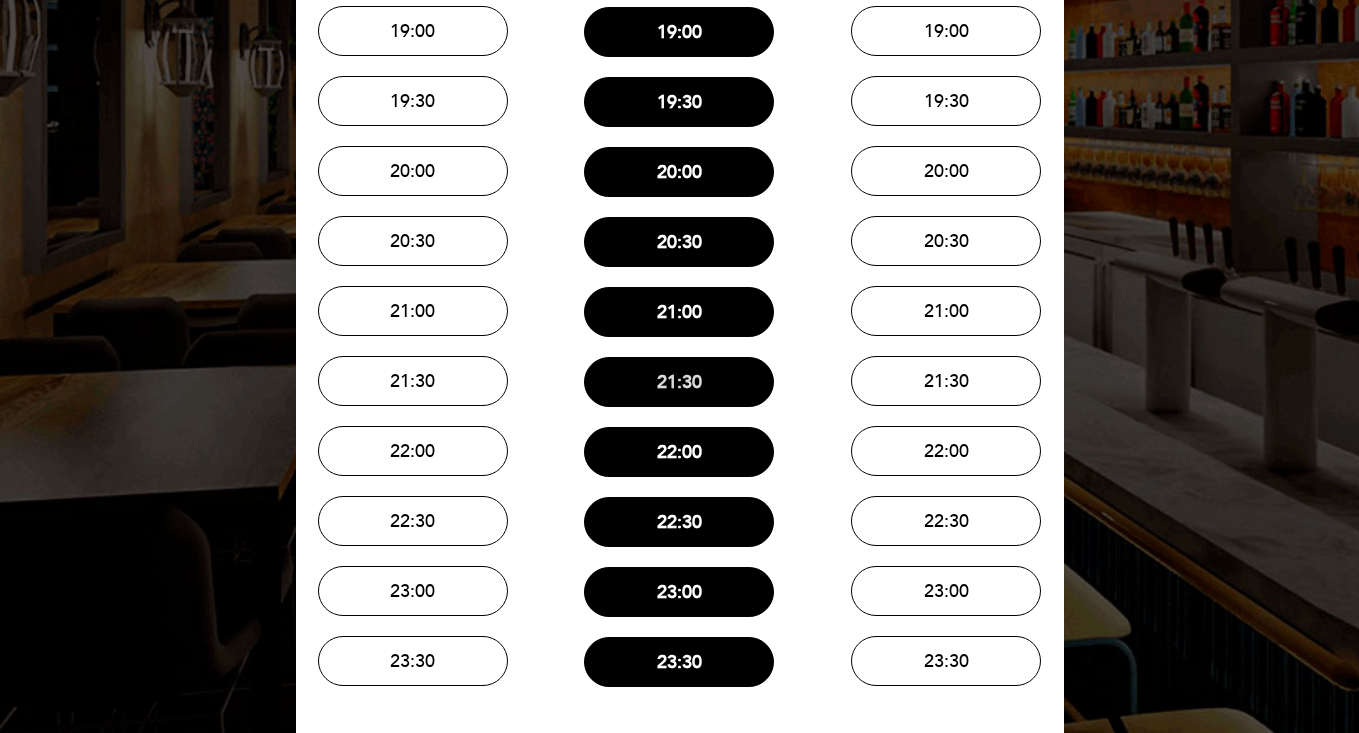 click on "21:30" at bounding box center [679, 382] 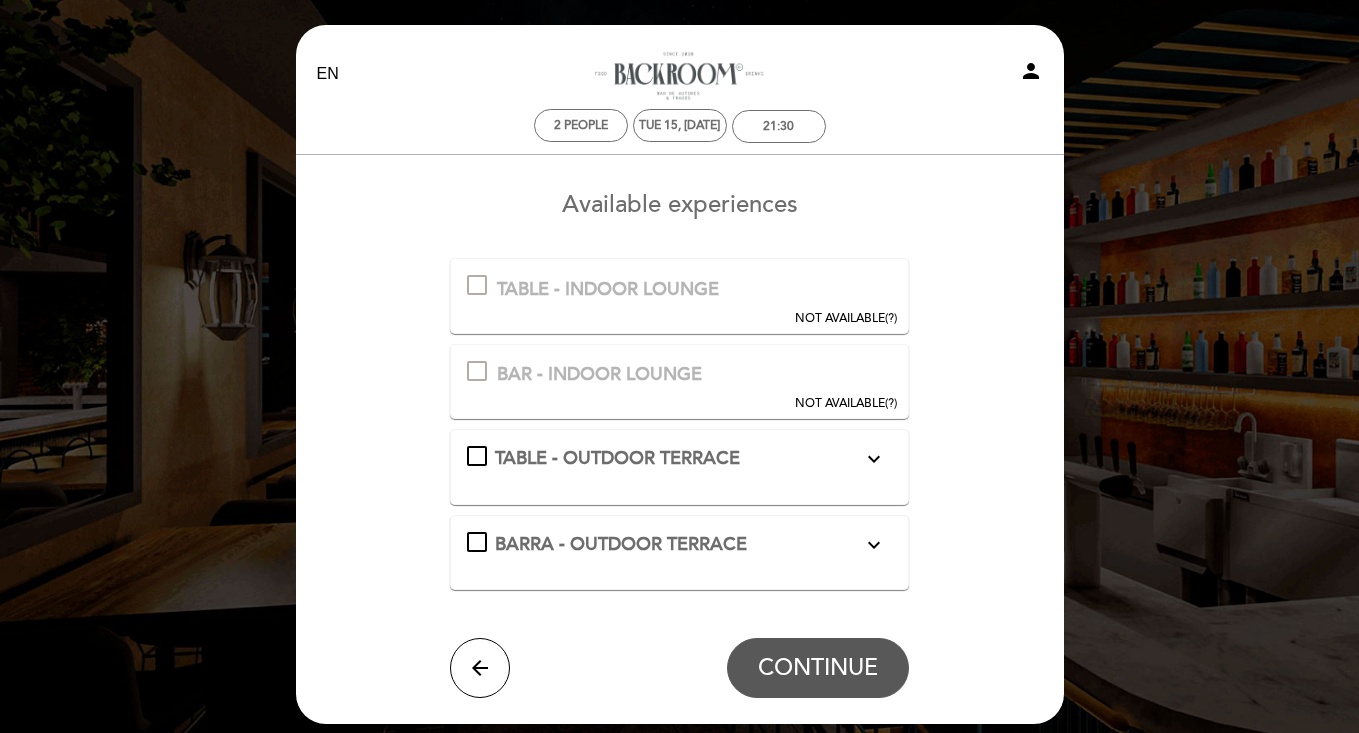 click on "BAR - INDOOR LOUNGE" at bounding box center [599, 375] 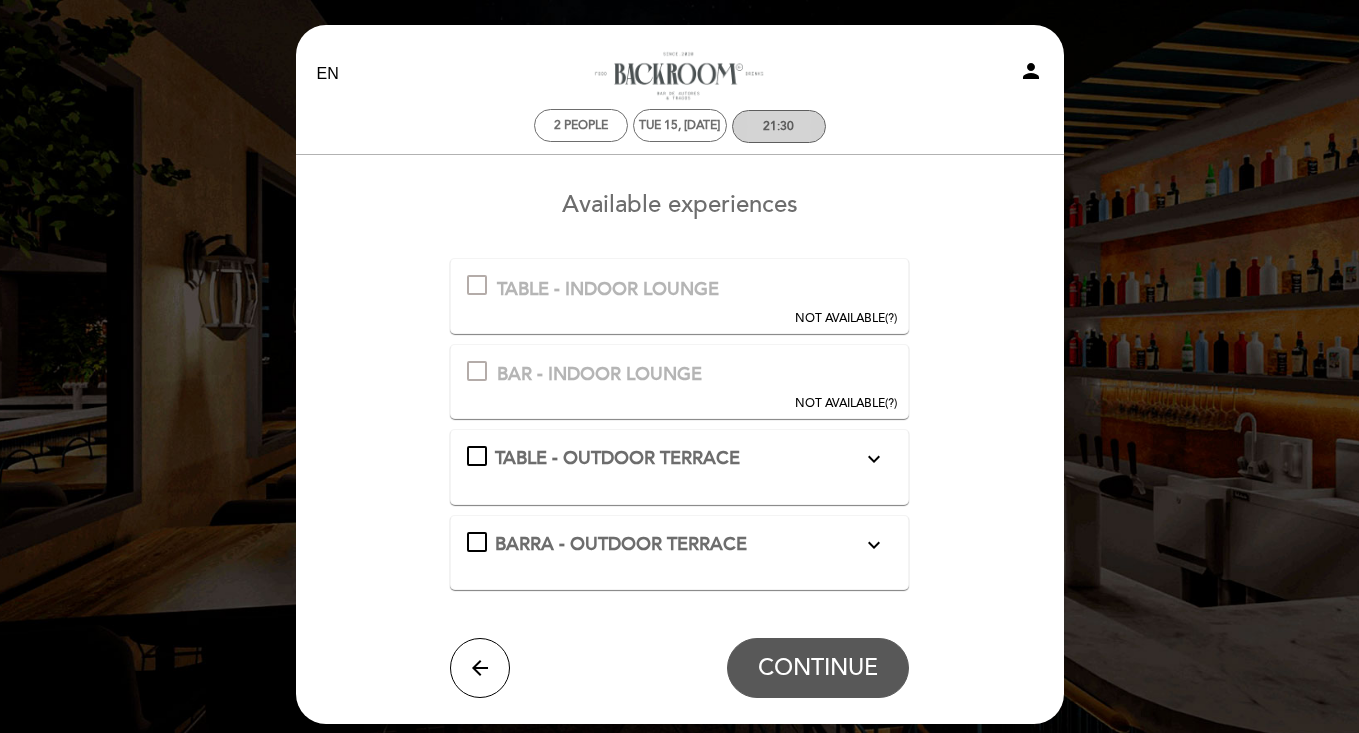 click on "21:30" at bounding box center [778, 126] 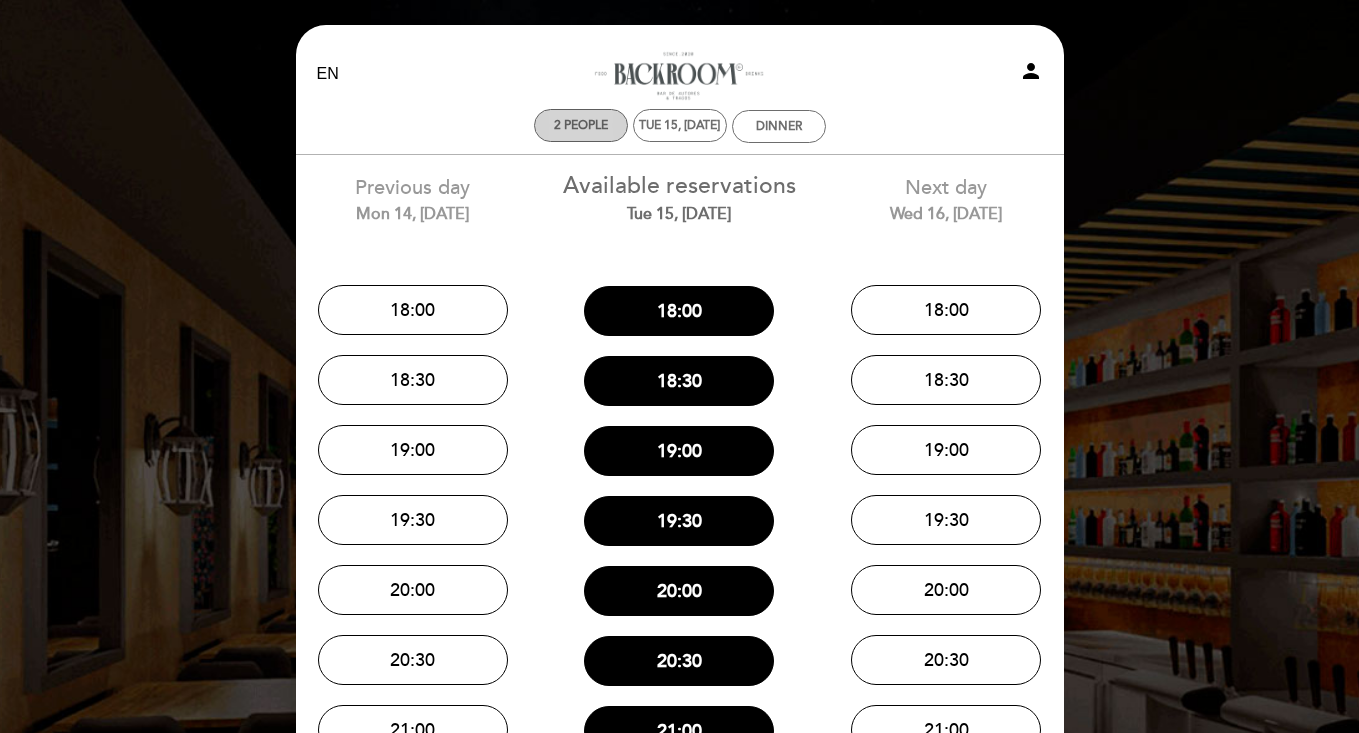 click on "2 people" at bounding box center [581, 125] 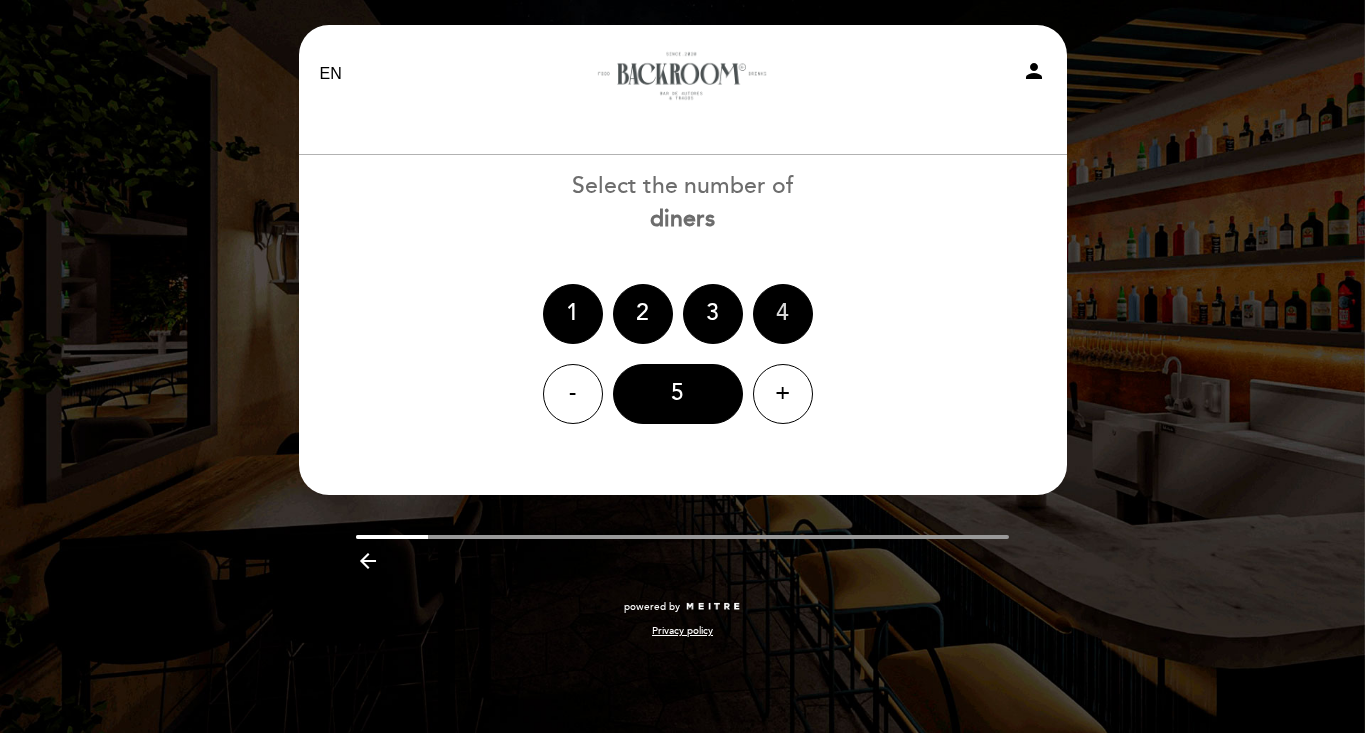 click on "4" at bounding box center (783, 314) 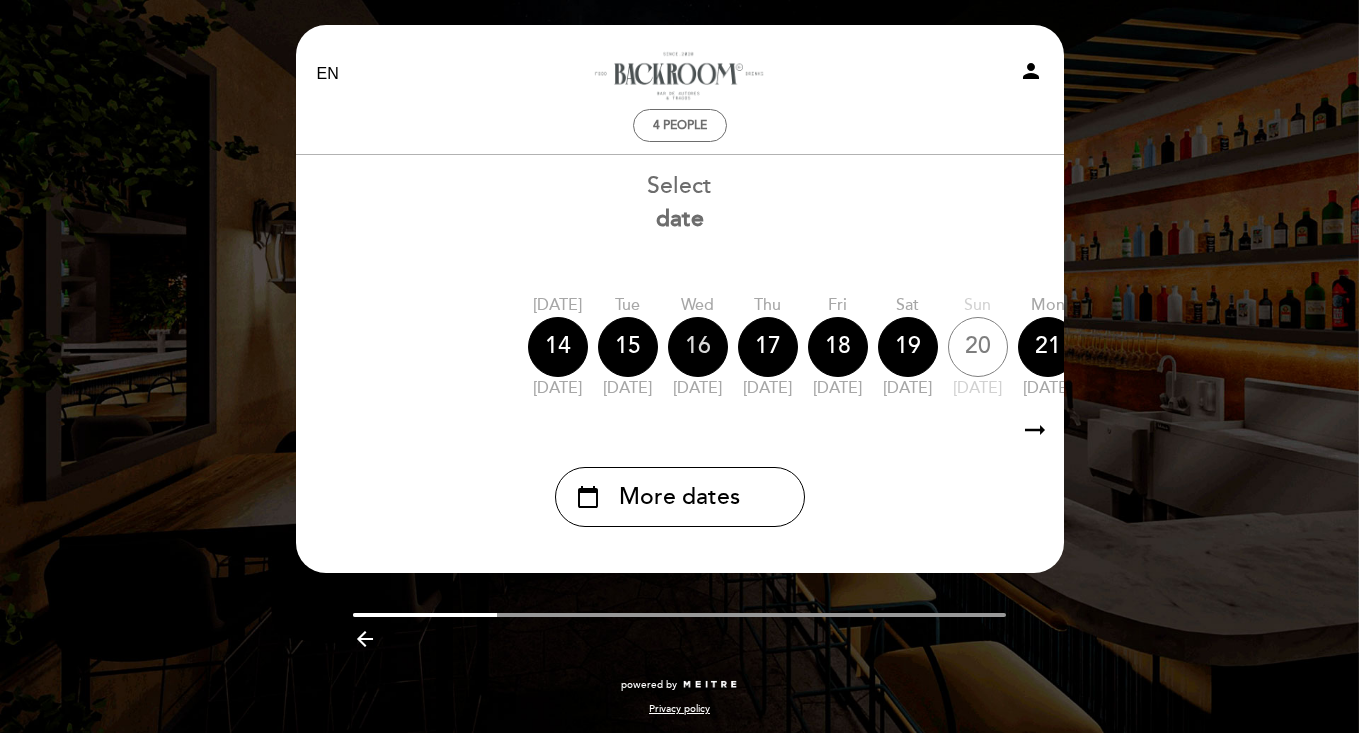 click on "16" at bounding box center [698, 347] 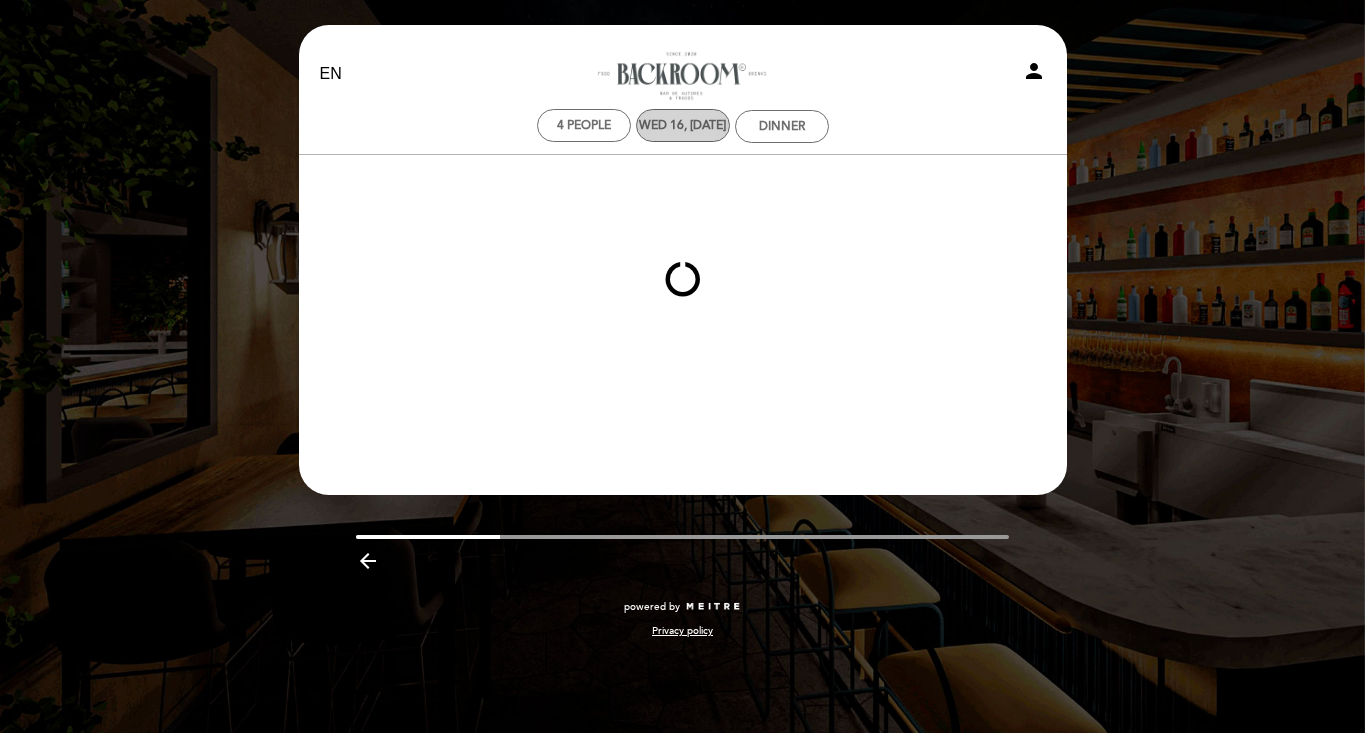 click on "Wed
16,
Jul" at bounding box center (682, 125) 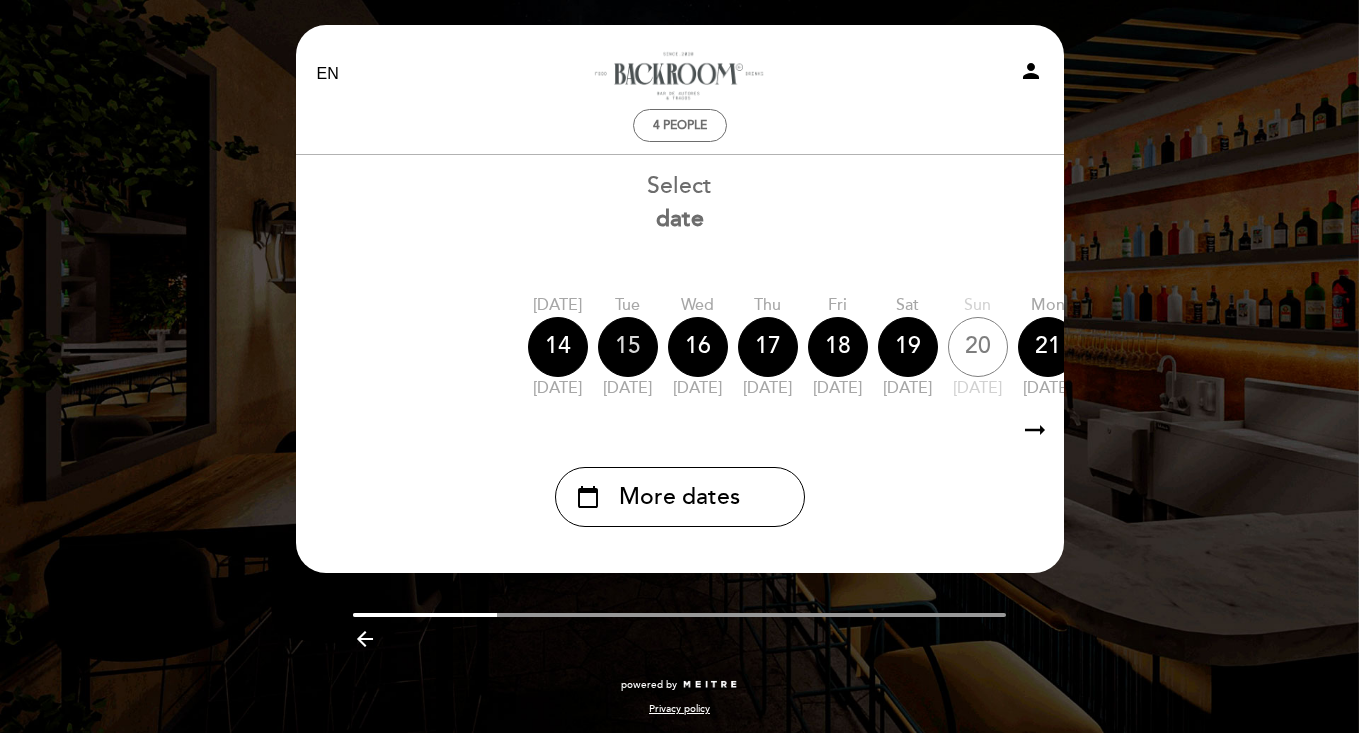 click on "15" at bounding box center [628, 347] 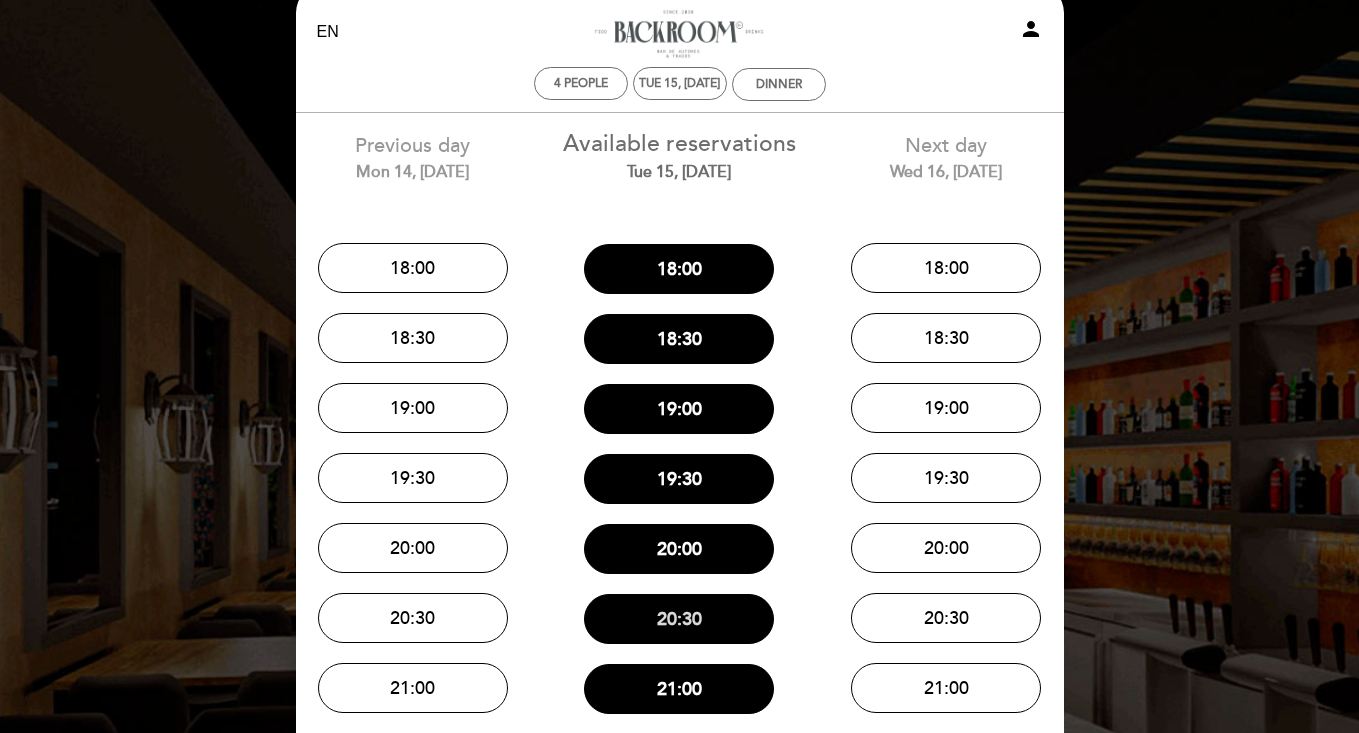 scroll, scrollTop: 95, scrollLeft: 0, axis: vertical 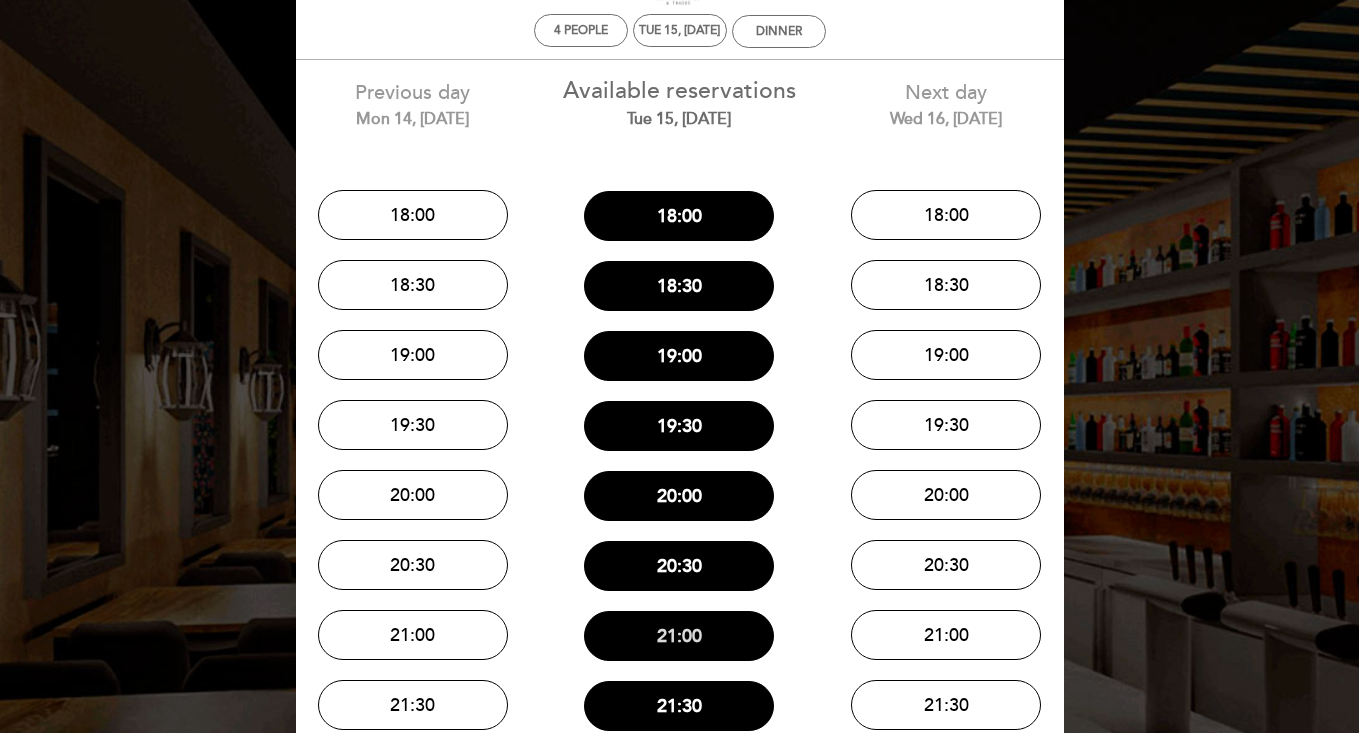 click on "21:00" at bounding box center [679, 636] 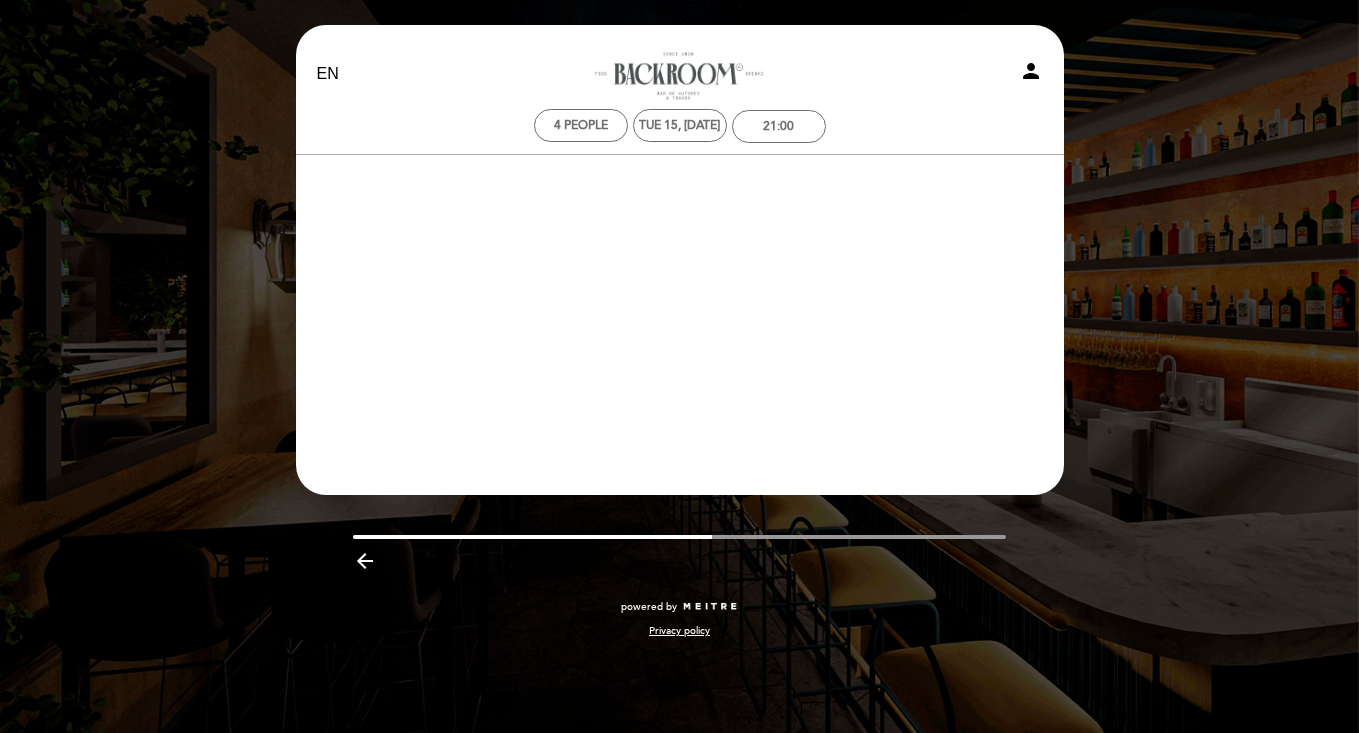 scroll, scrollTop: 0, scrollLeft: 0, axis: both 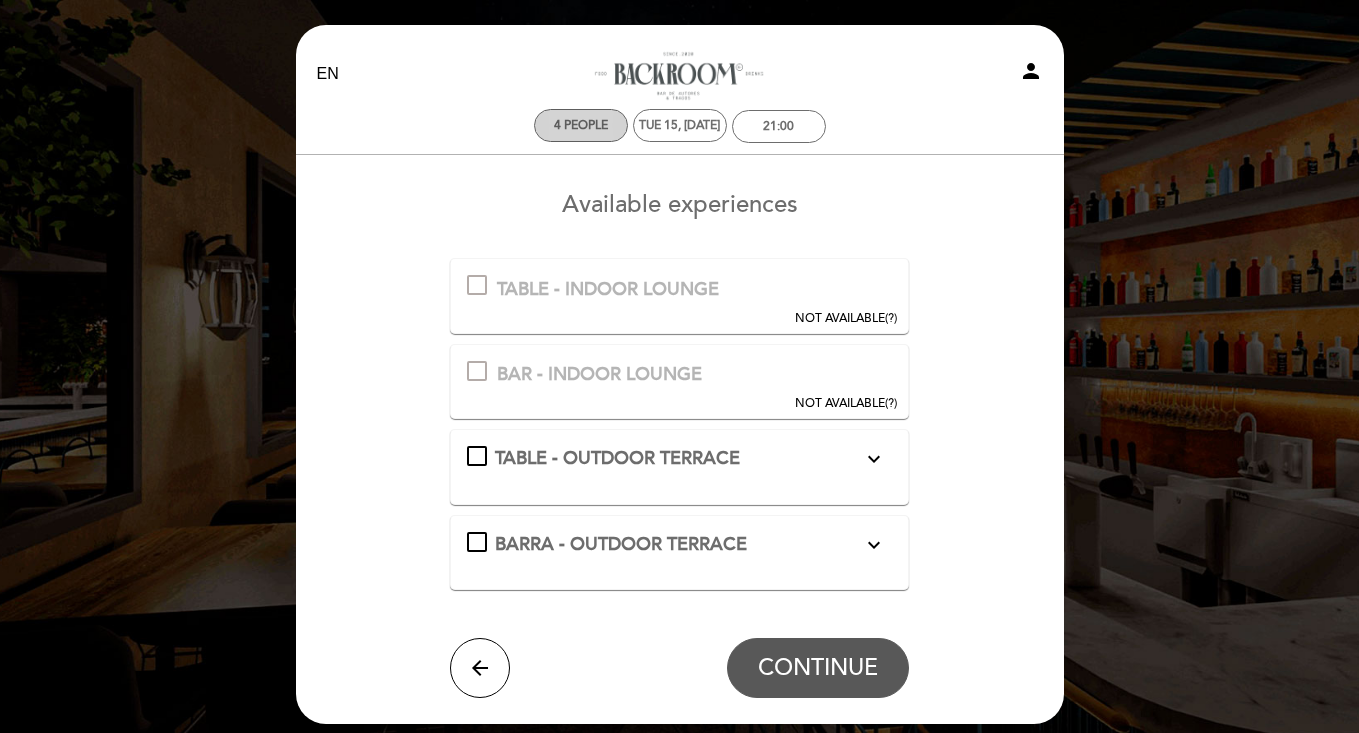 click on "4 people" at bounding box center (581, 125) 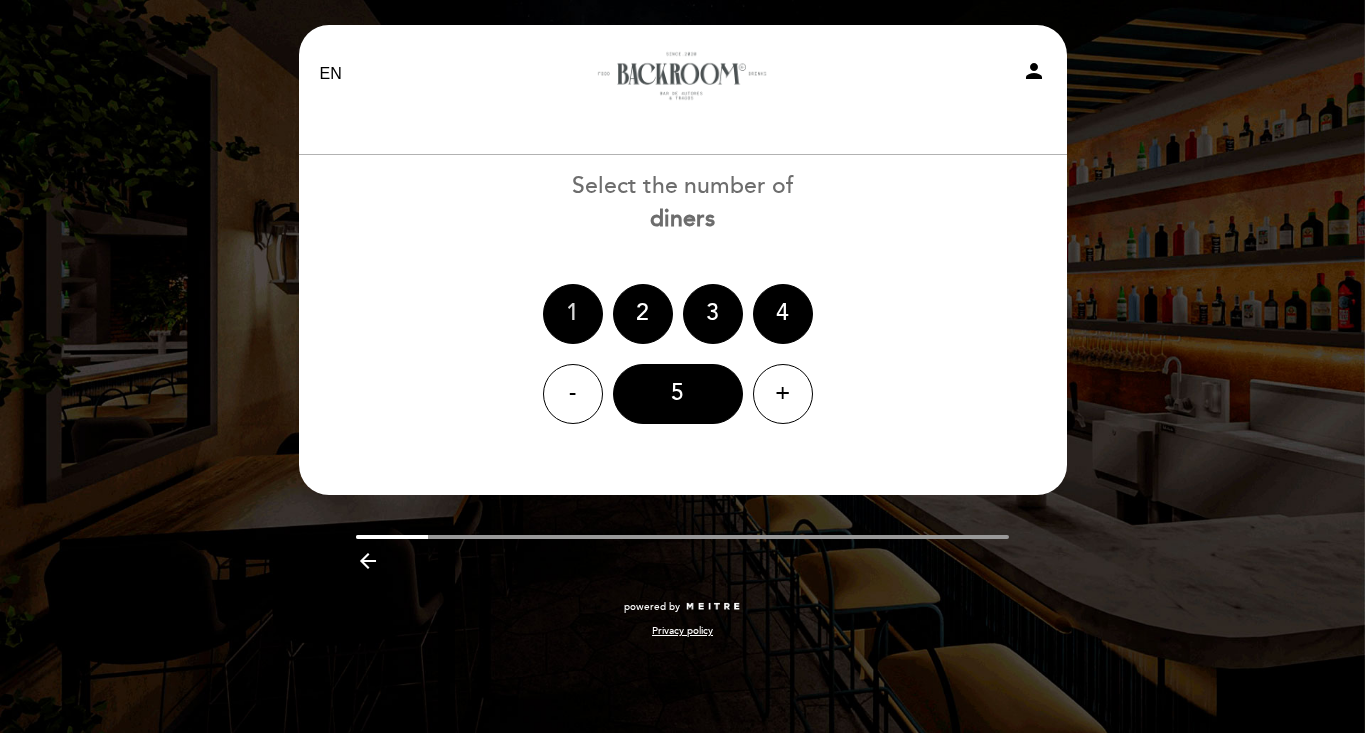 click on "1" at bounding box center (573, 314) 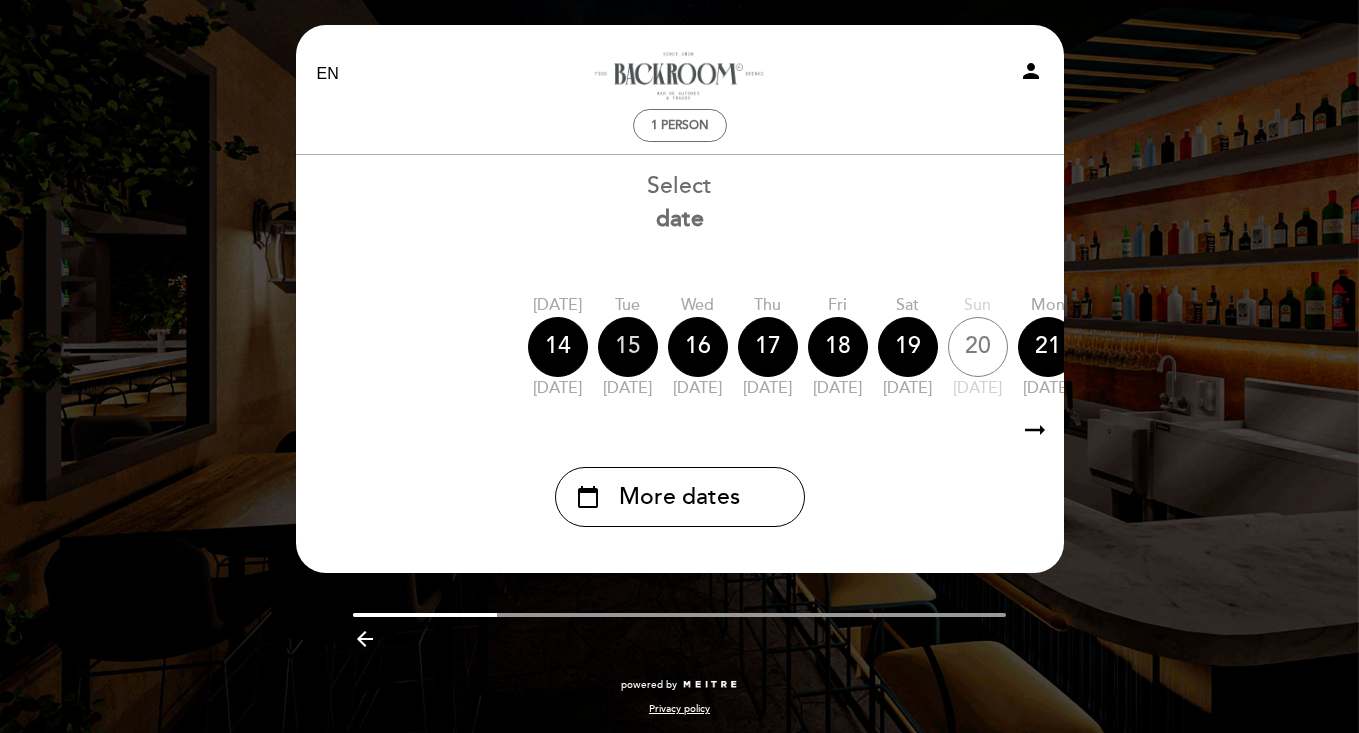 click on "15" at bounding box center [628, 347] 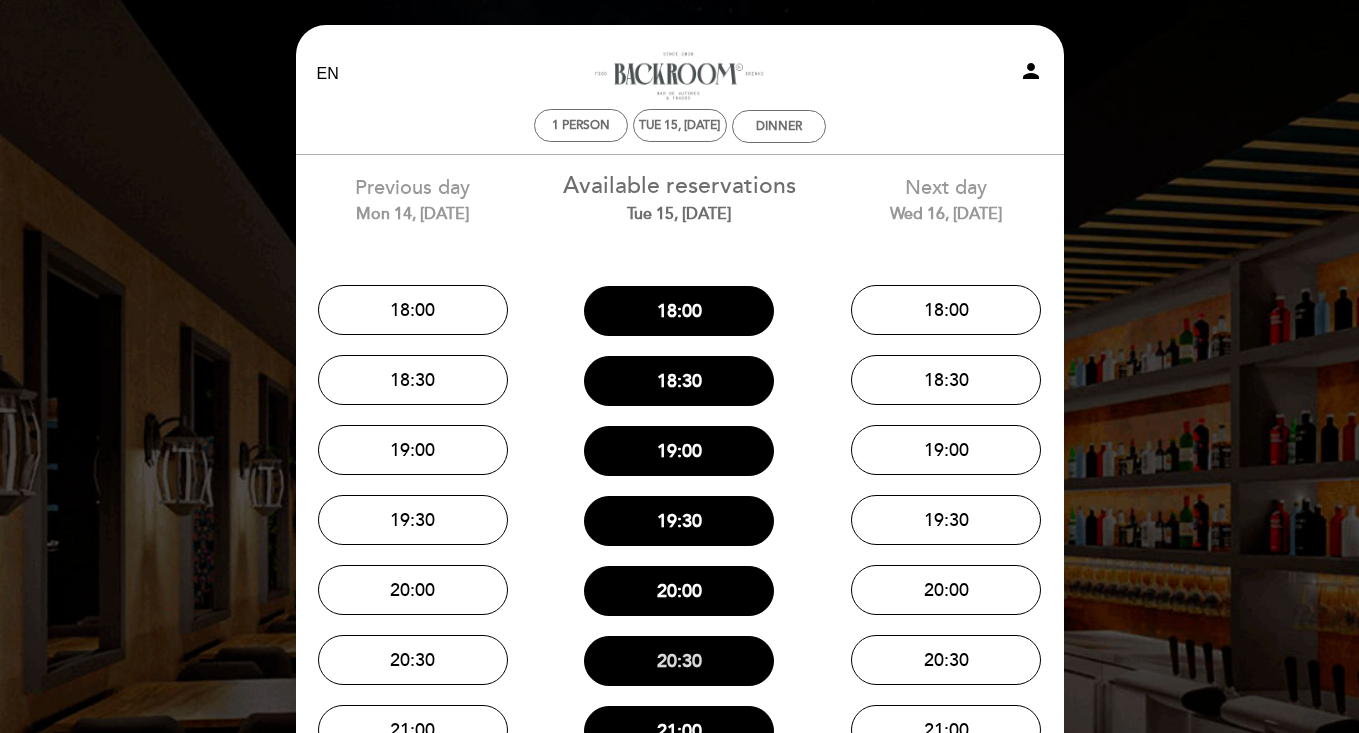 scroll, scrollTop: 104, scrollLeft: 0, axis: vertical 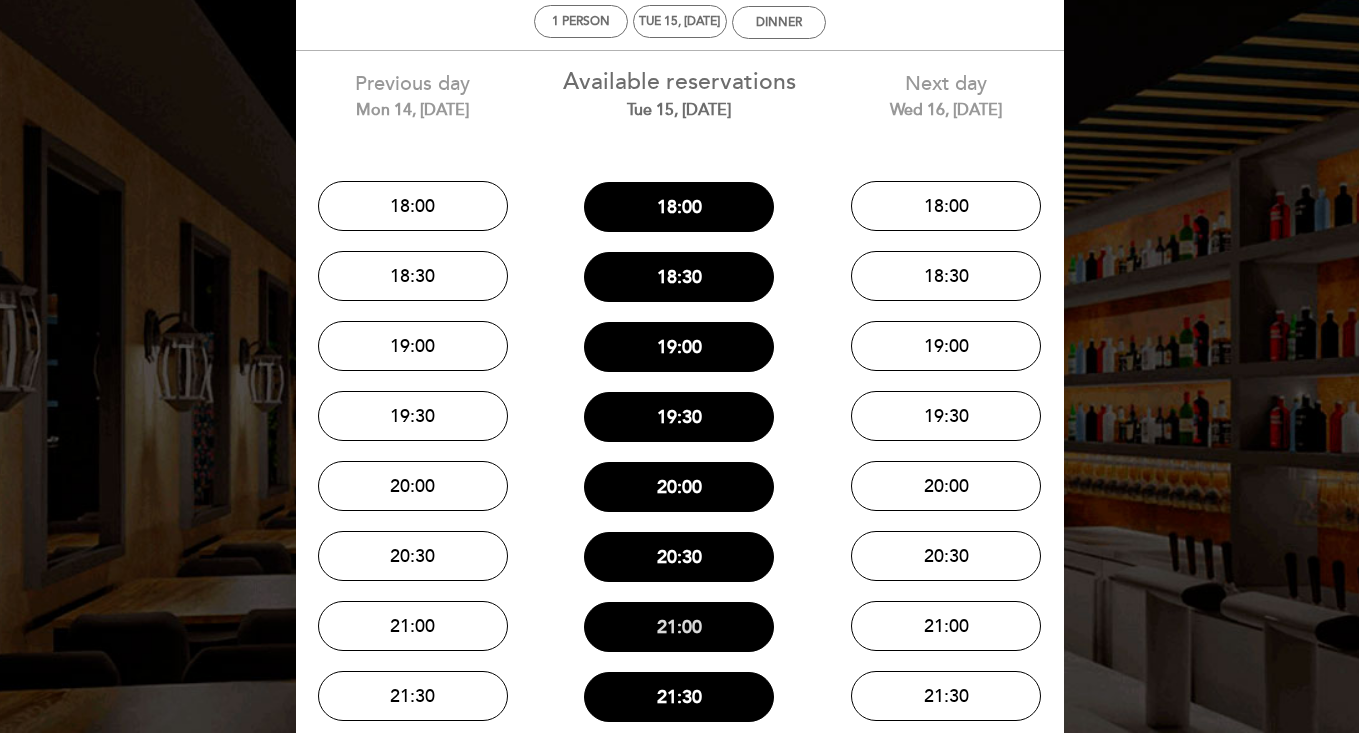 click on "21:00" at bounding box center (679, 627) 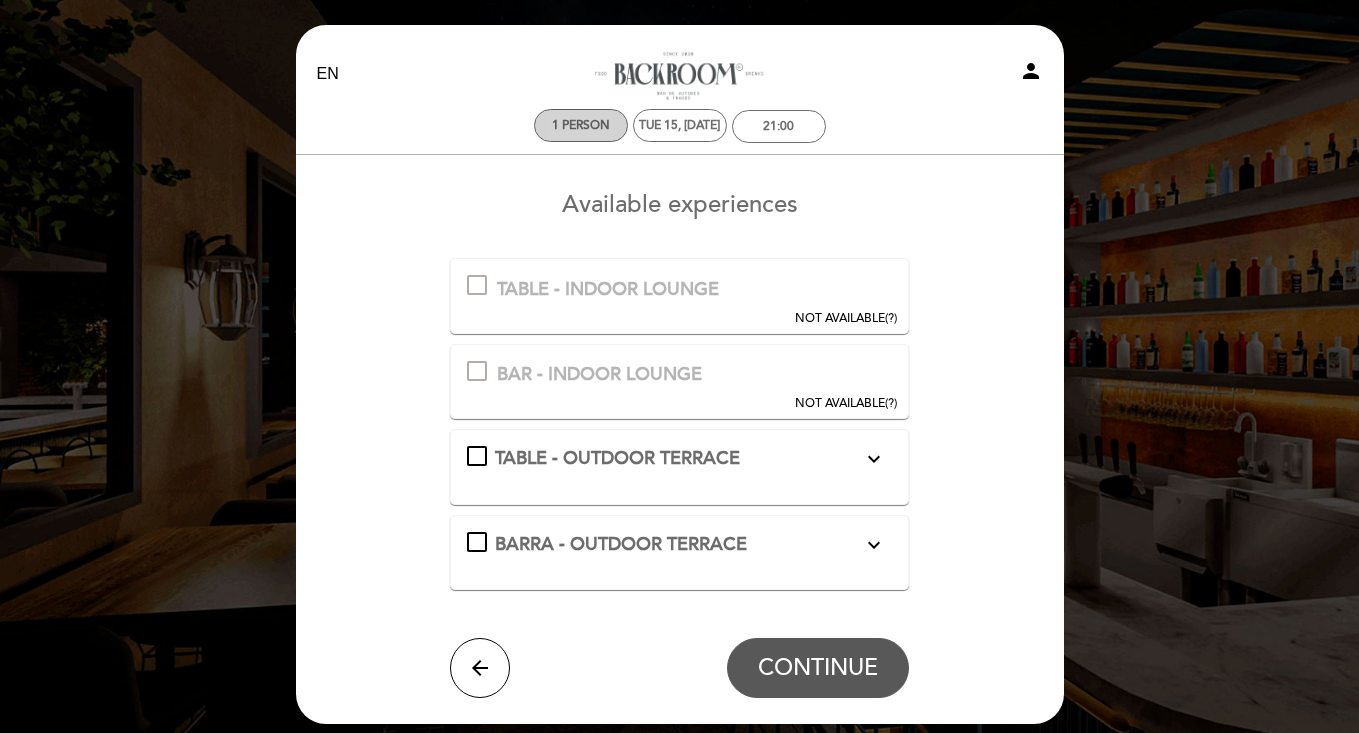 click on "1 person" at bounding box center [581, 125] 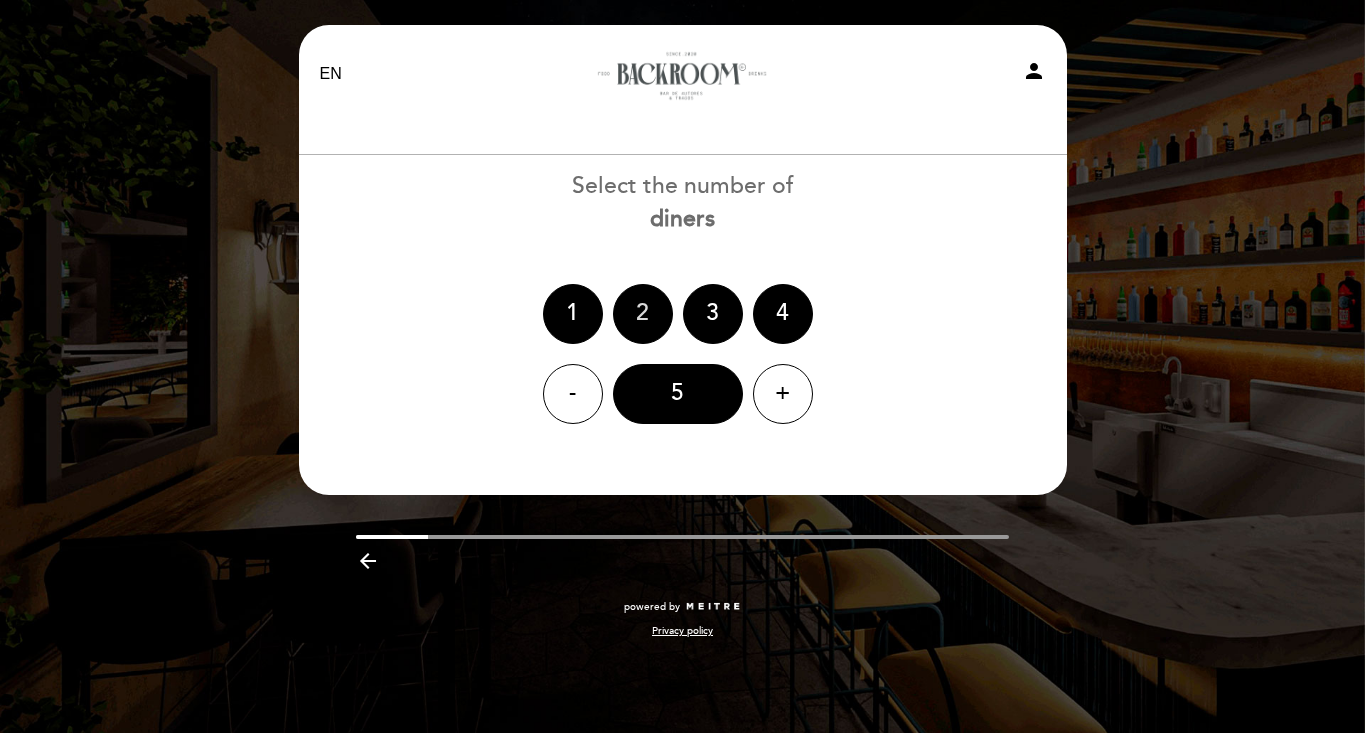 click on "2" at bounding box center [643, 314] 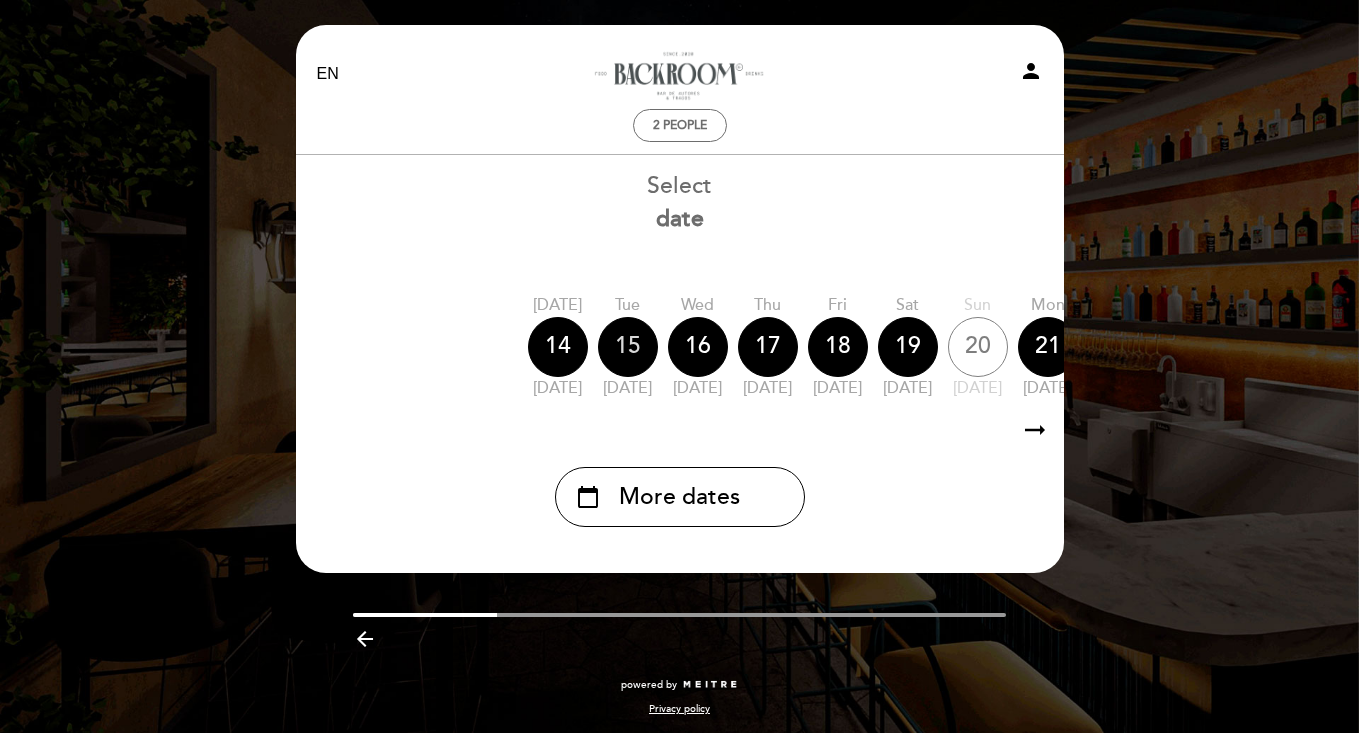 click on "15" at bounding box center [628, 347] 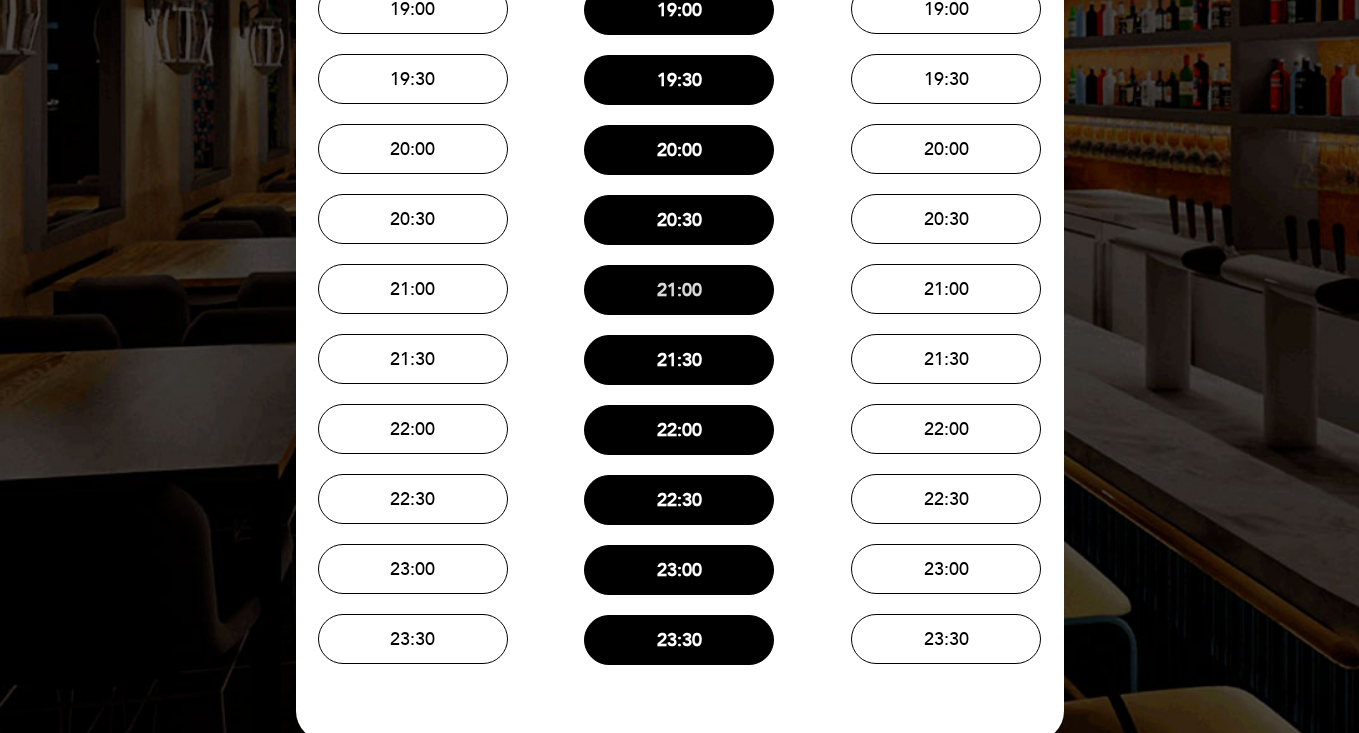 scroll, scrollTop: 515, scrollLeft: 0, axis: vertical 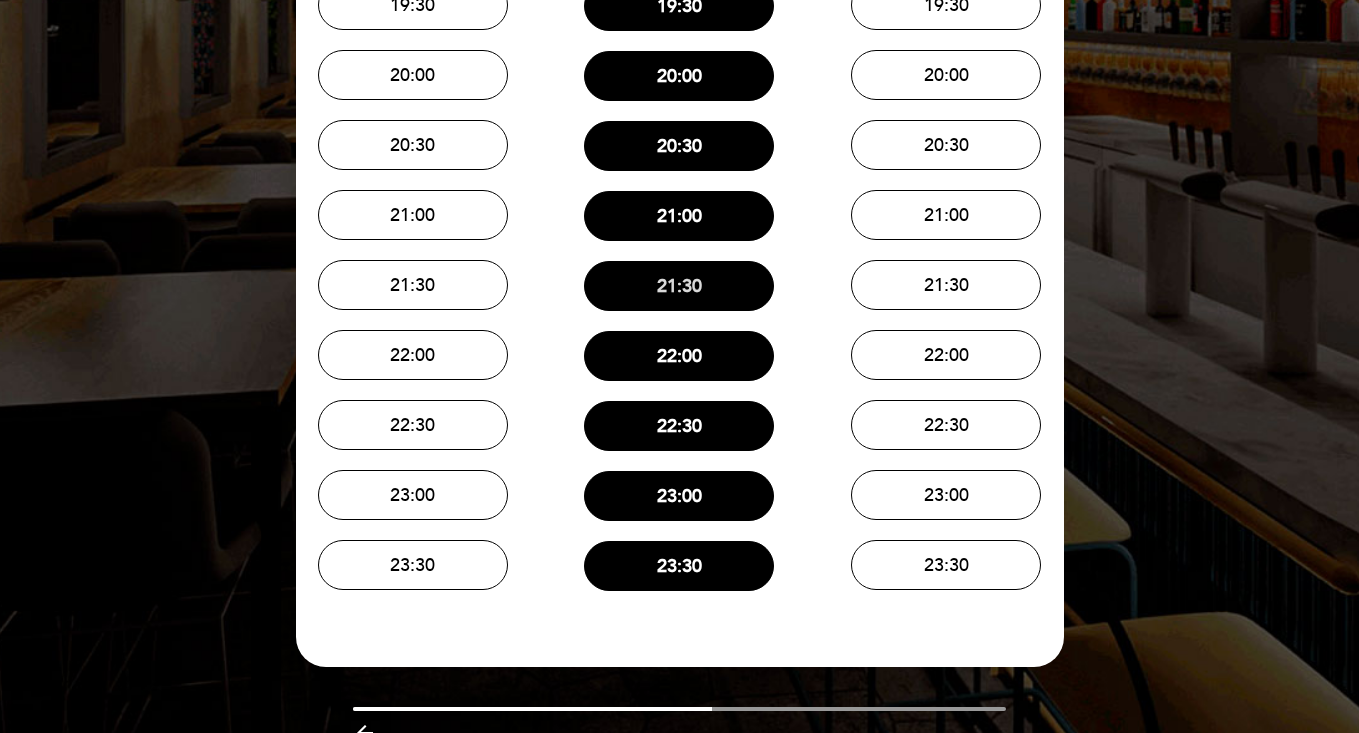 click on "21:30" at bounding box center (679, 286) 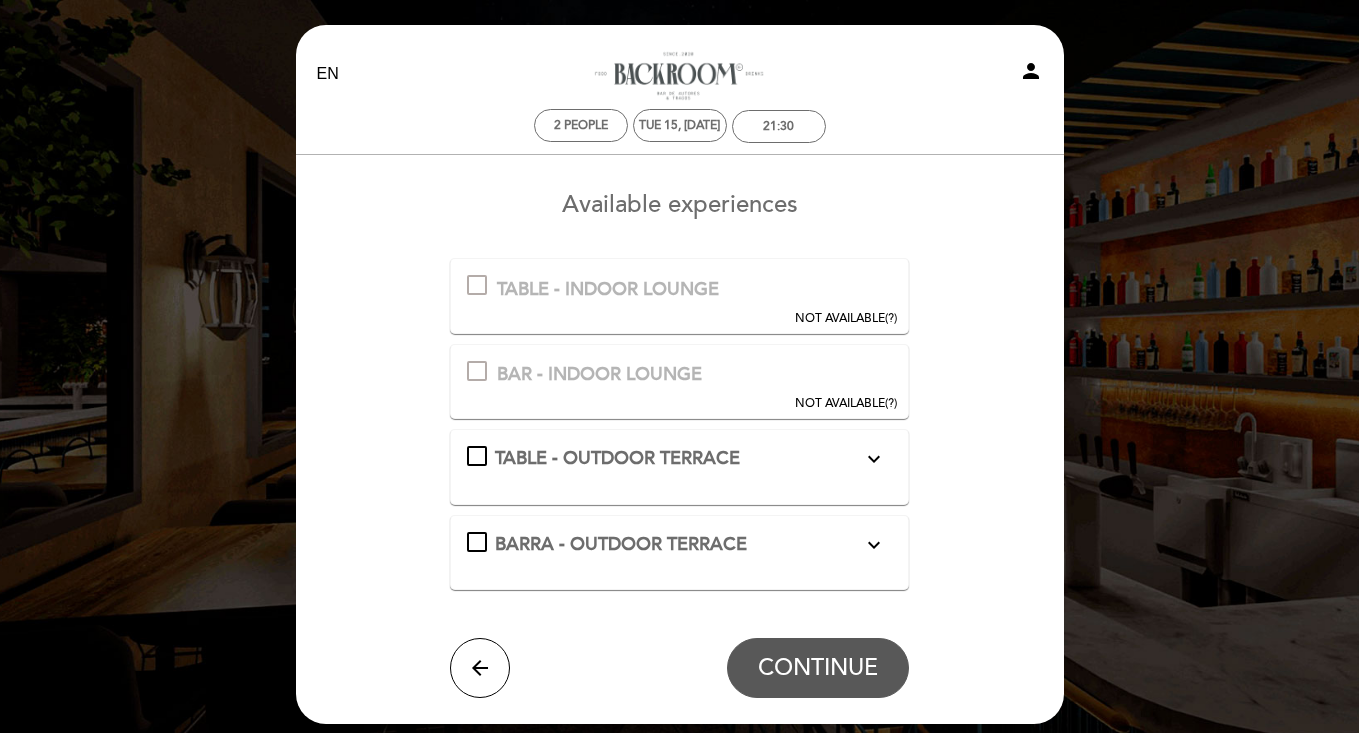 click on "expand_more" at bounding box center (874, 459) 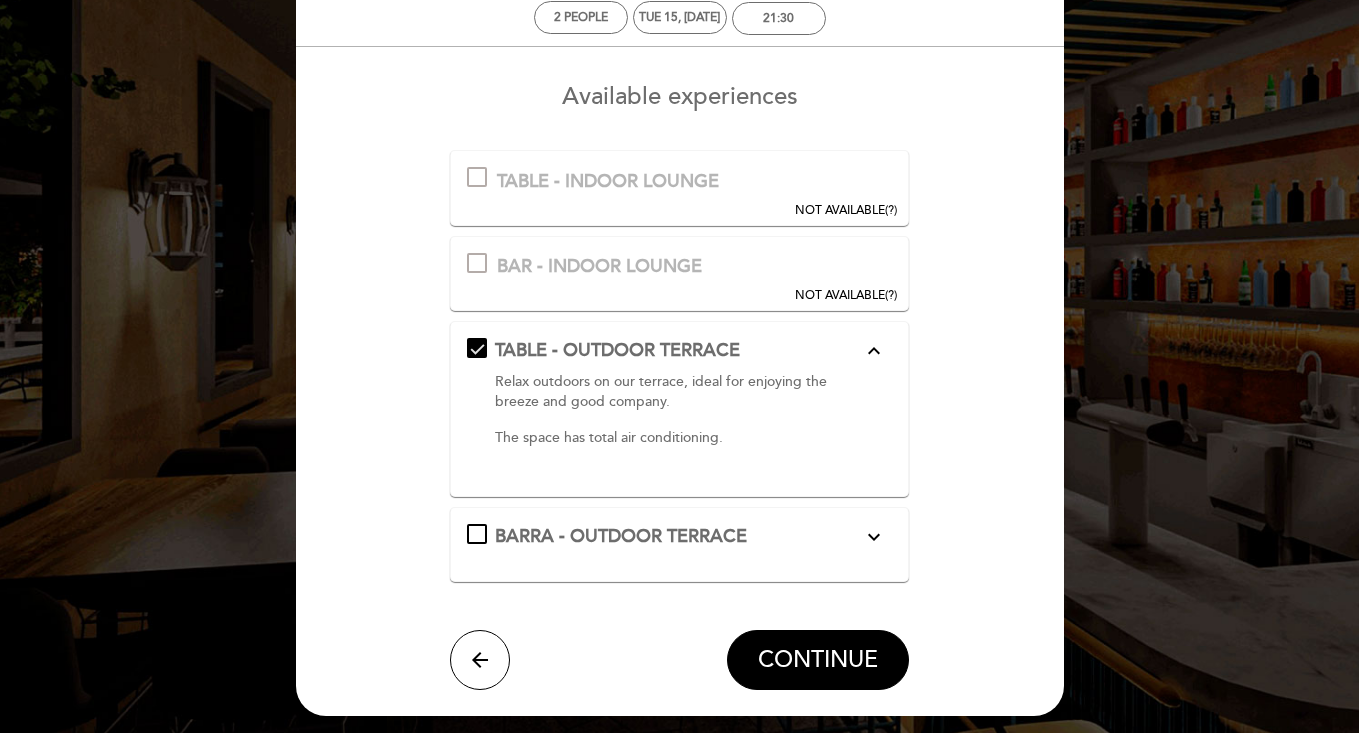 scroll, scrollTop: 111, scrollLeft: 0, axis: vertical 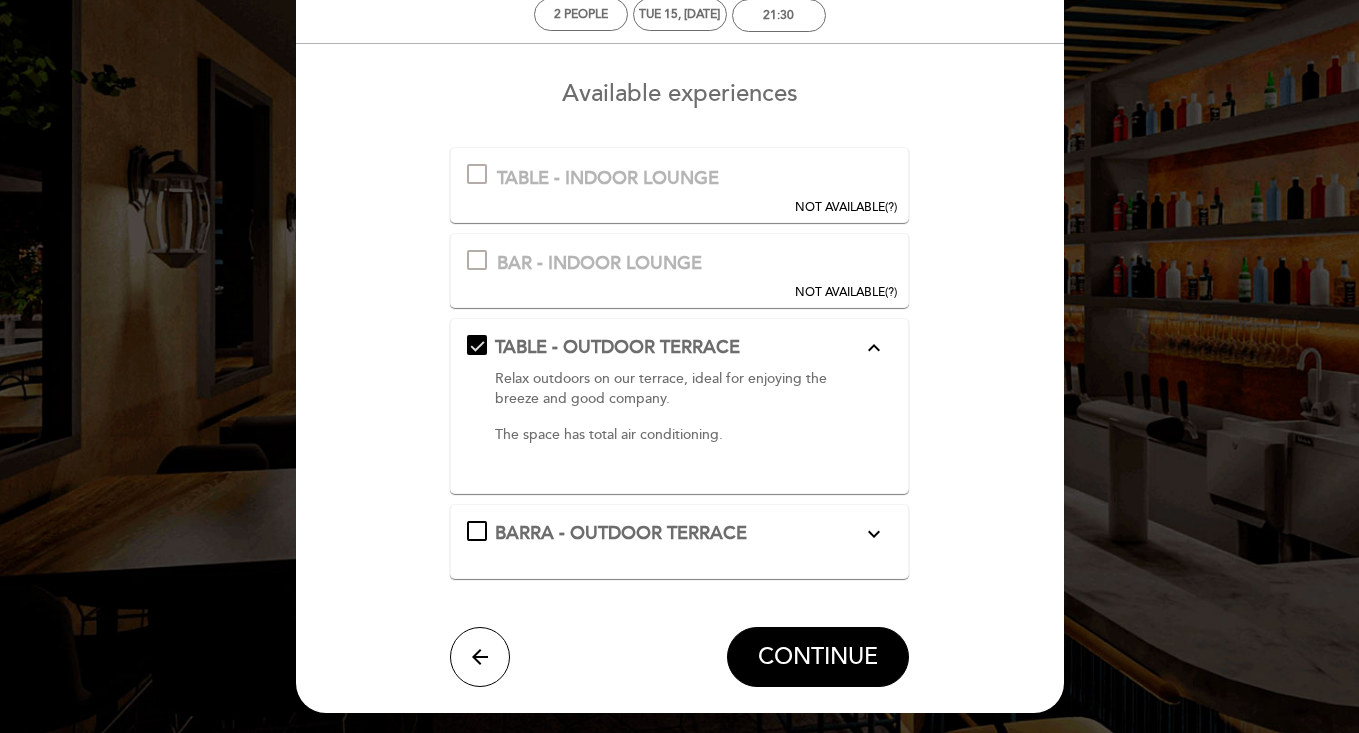 click on "expand_more" at bounding box center [874, 534] 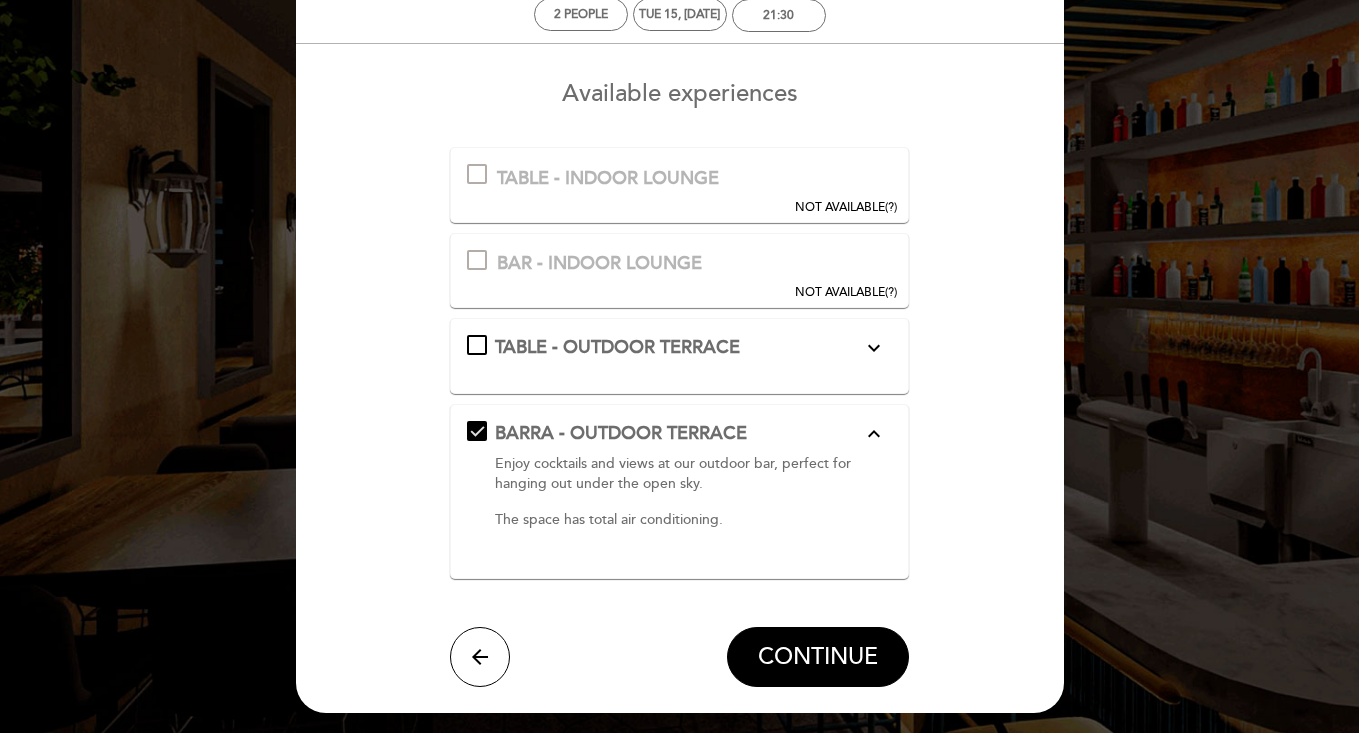 click on "TABLE - OUTDOOR TERRACE
expand_more
Relax outdoors on our terrace, ideal for enjoying the breeze and good company.
The space has total air conditioning." at bounding box center (679, 356) 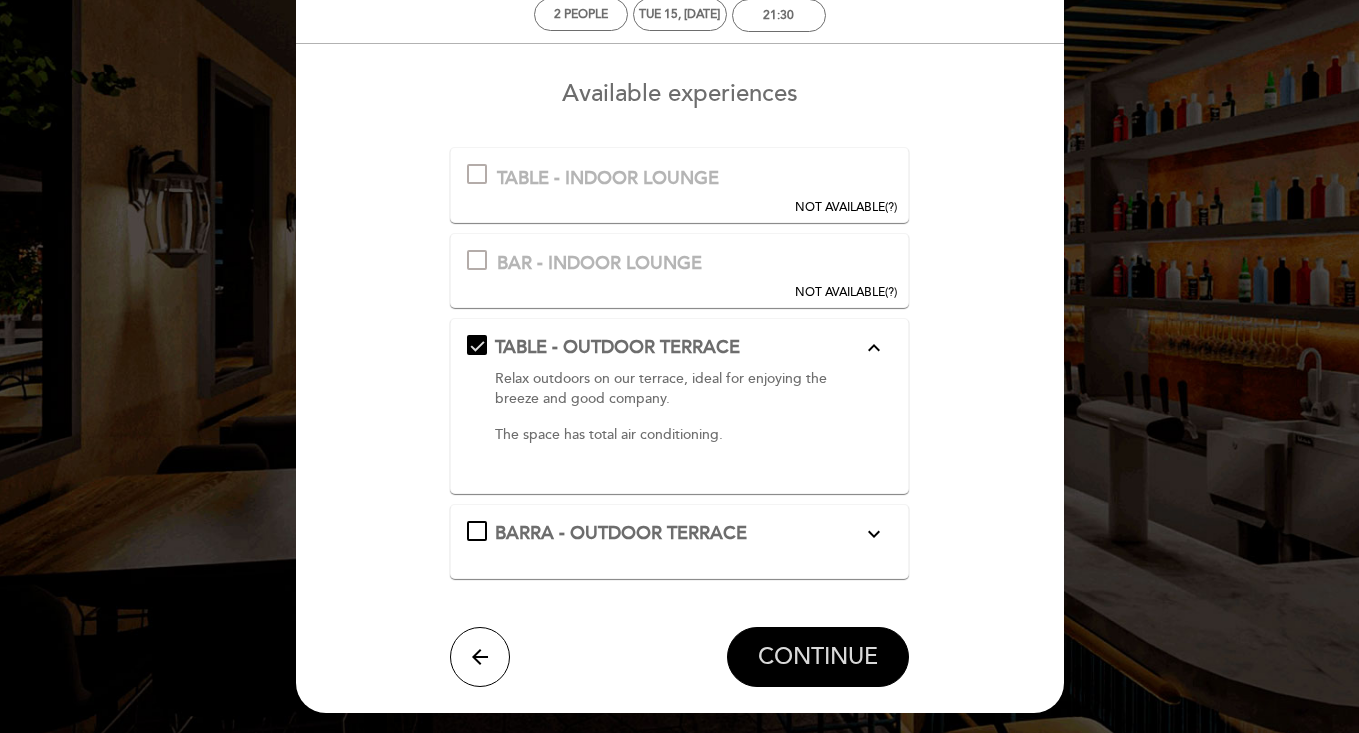 click on "CONTINUE" at bounding box center [818, 658] 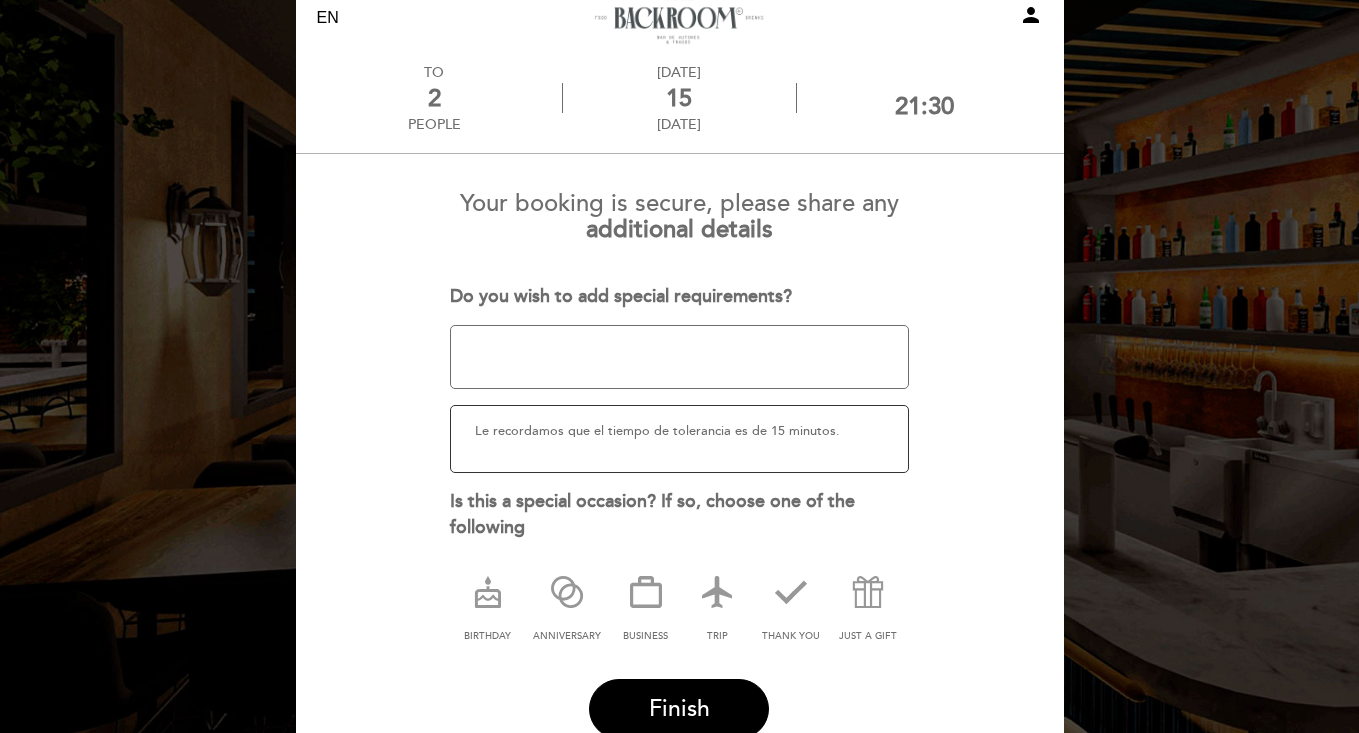 scroll, scrollTop: 72, scrollLeft: 0, axis: vertical 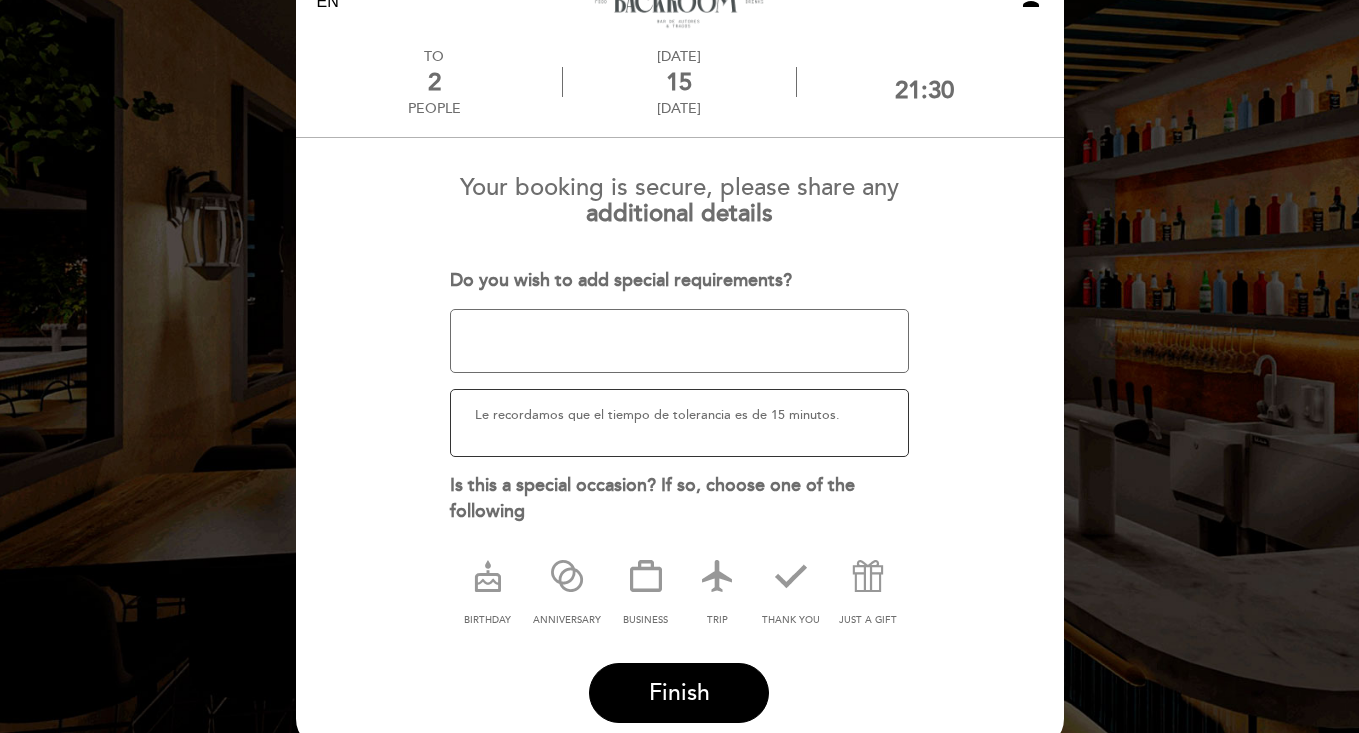 click on "Le recordamos que el tiempo de tolerancia es de 15 minutos." at bounding box center [679, 423] 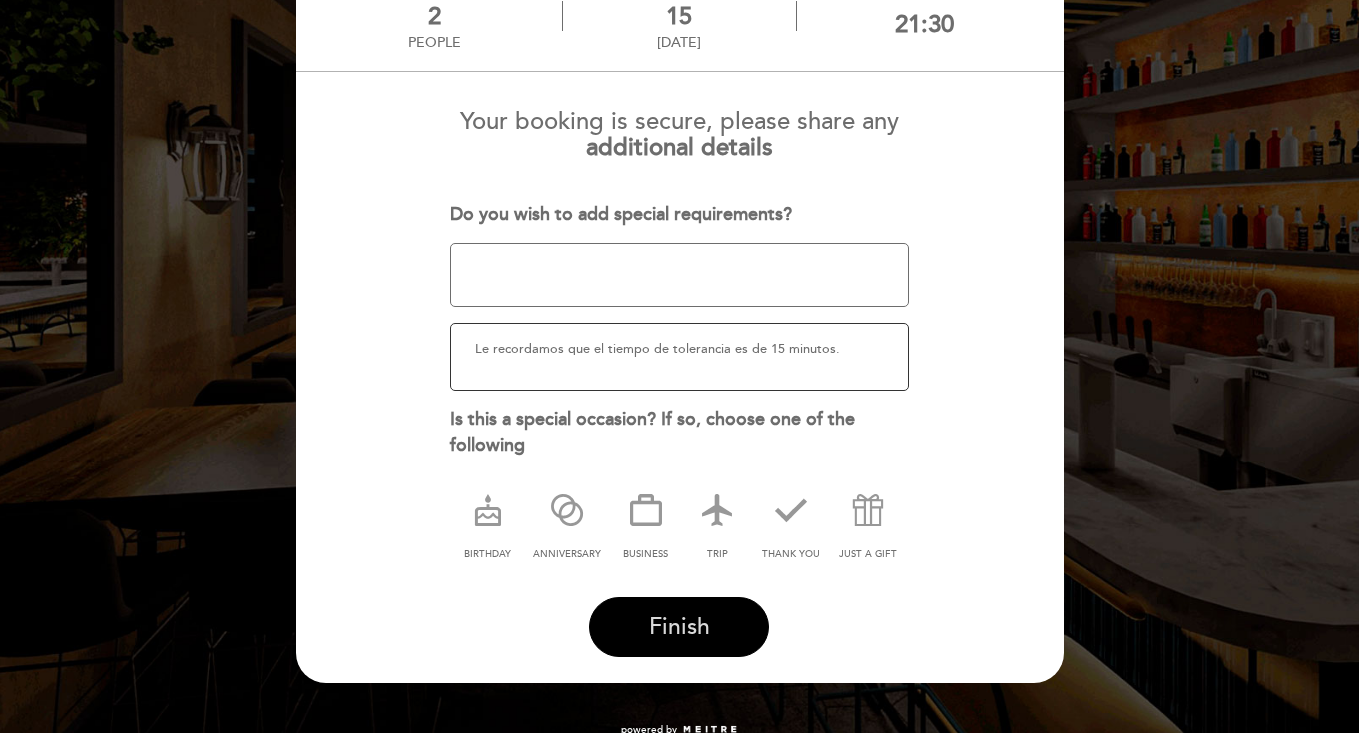 scroll, scrollTop: 136, scrollLeft: 0, axis: vertical 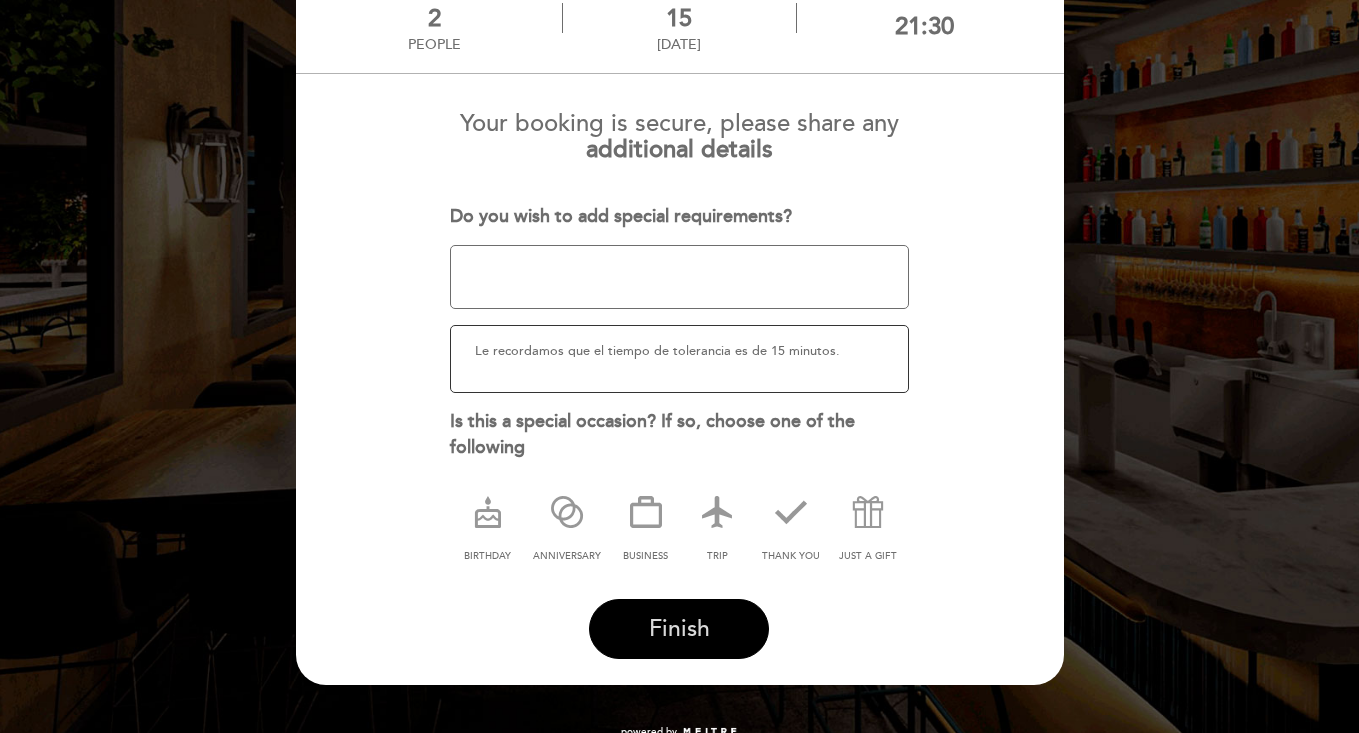 click on "Finish" at bounding box center [679, 629] 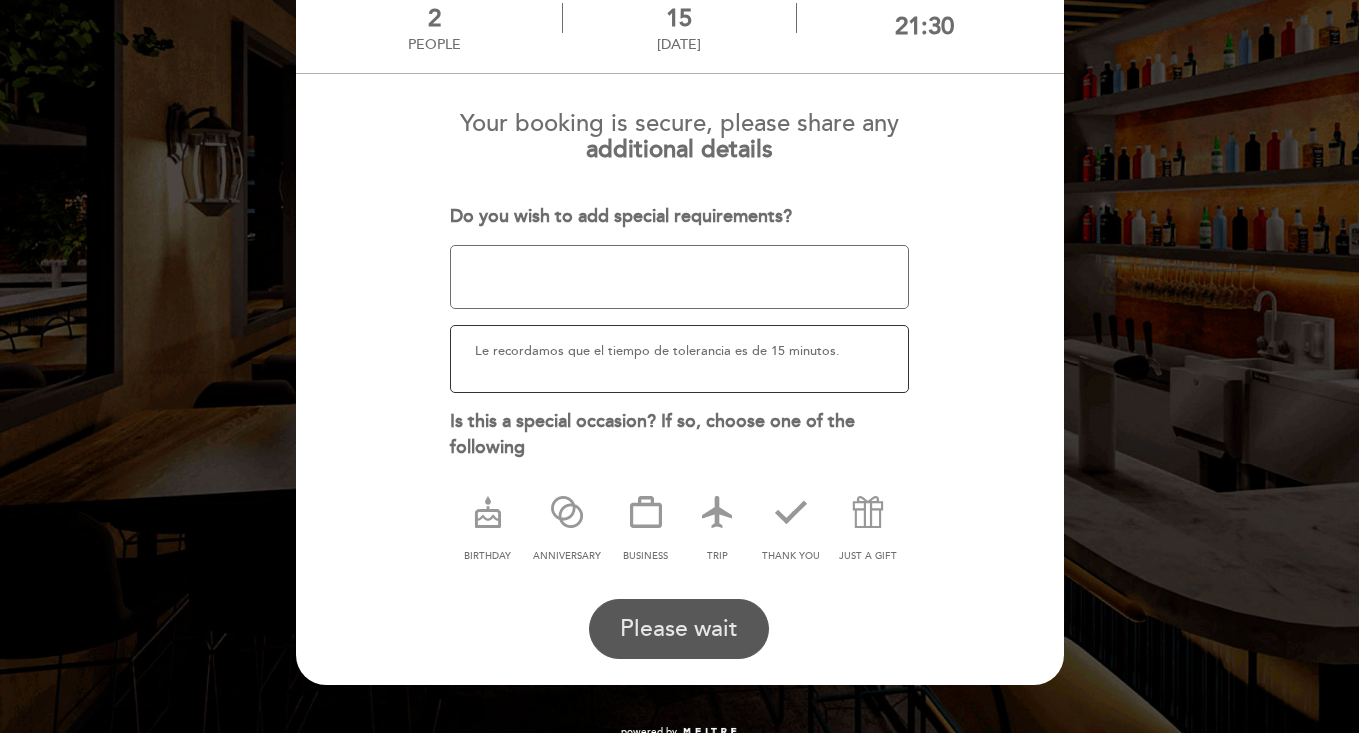 scroll, scrollTop: 0, scrollLeft: 0, axis: both 